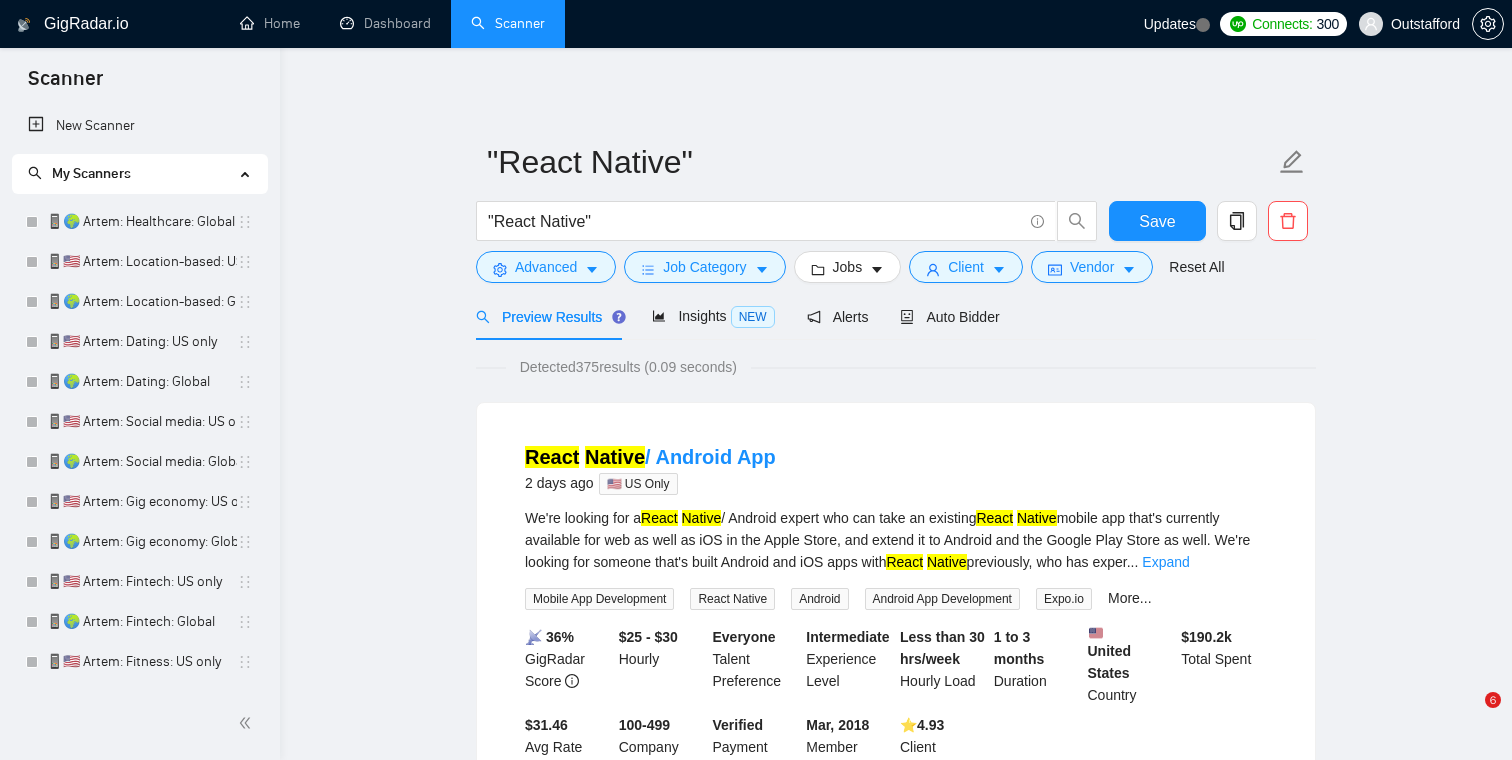 scroll, scrollTop: 0, scrollLeft: 0, axis: both 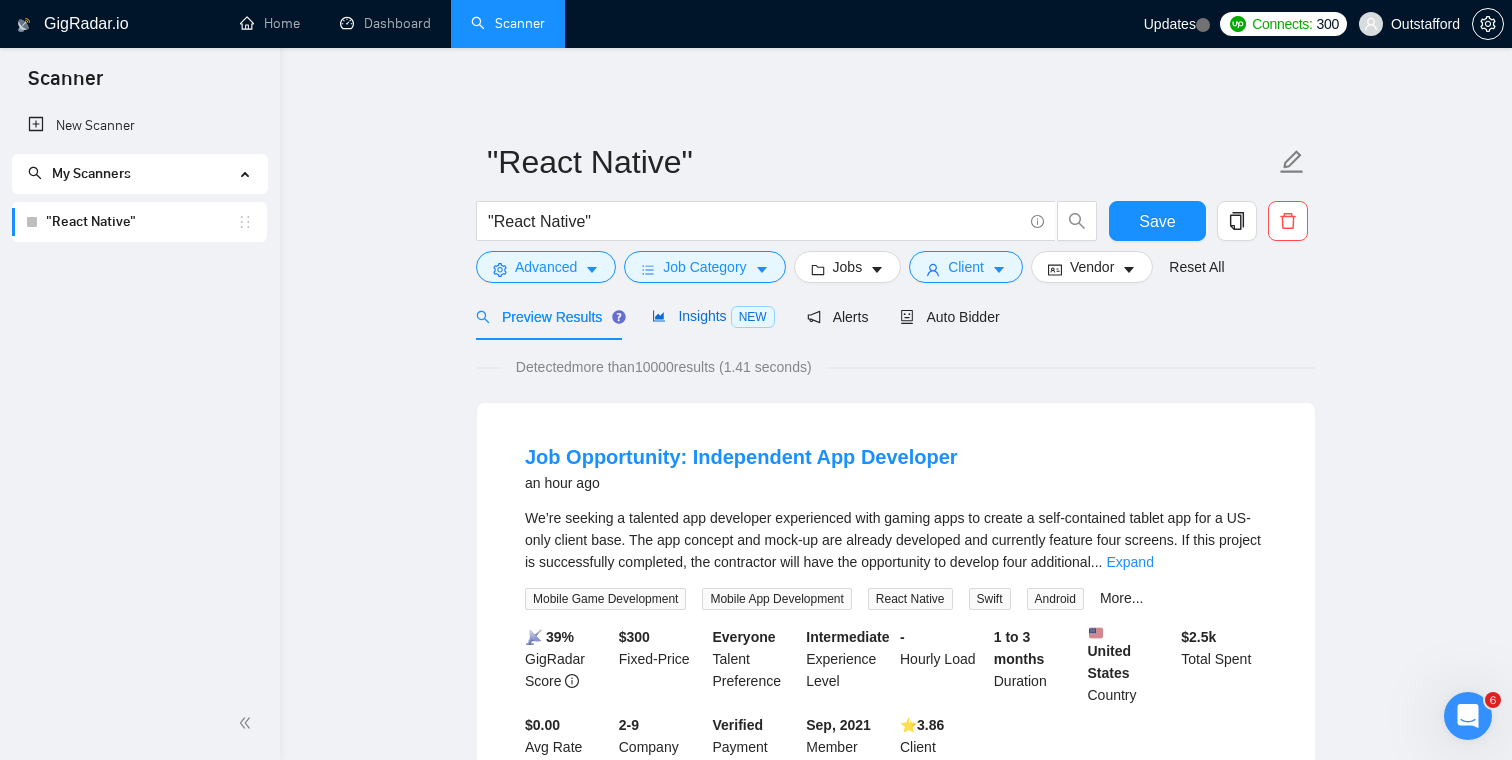 click on "Insights NEW" at bounding box center [713, 316] 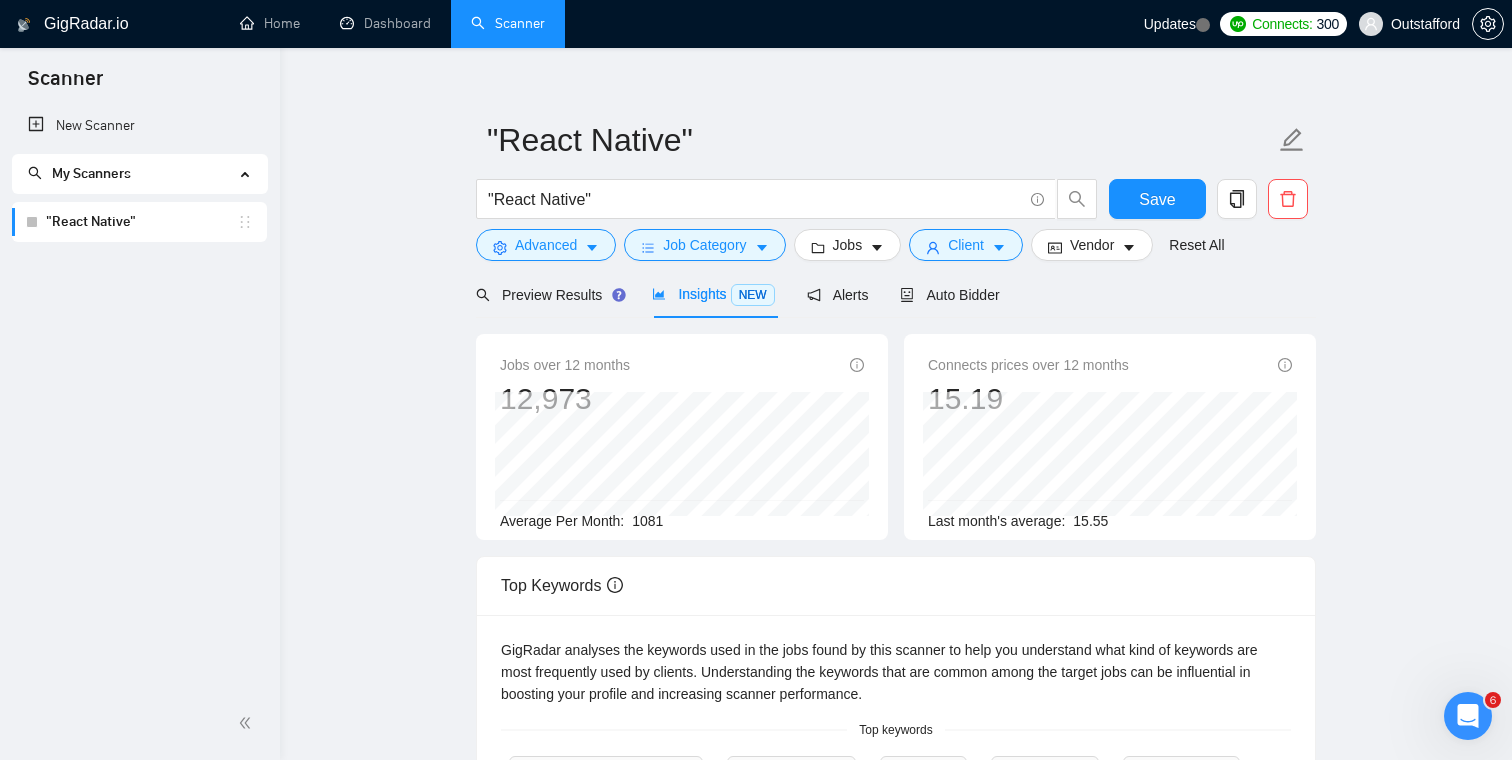 scroll, scrollTop: 0, scrollLeft: 0, axis: both 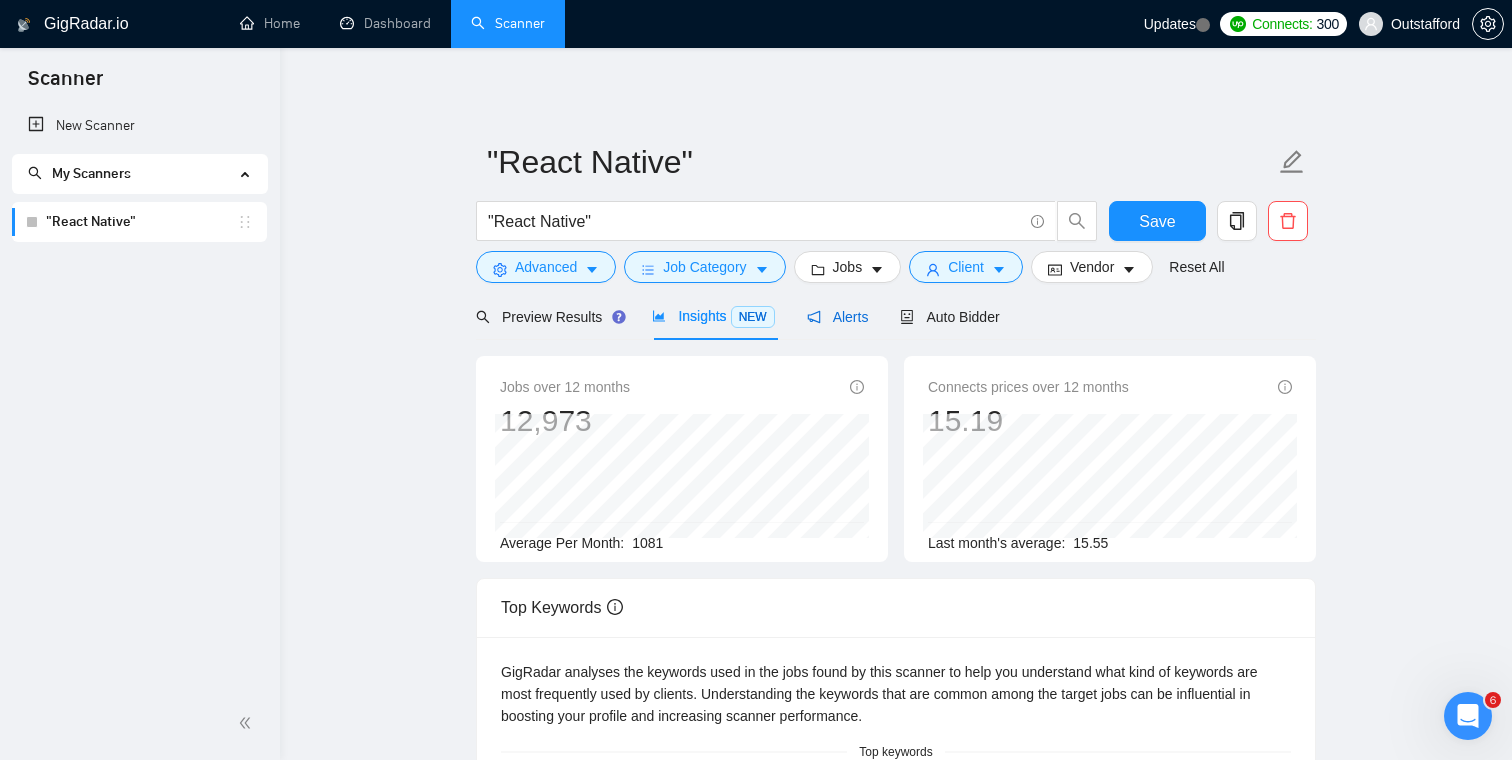 click on "Alerts" at bounding box center (838, 317) 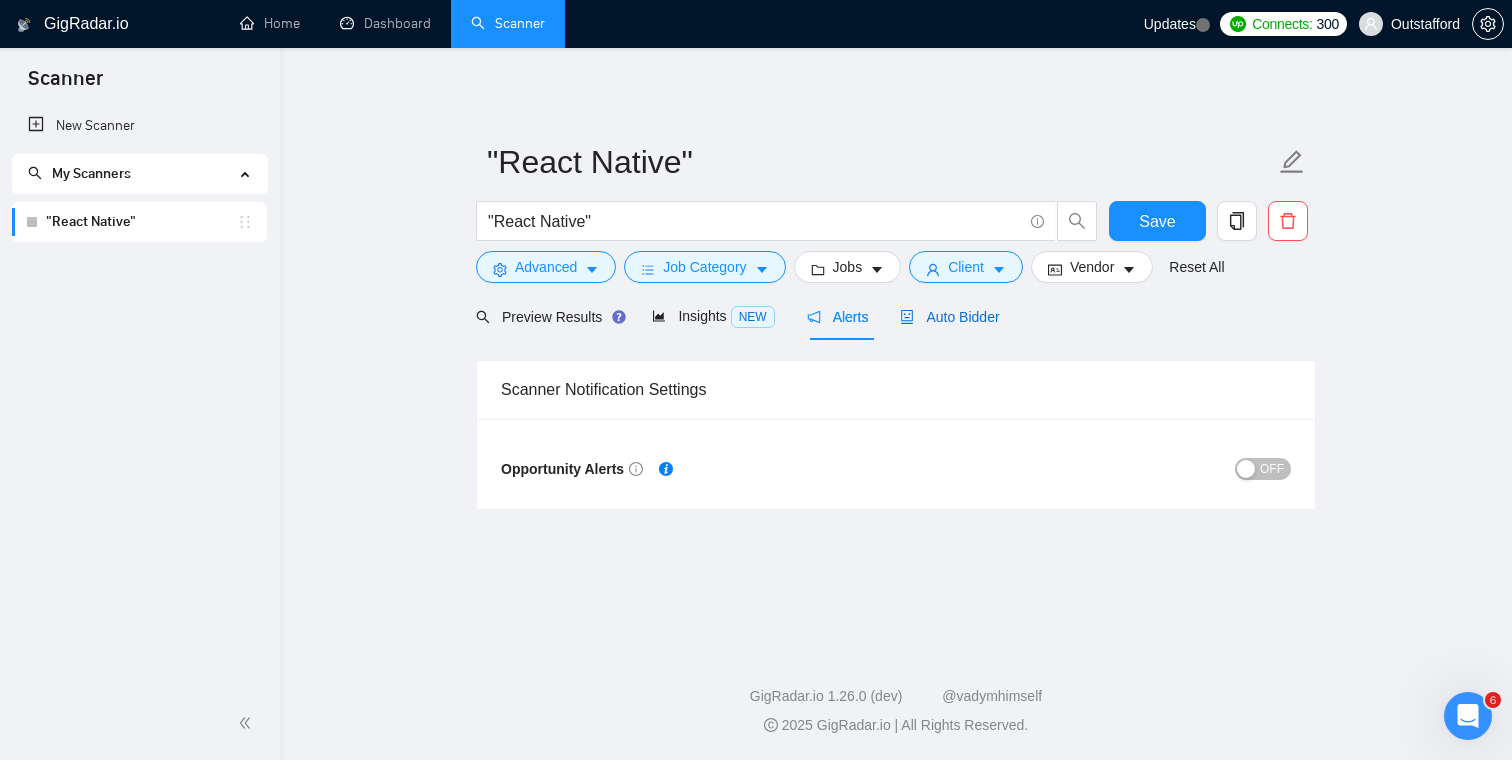 click on "Auto Bidder" at bounding box center [949, 317] 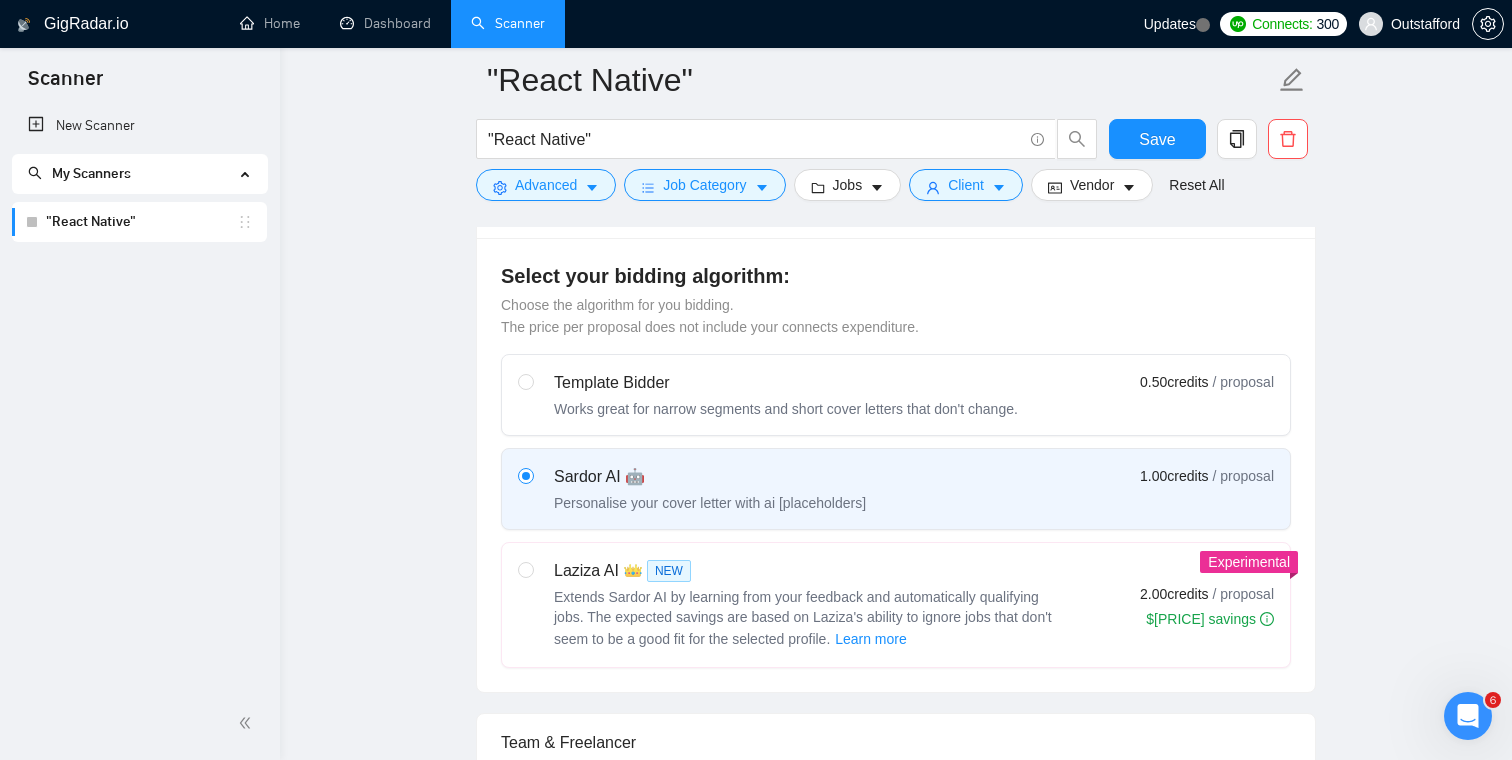 scroll, scrollTop: 592, scrollLeft: 0, axis: vertical 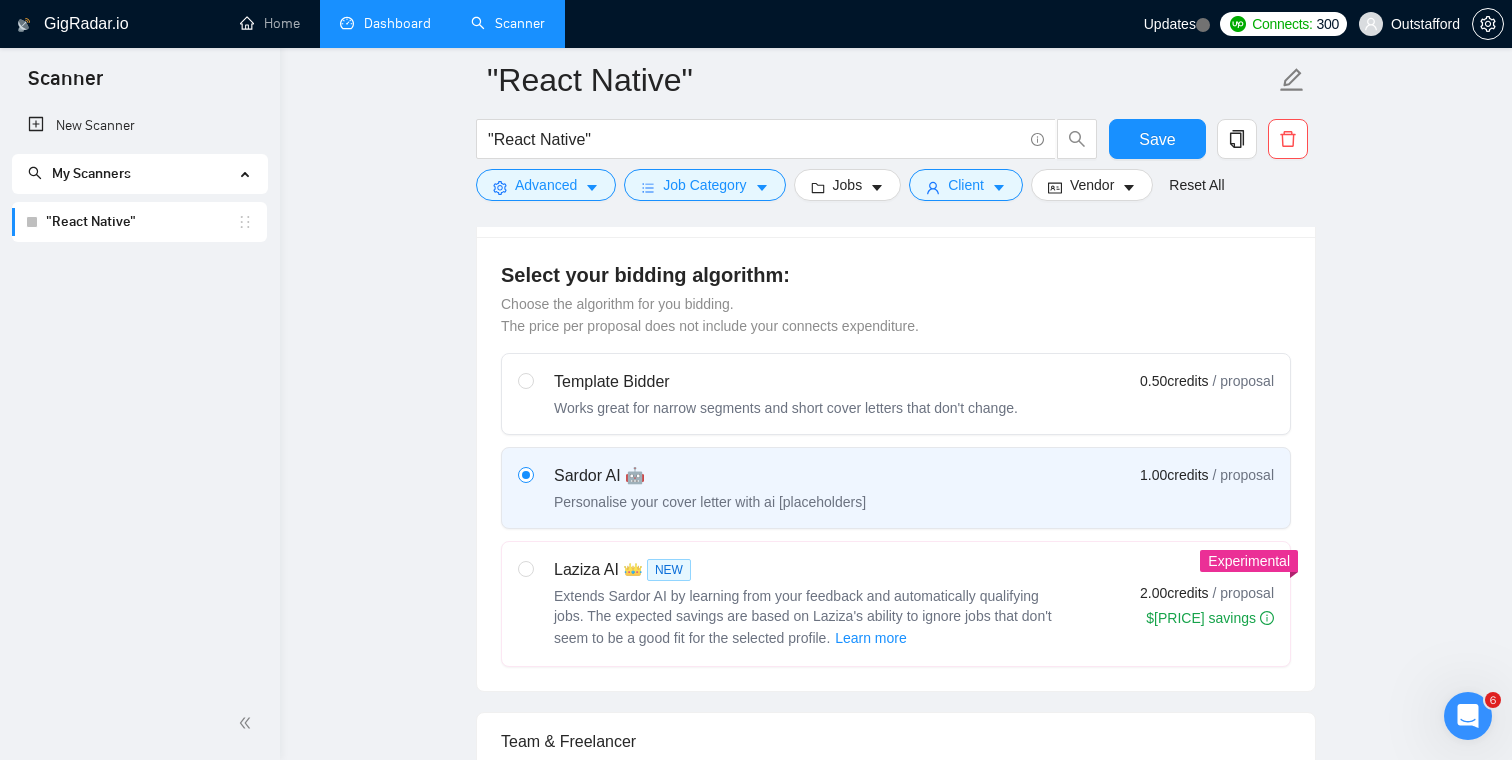 click on "Dashboard" at bounding box center [385, 23] 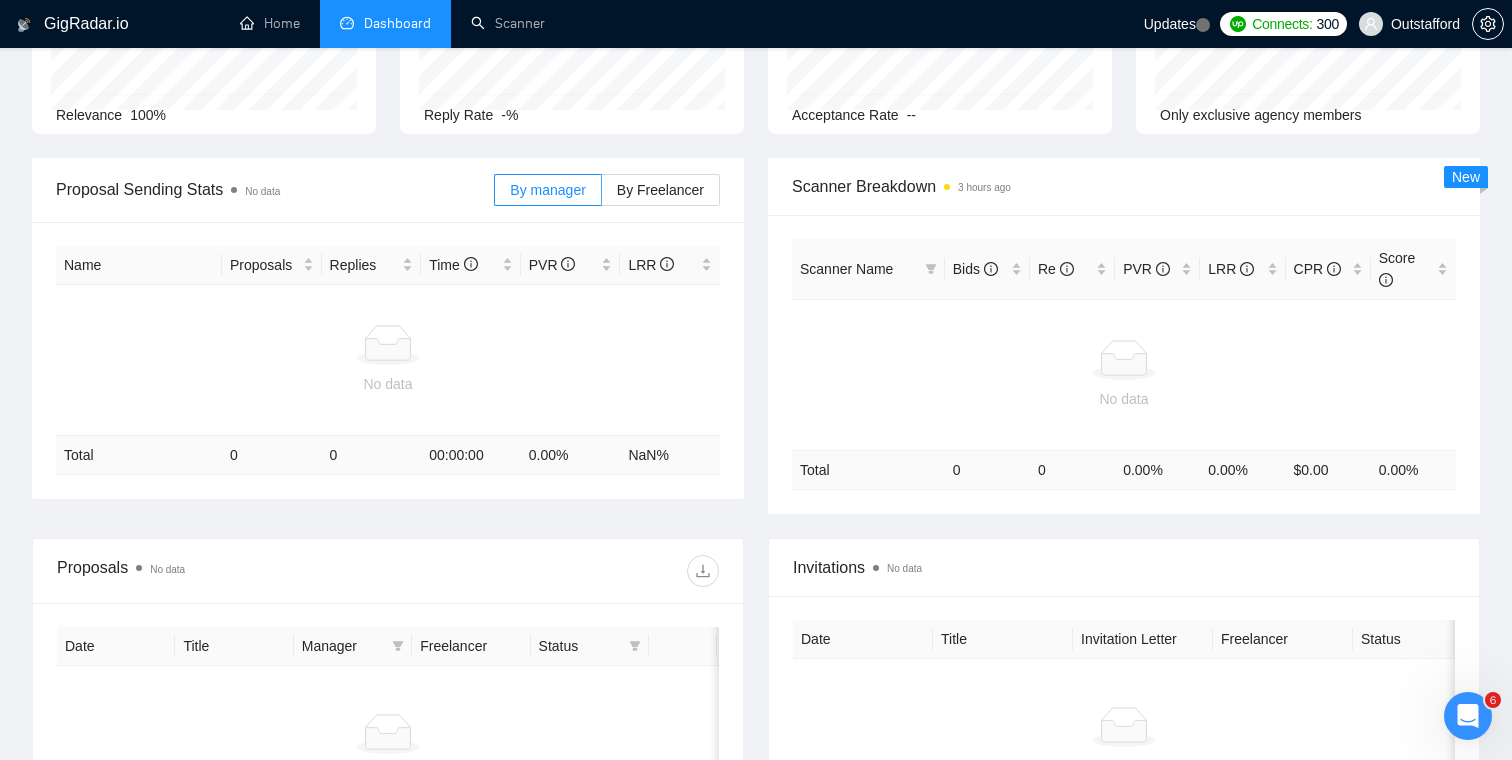 scroll, scrollTop: 0, scrollLeft: 0, axis: both 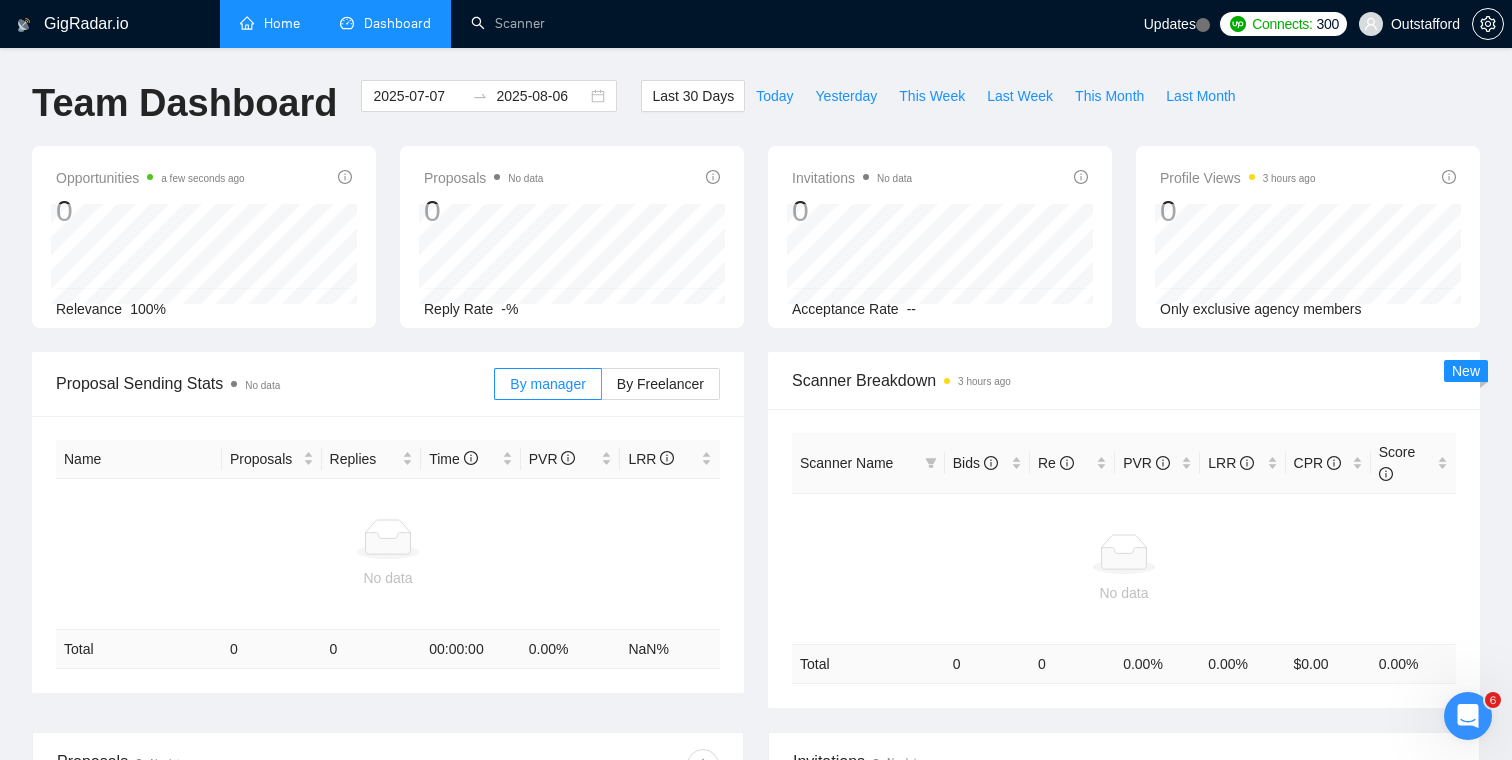 click on "Home" at bounding box center (270, 23) 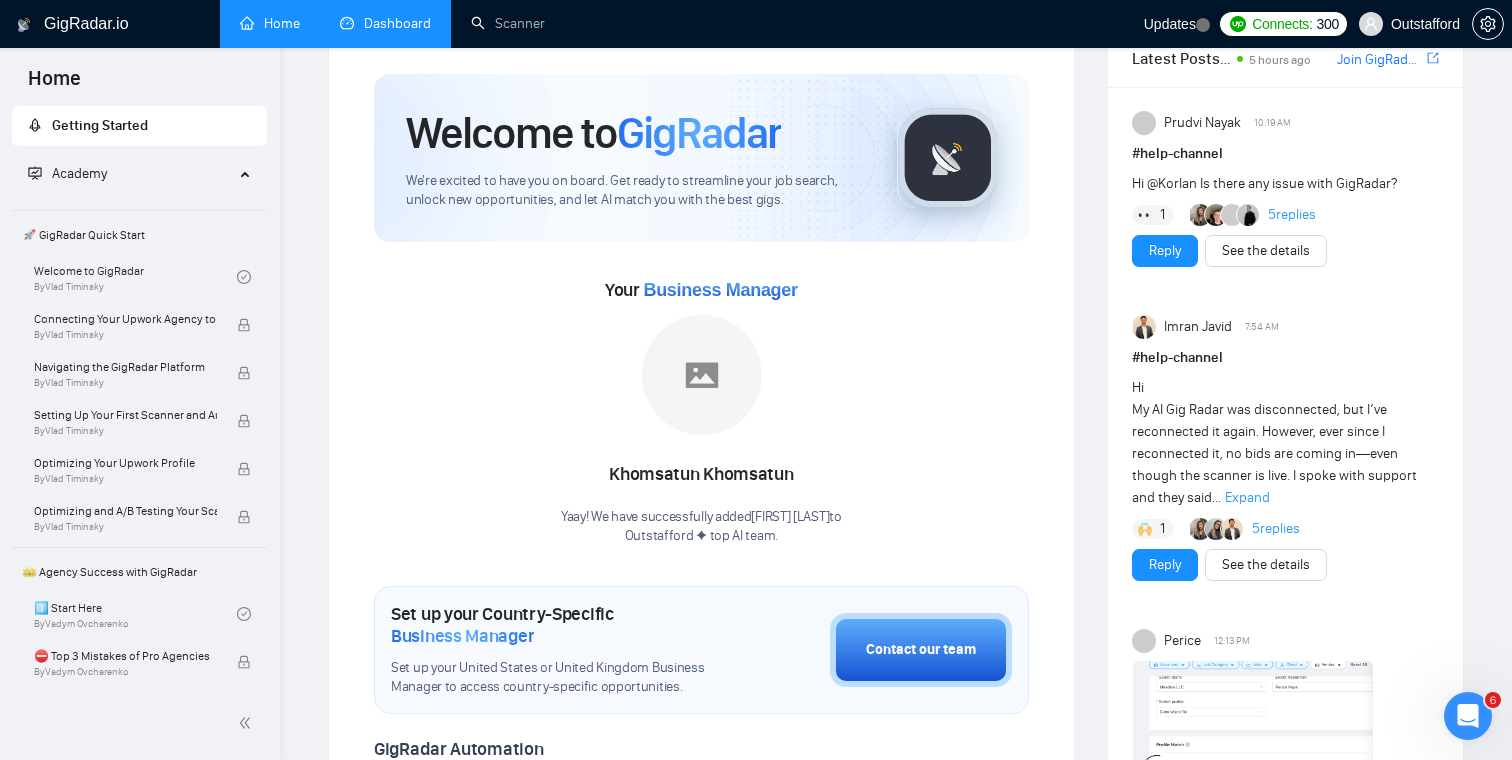 scroll, scrollTop: 61, scrollLeft: 0, axis: vertical 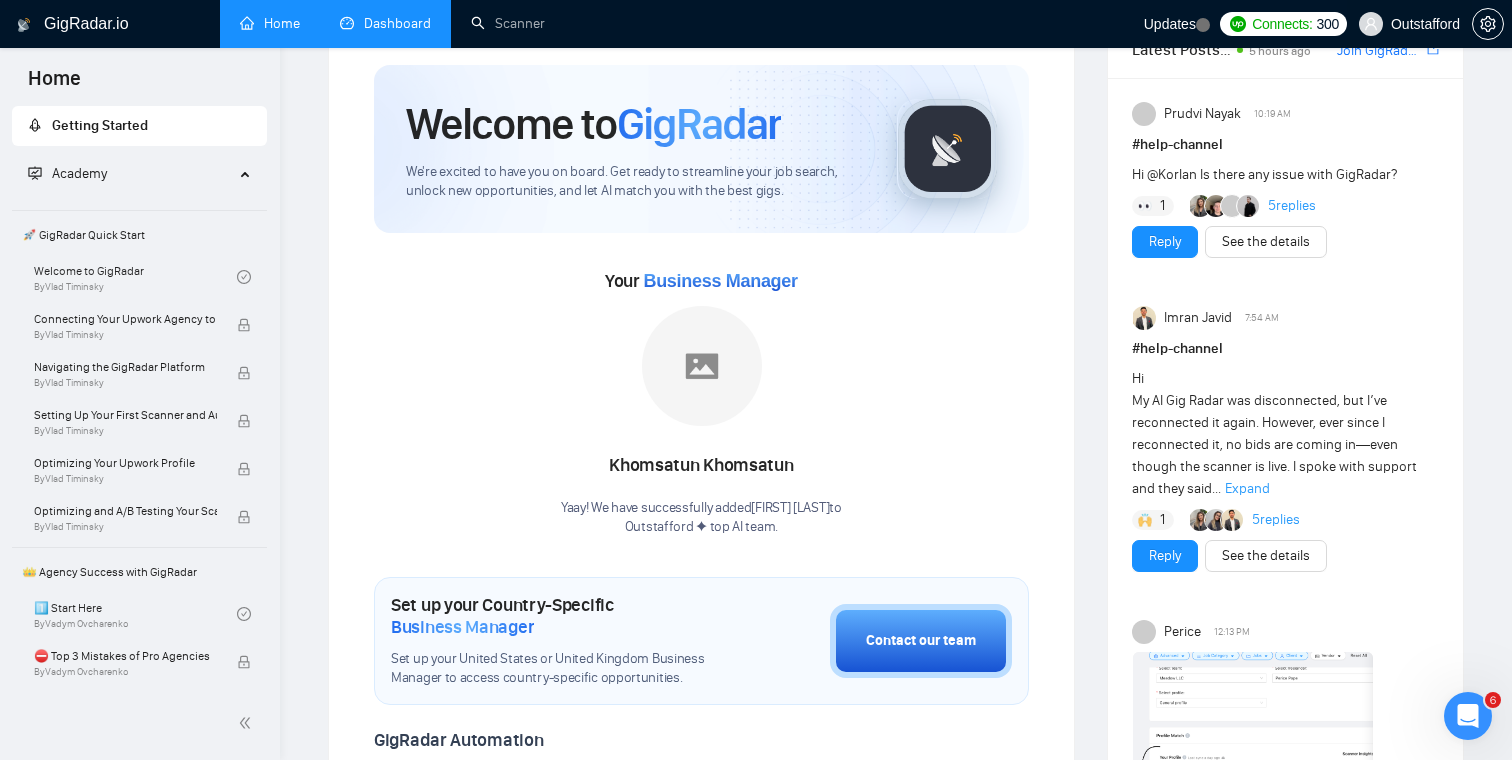 click on "Outstafford" at bounding box center [1425, 24] 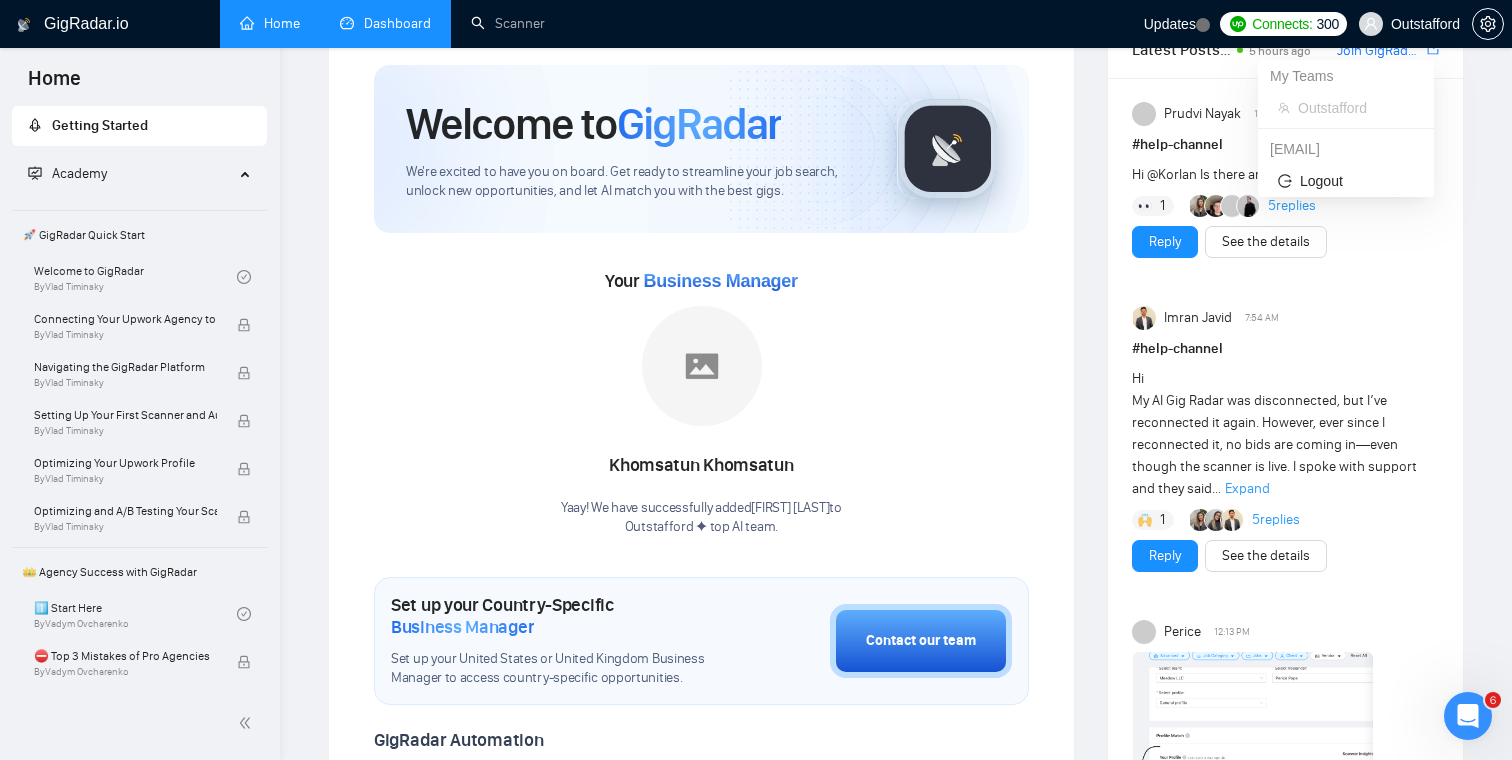 scroll, scrollTop: 0, scrollLeft: 0, axis: both 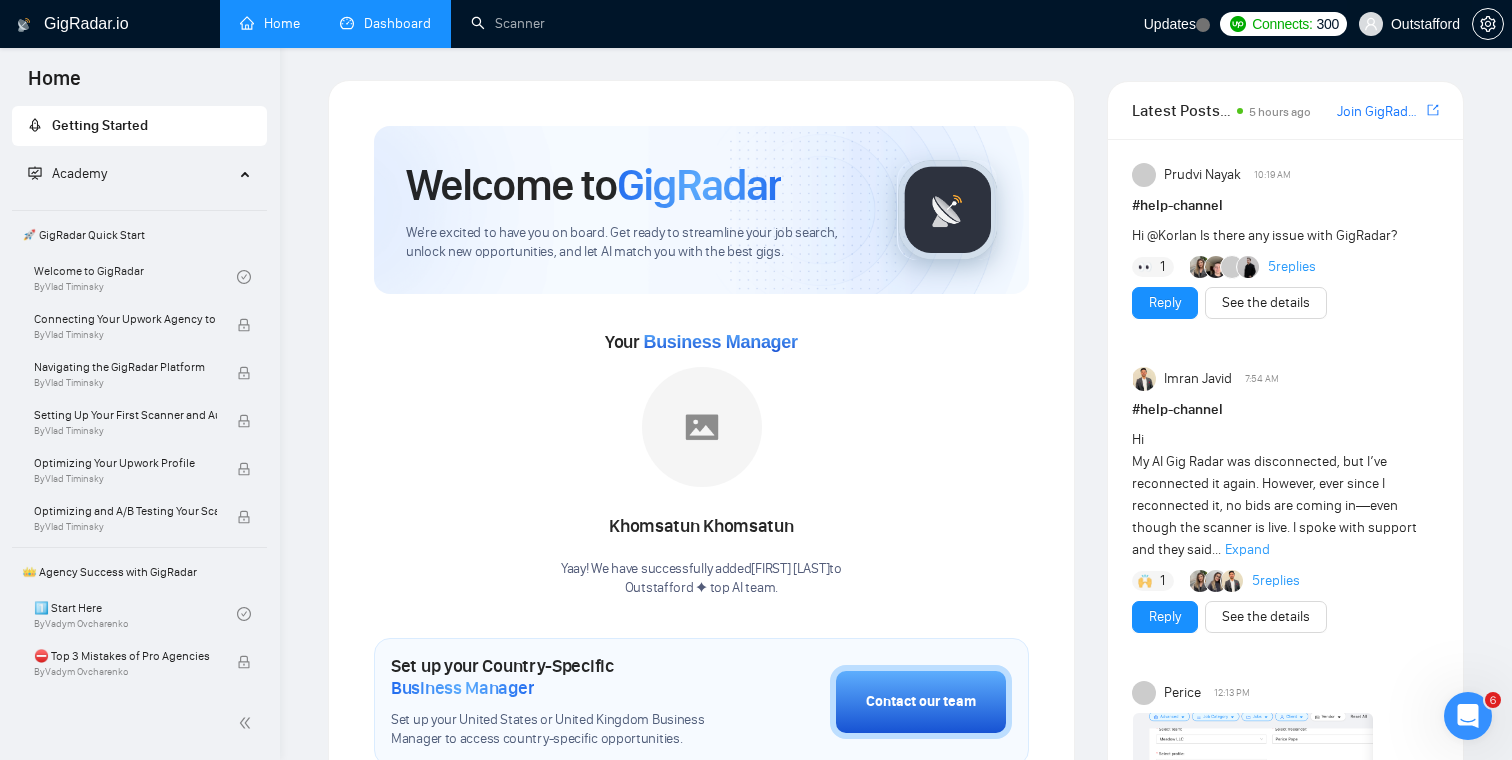 click on "Outstafford" at bounding box center (1425, 24) 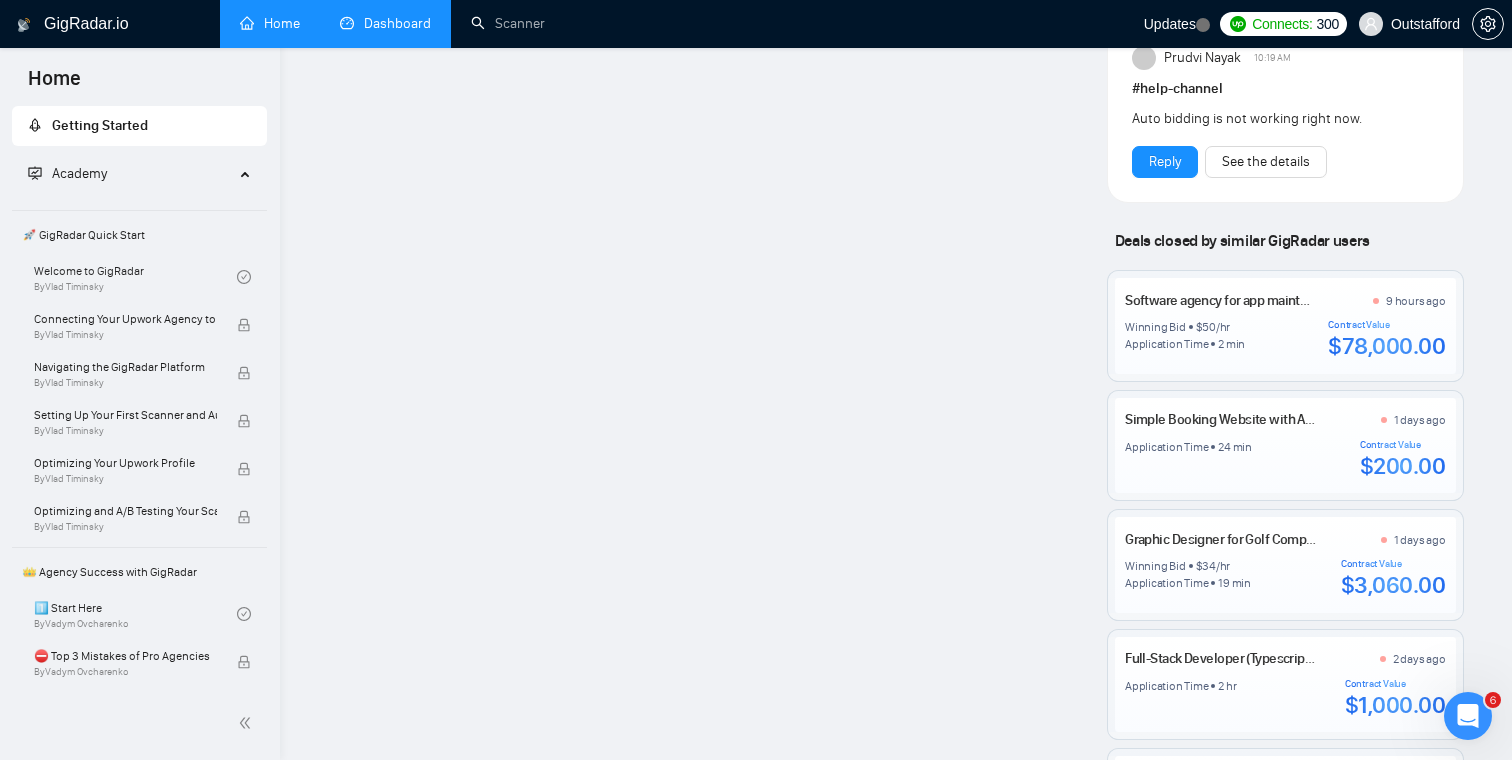 scroll, scrollTop: 1670, scrollLeft: 0, axis: vertical 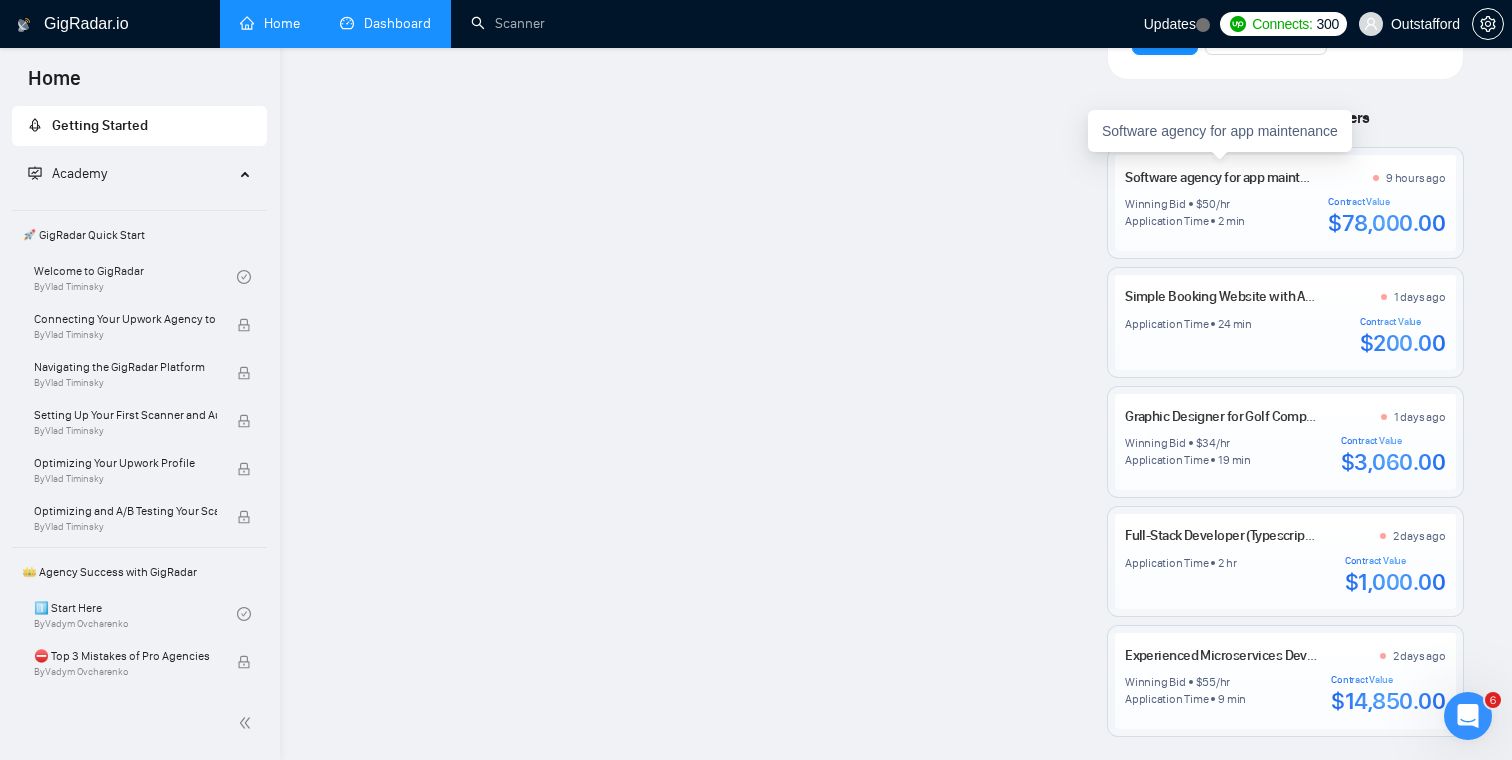 click on "Software agency for app maintenance" at bounding box center [1233, 177] 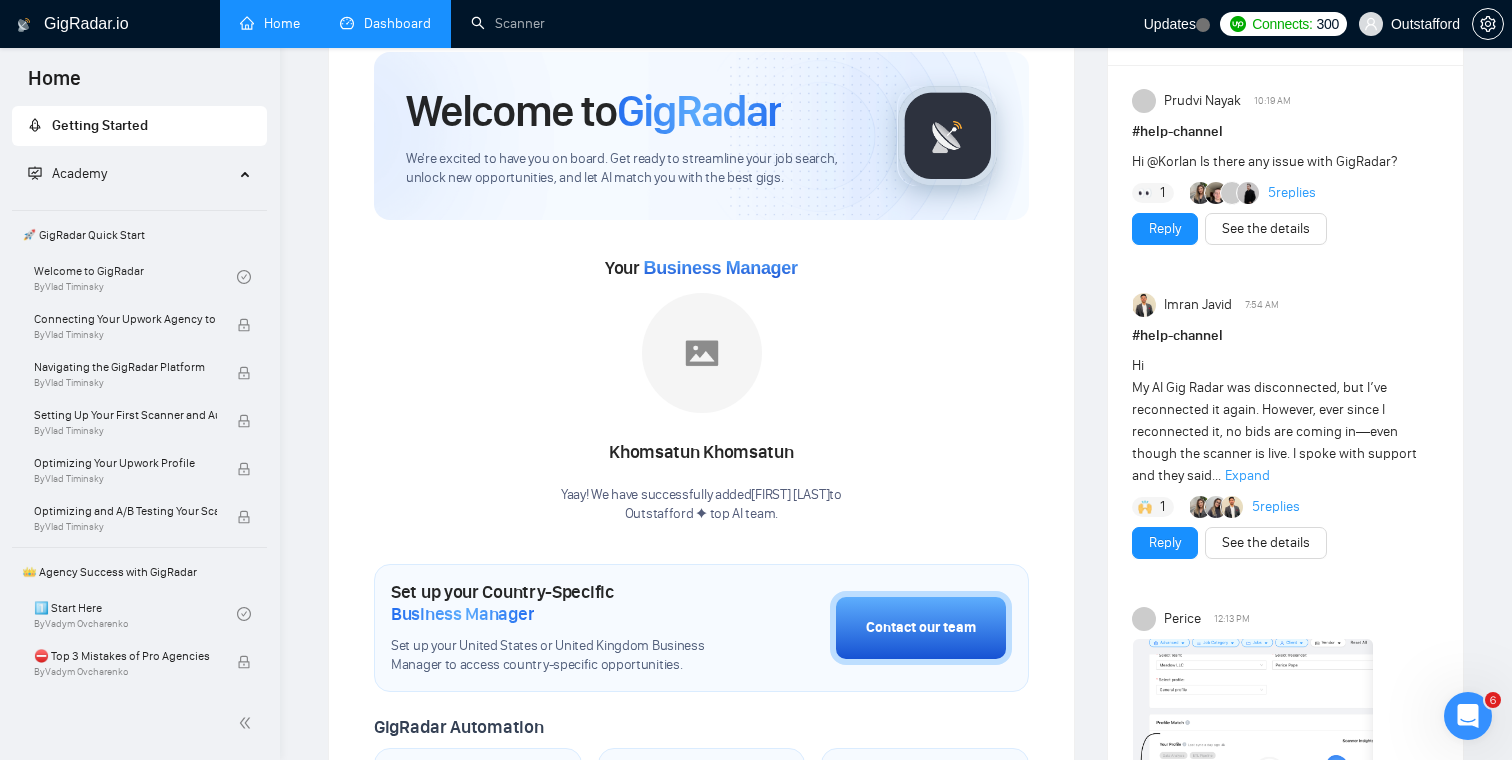 scroll, scrollTop: 0, scrollLeft: 0, axis: both 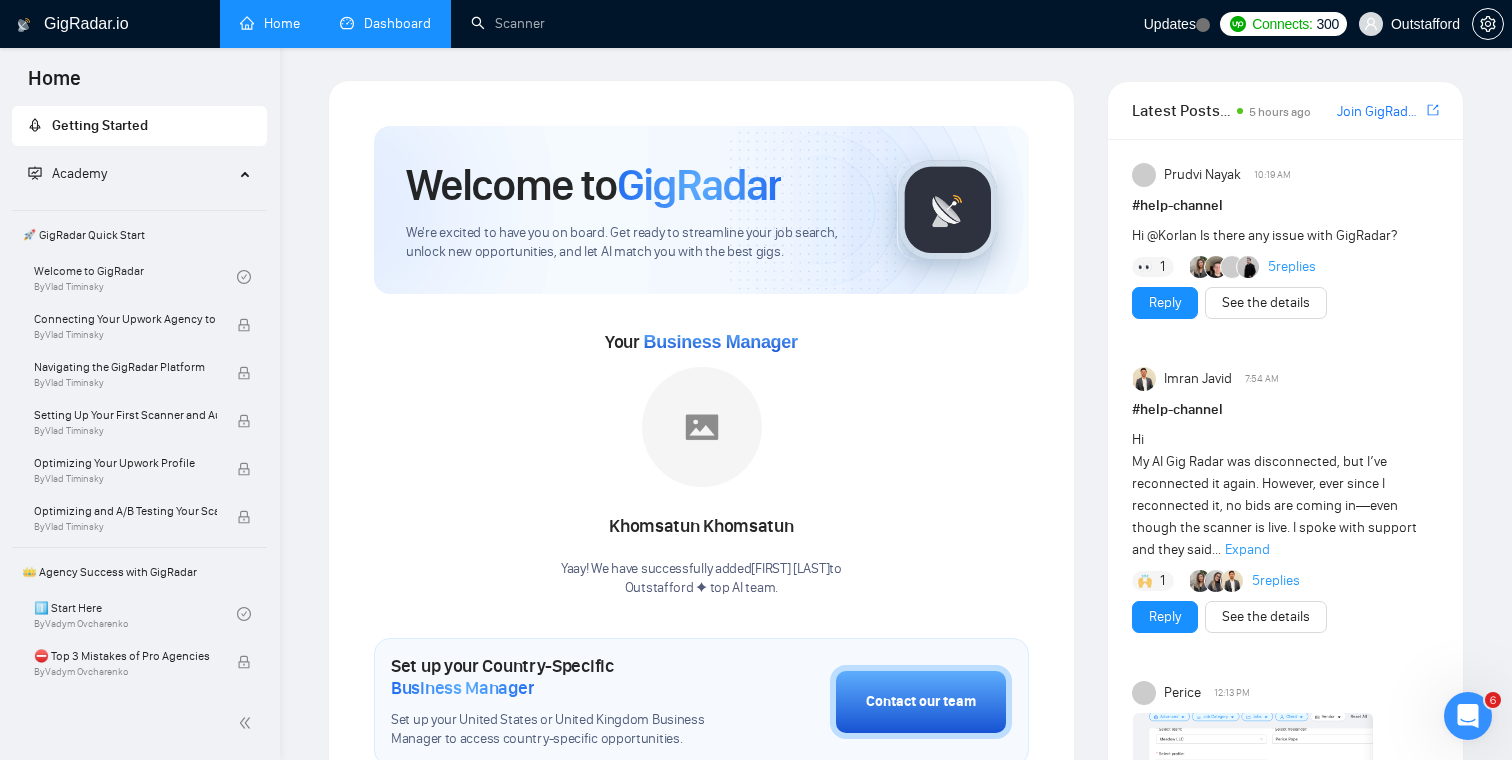 click on "Updates" at bounding box center (1170, 24) 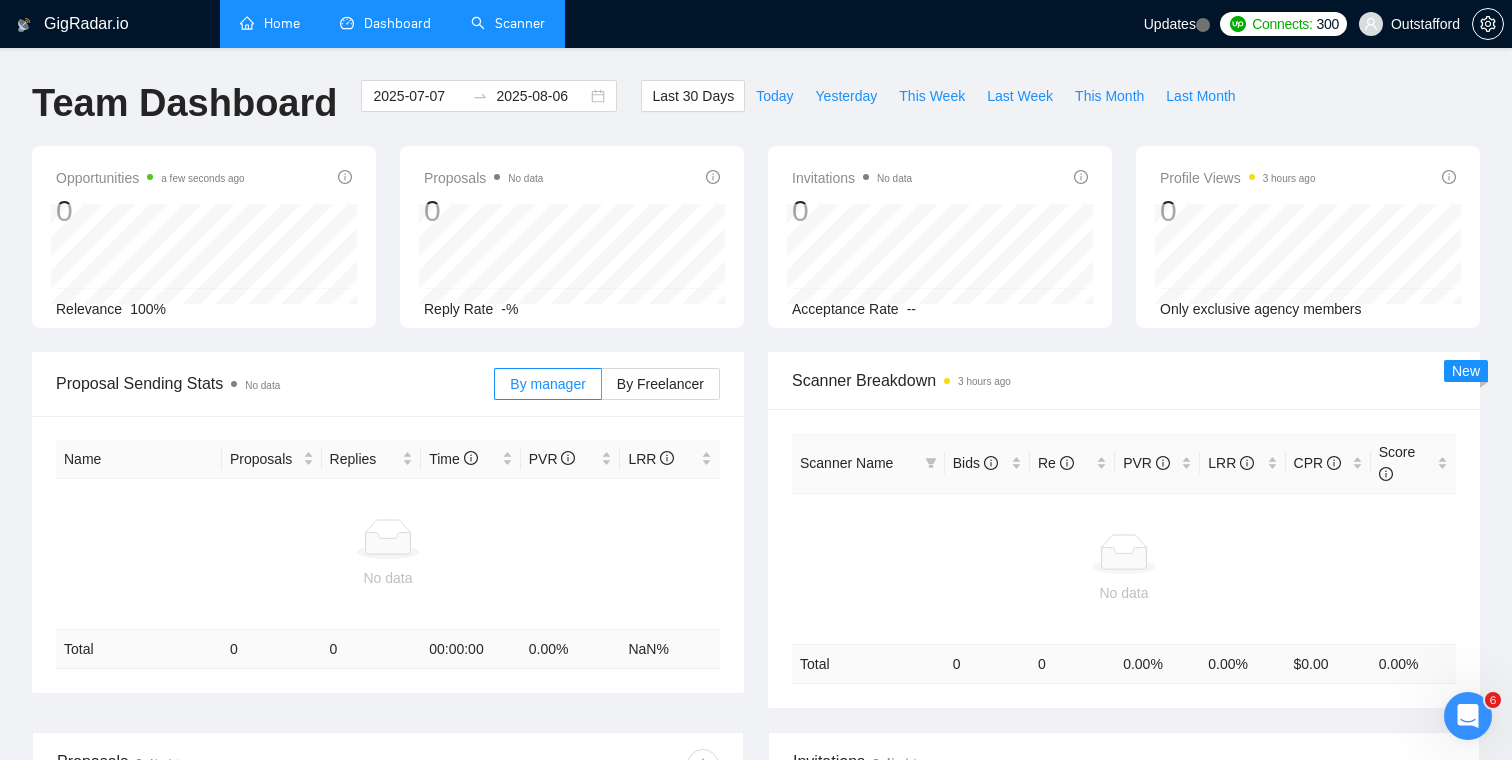 click on "Scanner" at bounding box center (508, 23) 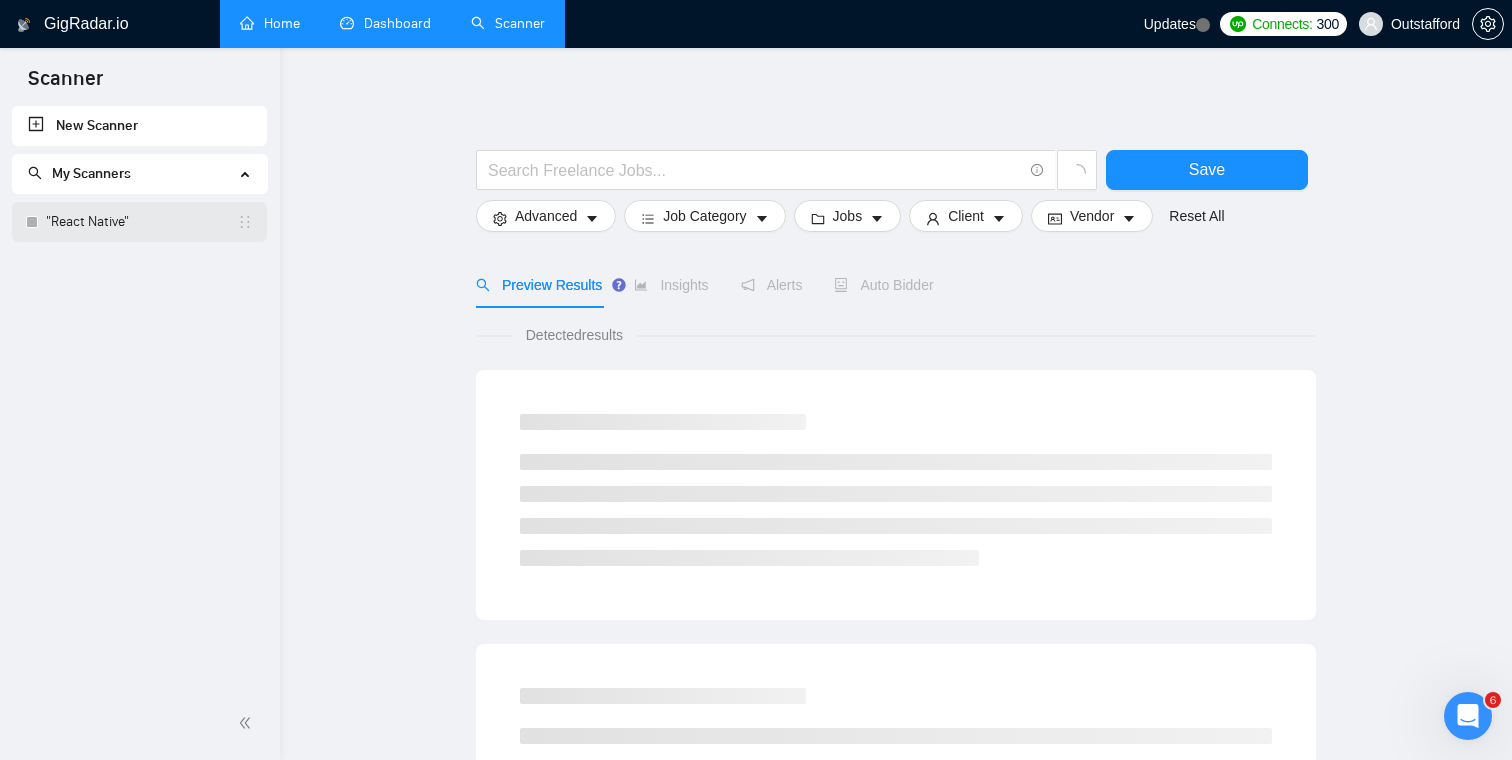 click on ""React Native"" at bounding box center (141, 222) 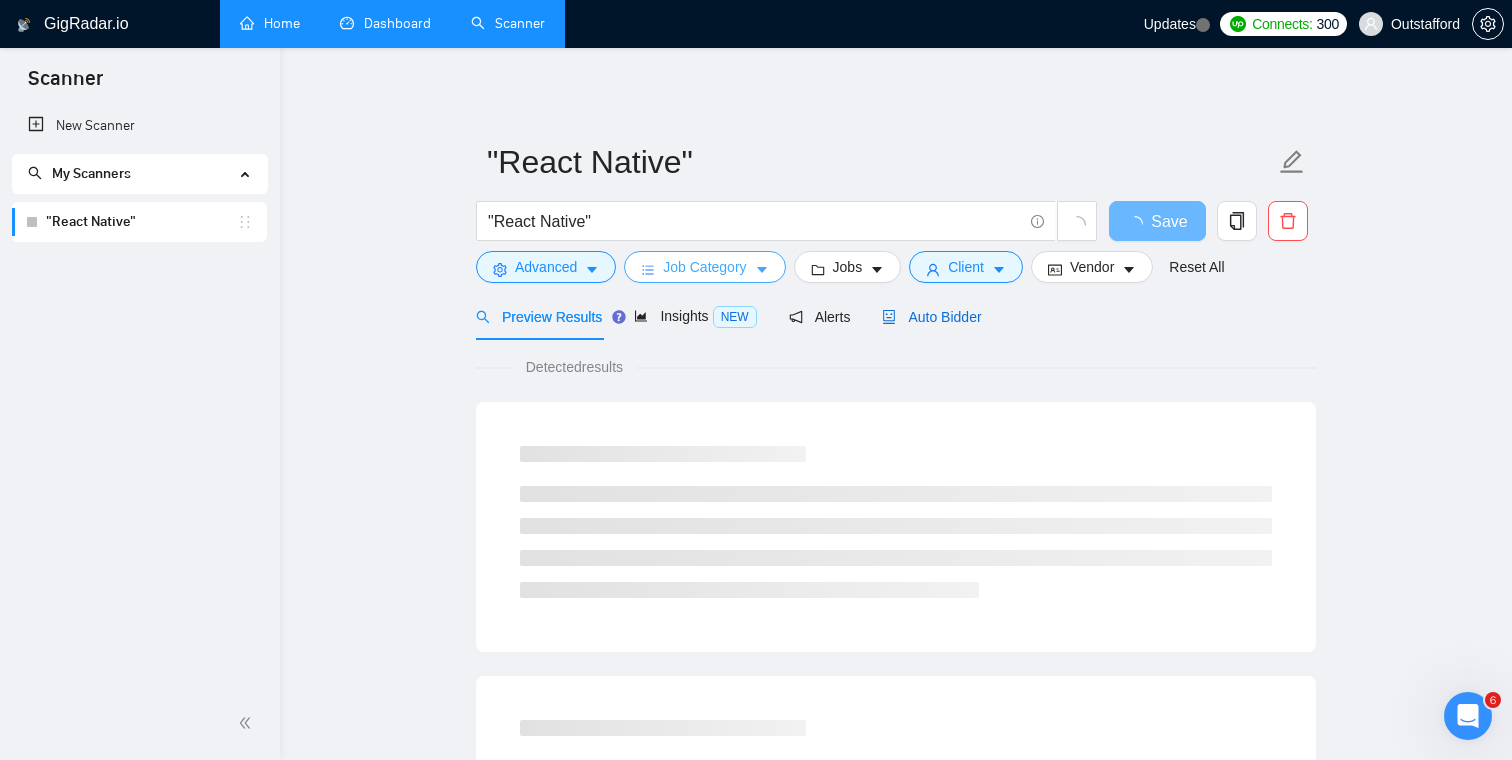 click on "Auto Bidder" at bounding box center (931, 317) 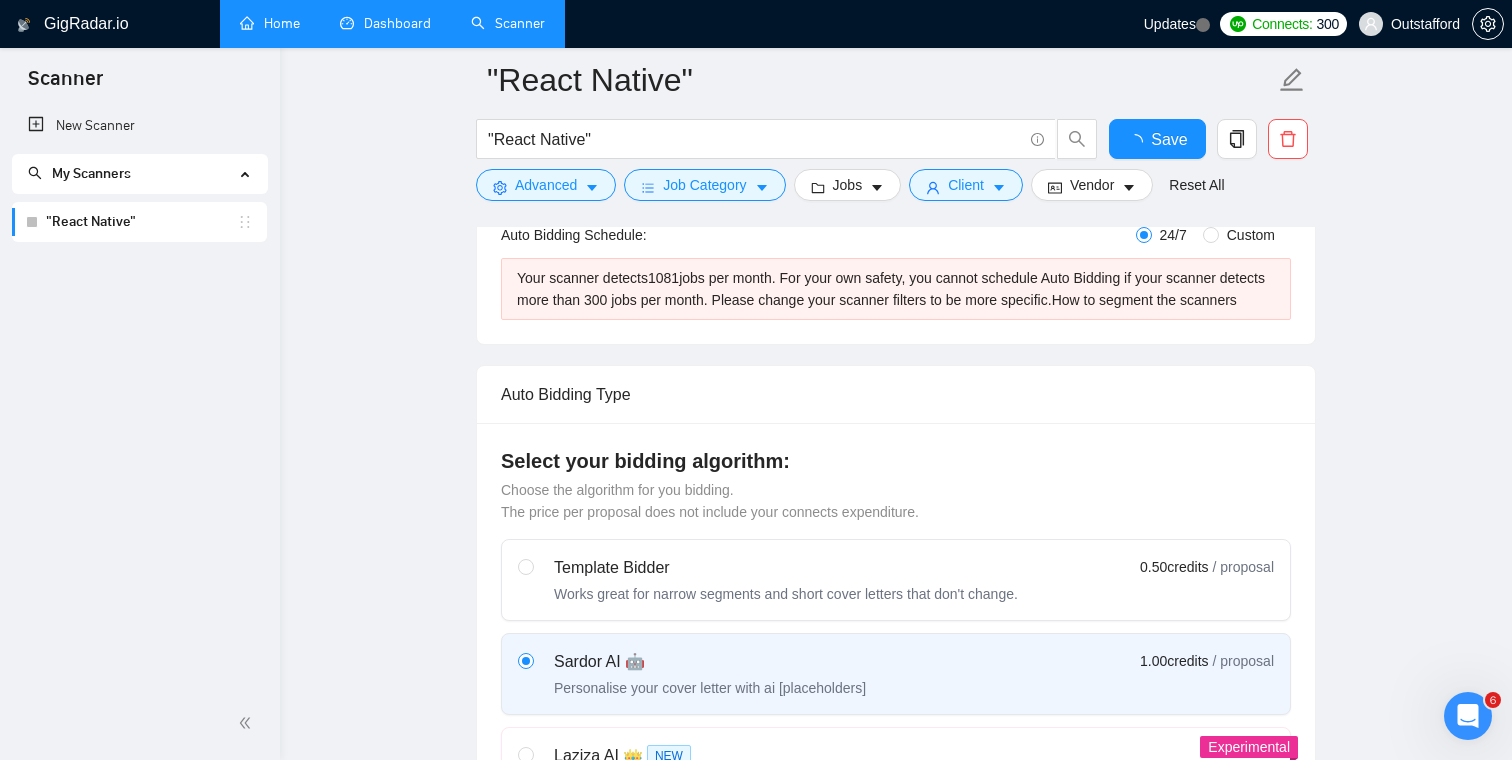 type 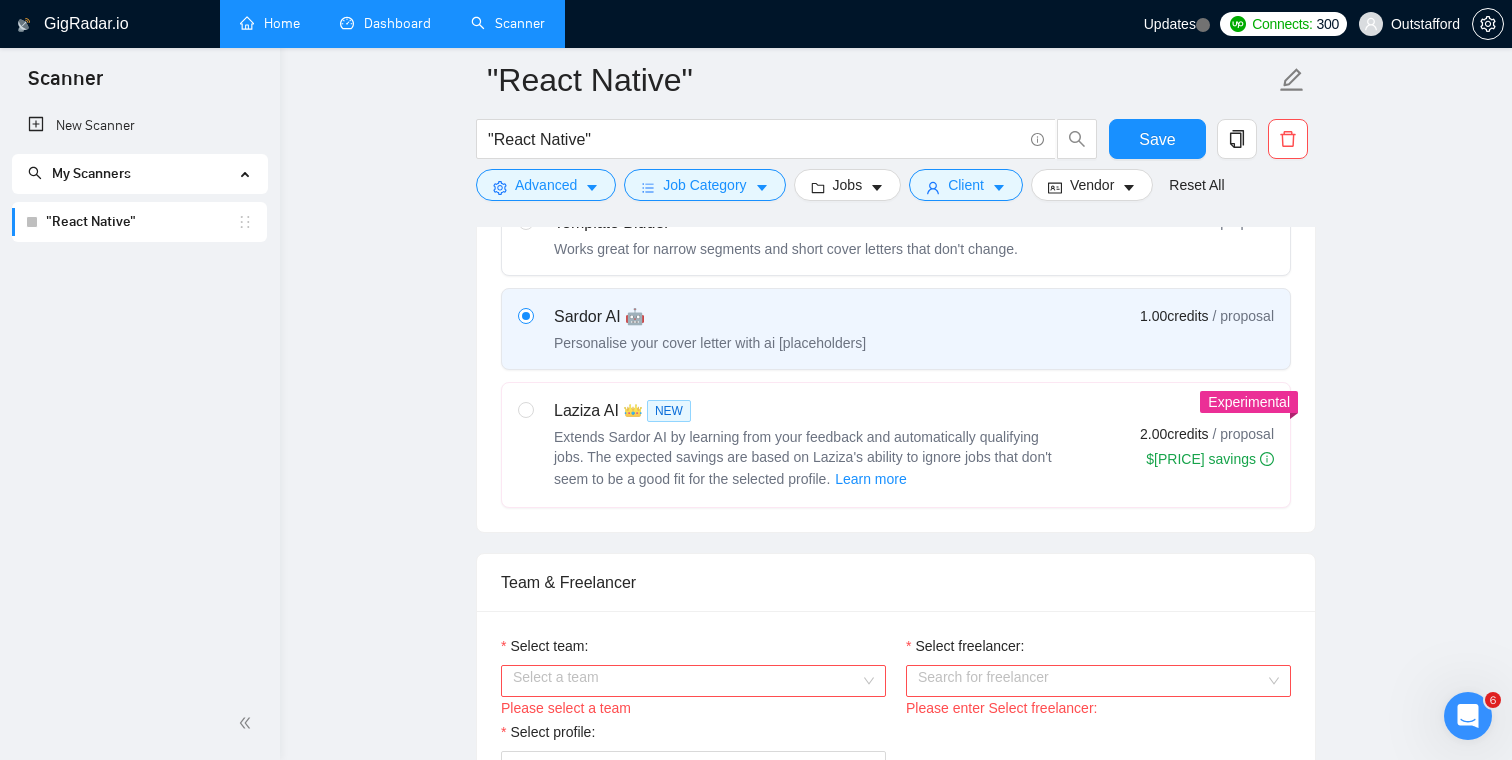 scroll, scrollTop: 701, scrollLeft: 0, axis: vertical 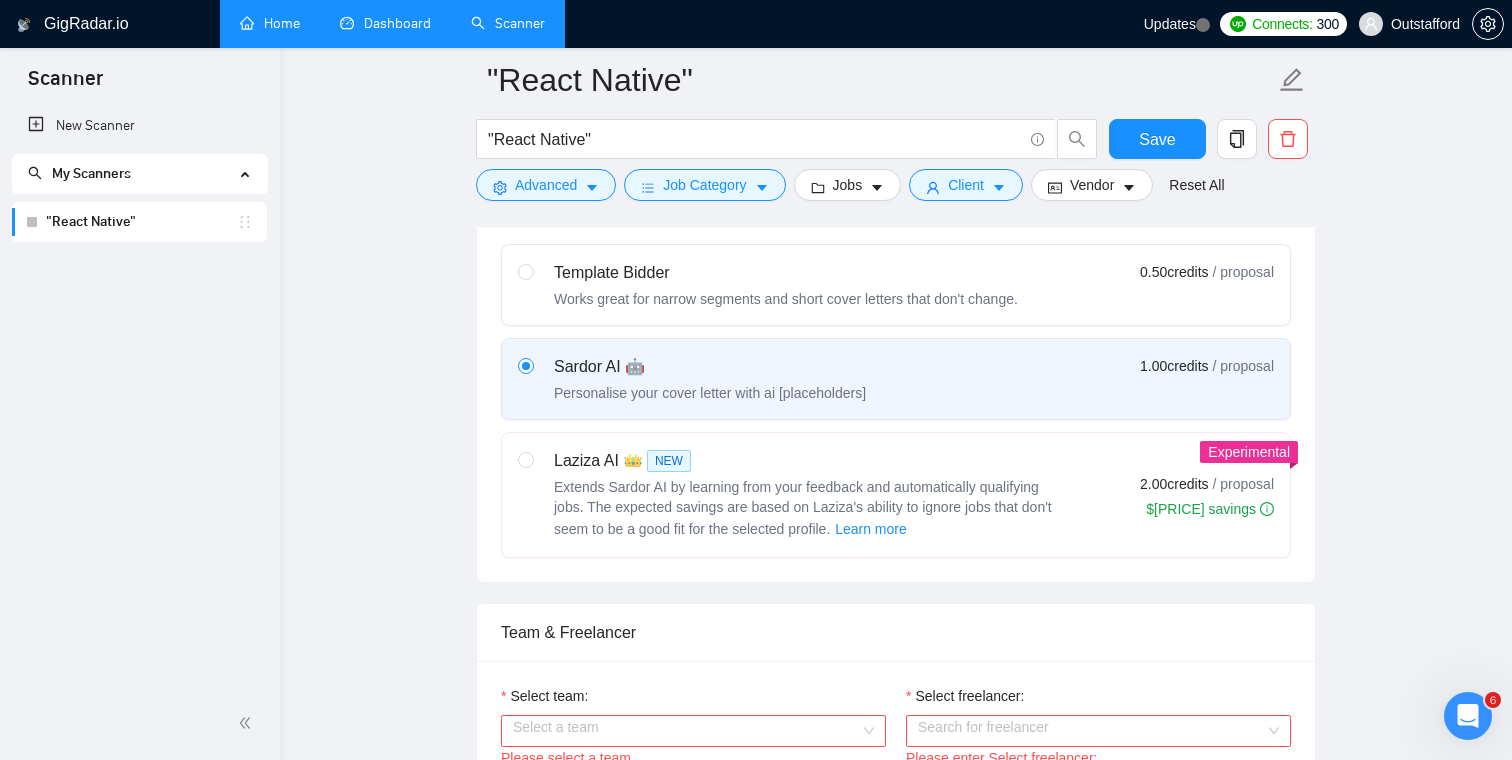 click on "Sardor AI 🤖" at bounding box center [710, 367] 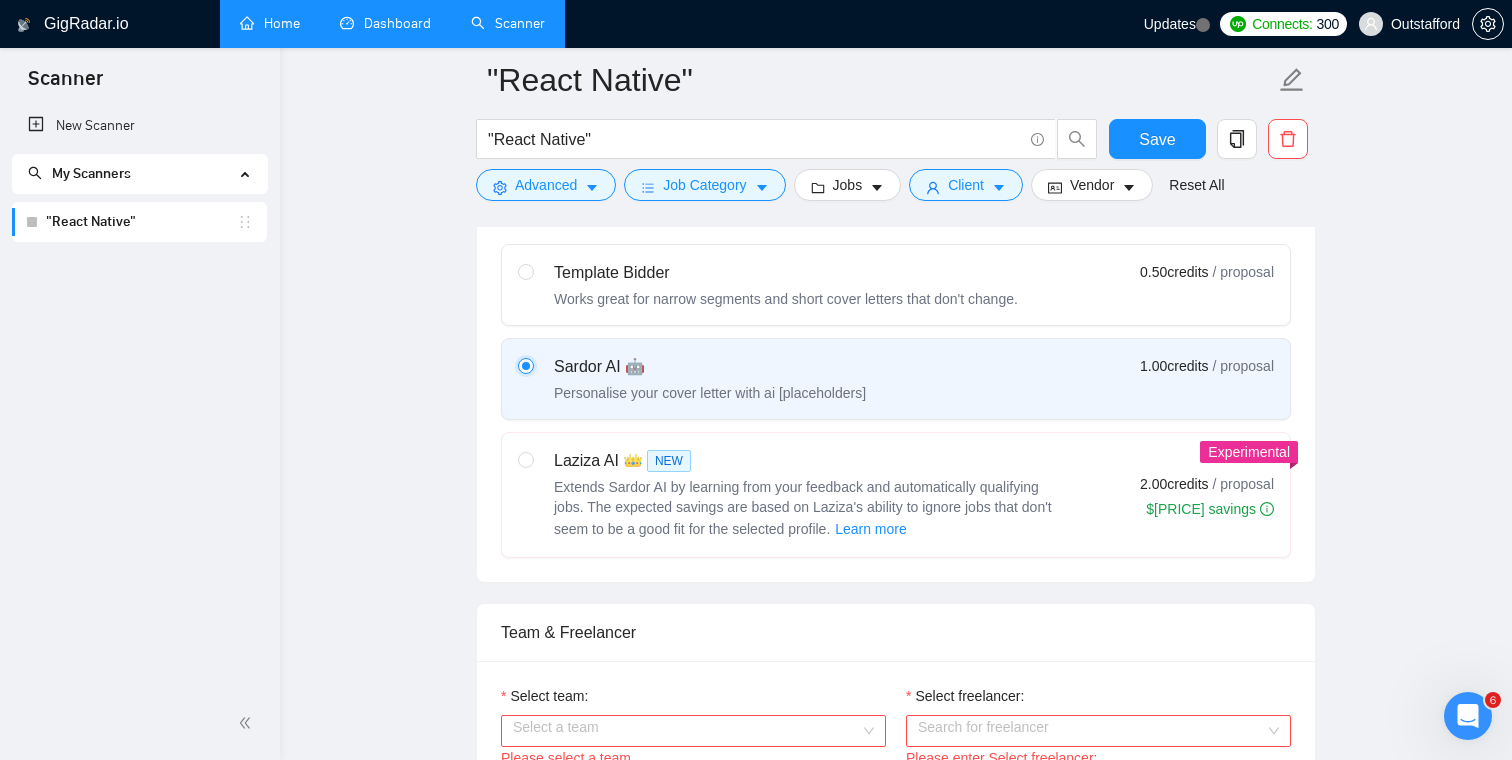 click at bounding box center (525, 365) 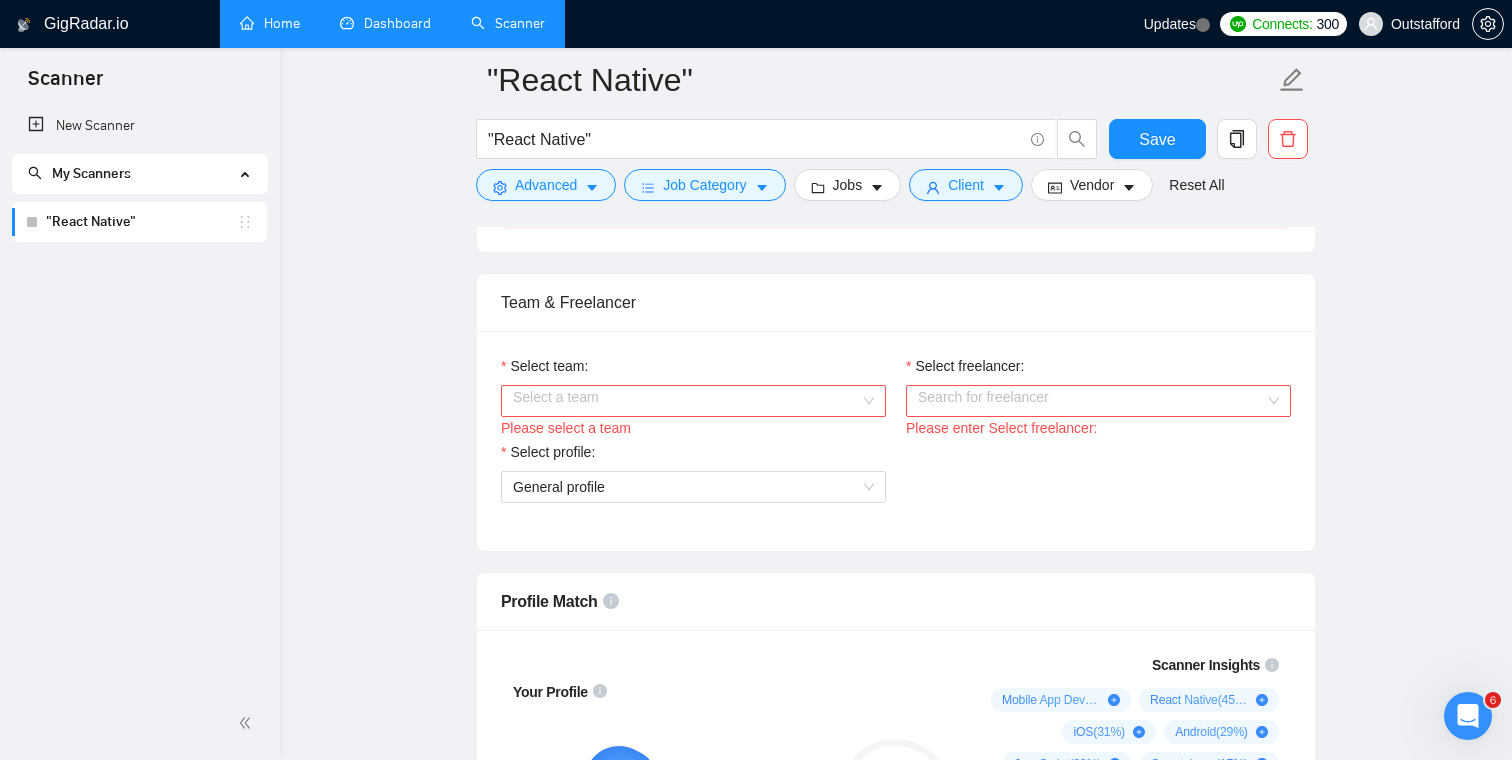 scroll, scrollTop: 1084, scrollLeft: 0, axis: vertical 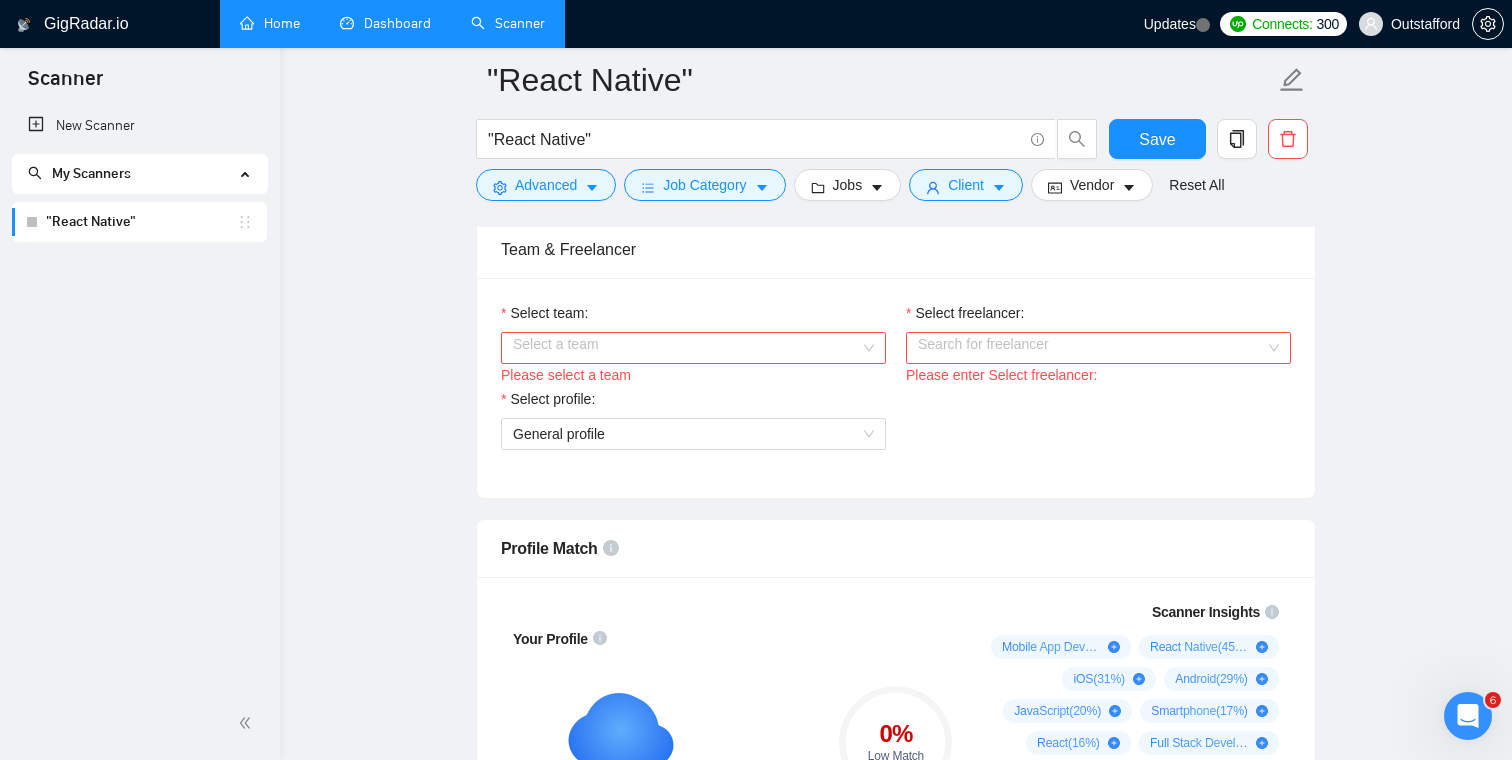 click on "Select team:" at bounding box center (686, 348) 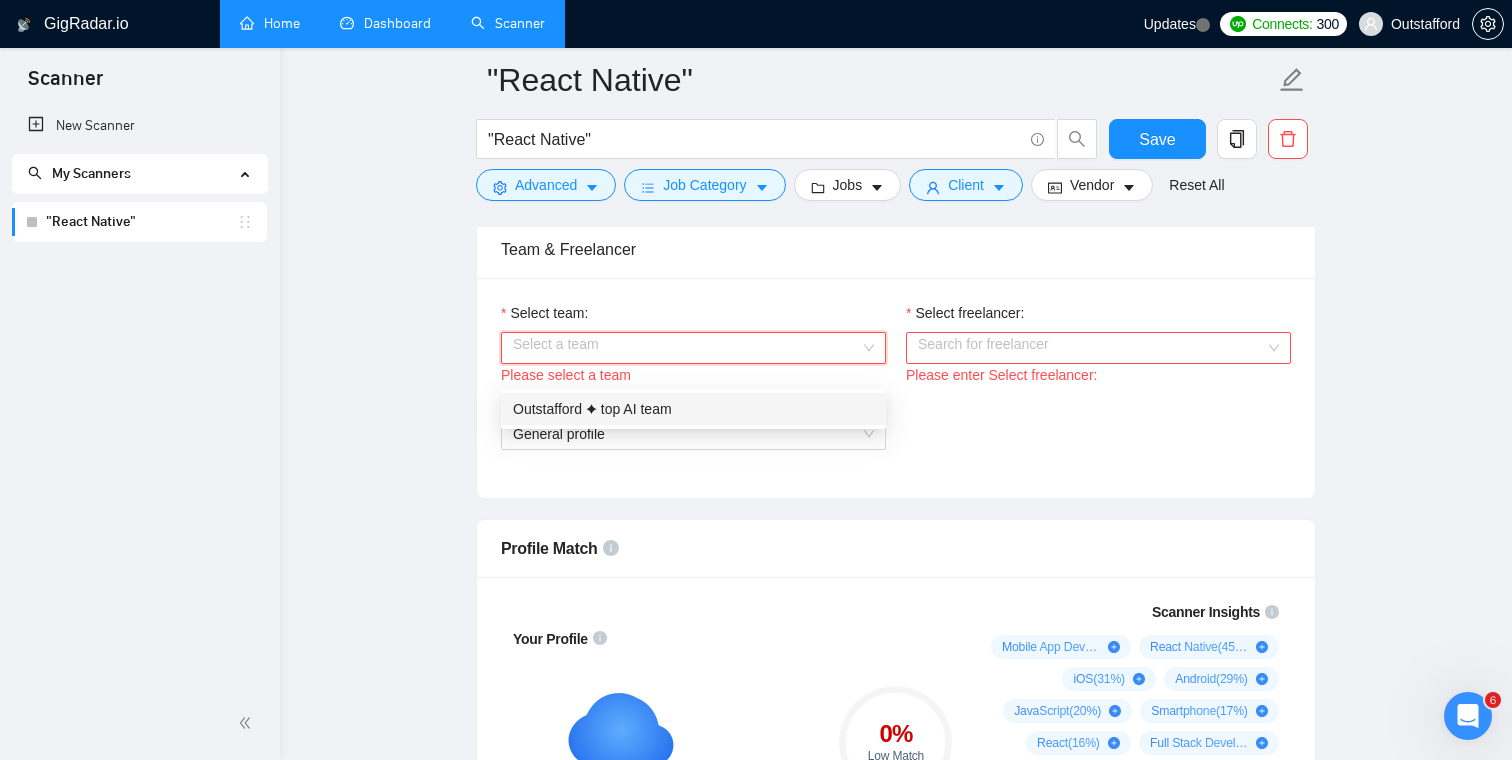 click on "Outstafford ✦ top AI team" at bounding box center (693, 409) 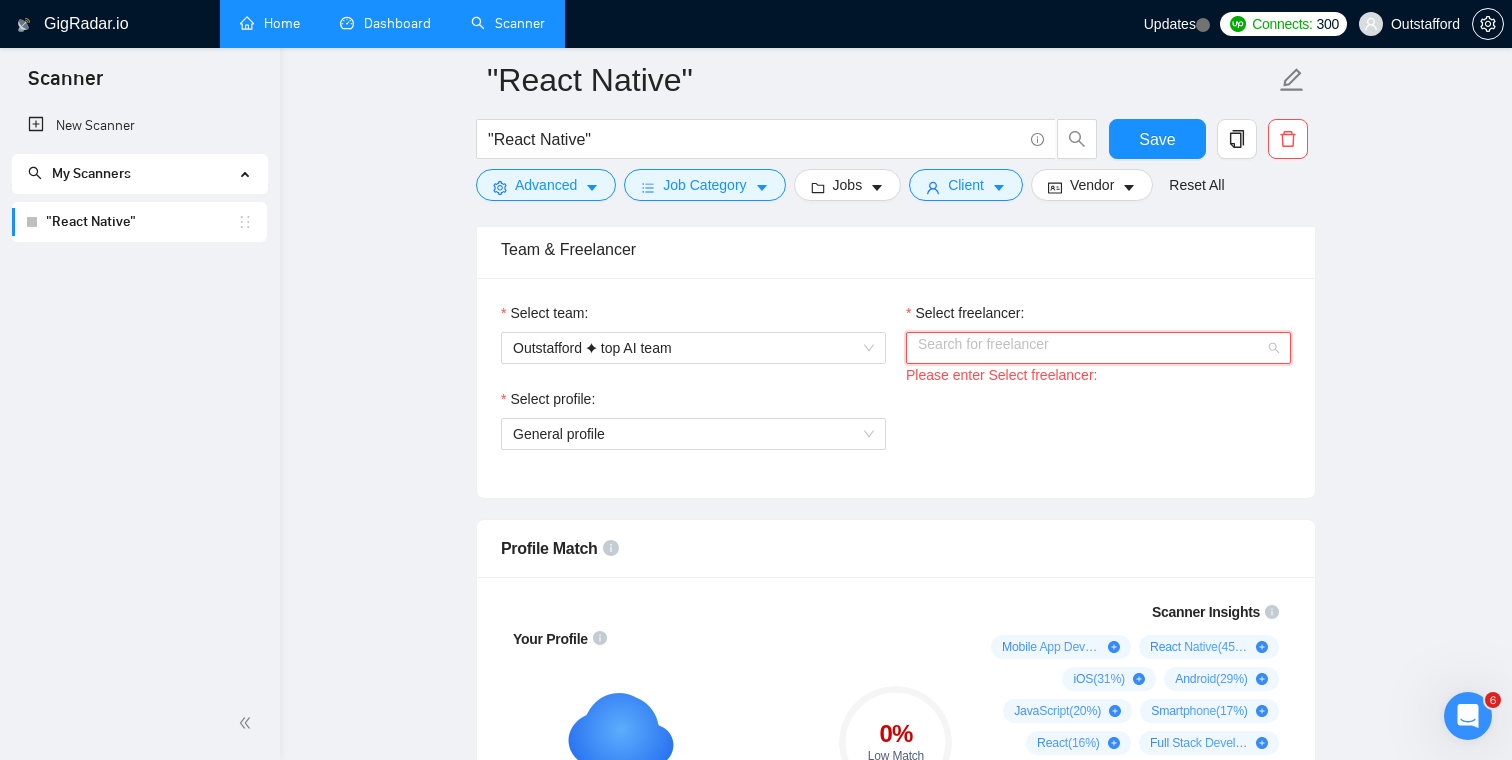 click on "Select freelancer:" at bounding box center [1091, 348] 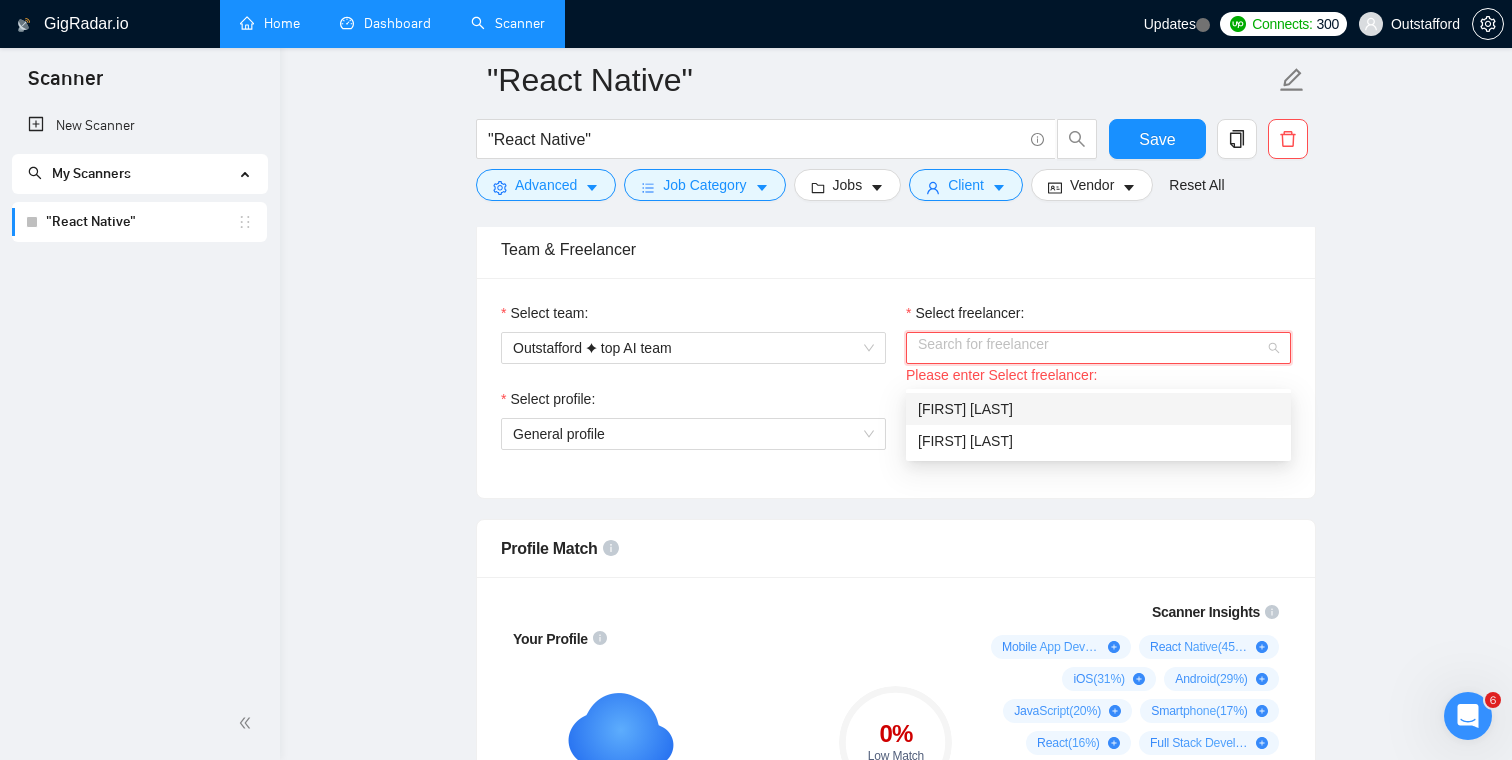 click on "[FIRST] [LAST]" at bounding box center [1098, 409] 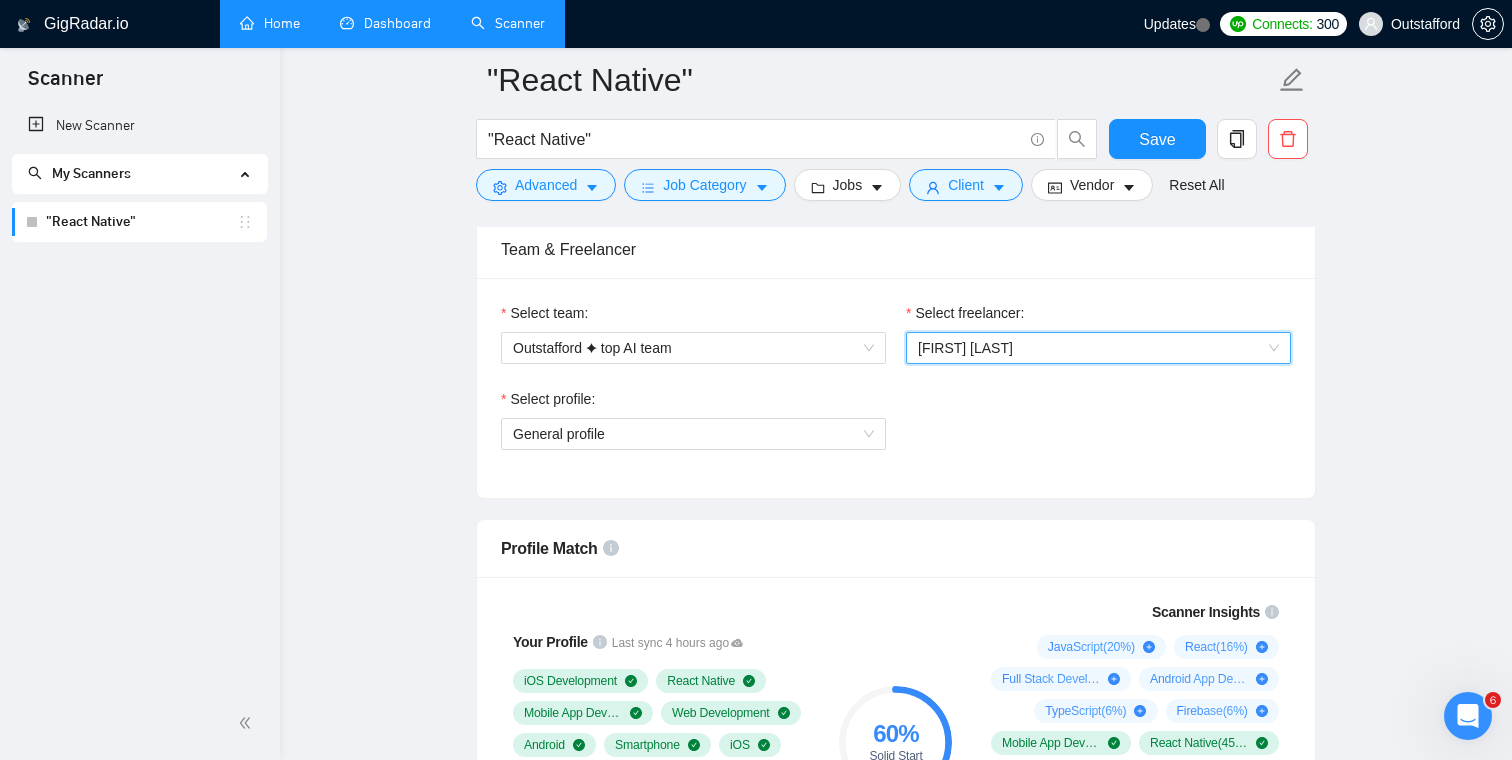 click on "Auto Bidding Schedule: 24/7 Custom Custom Auto Bidder Schedule Repeat every week on Monday Tuesday Wednesday Thursday Friday Saturday Sunday Active Hours ( [TIMEZONE] ): From: To: ( 24  hours) [TIMEZONE] Your scanner detects  1081  jobs per month. For your own safety, you cannot schedule Auto Bidding if your scanner detects more than 300 jobs per month. Please change your scanner filters to be more specific.  How to segment the scanners Auto Bidding Type Select your bidding algorithm: Choose the algorithm for you bidding. The price per proposal does not include your connects expenditure. Template Bidder Works great for narrow segments and short cover letters that don't change. 0.50  credits / proposal Sardor AI 🤖 1.00 👑" at bounding box center (896, 1762) 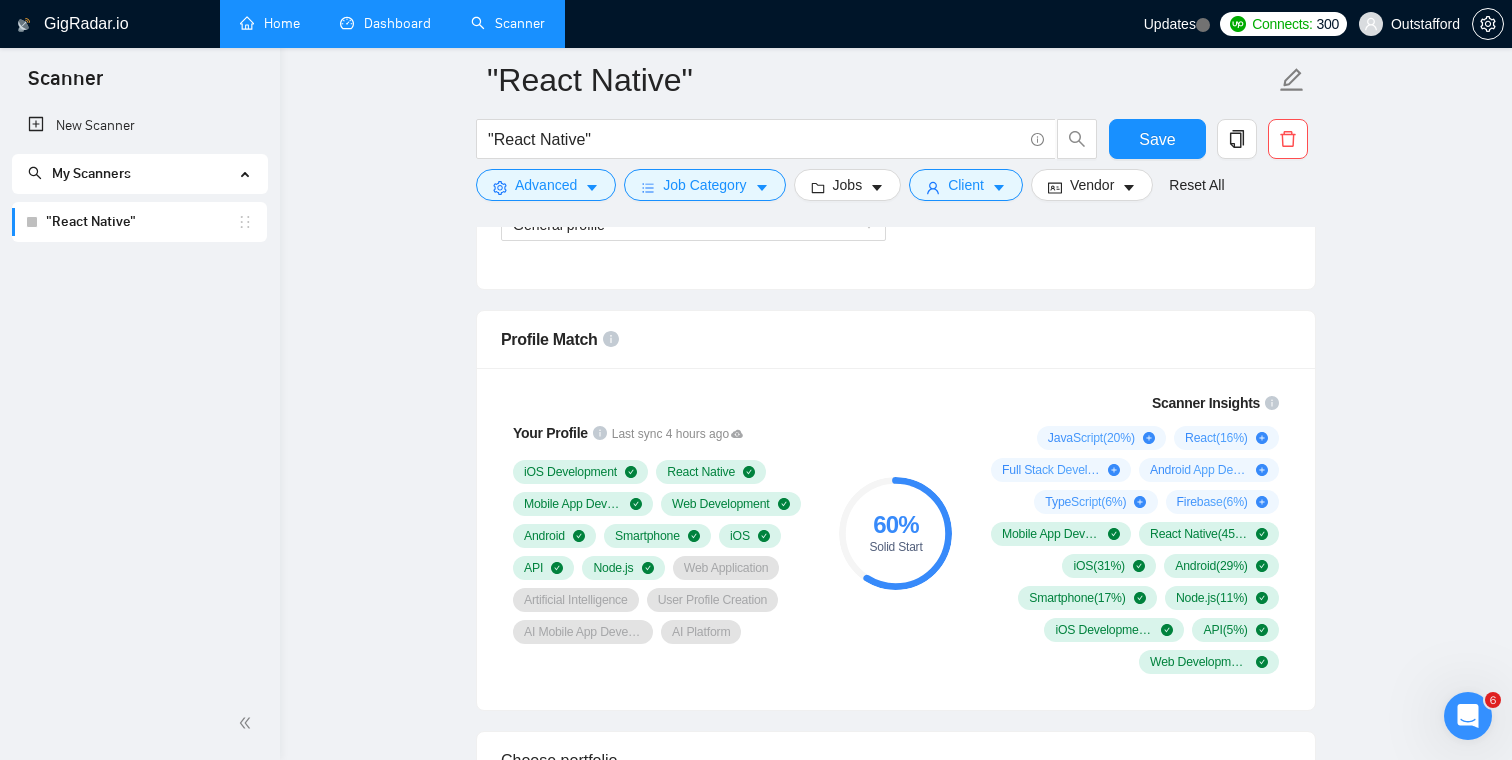 scroll, scrollTop: 1253, scrollLeft: 0, axis: vertical 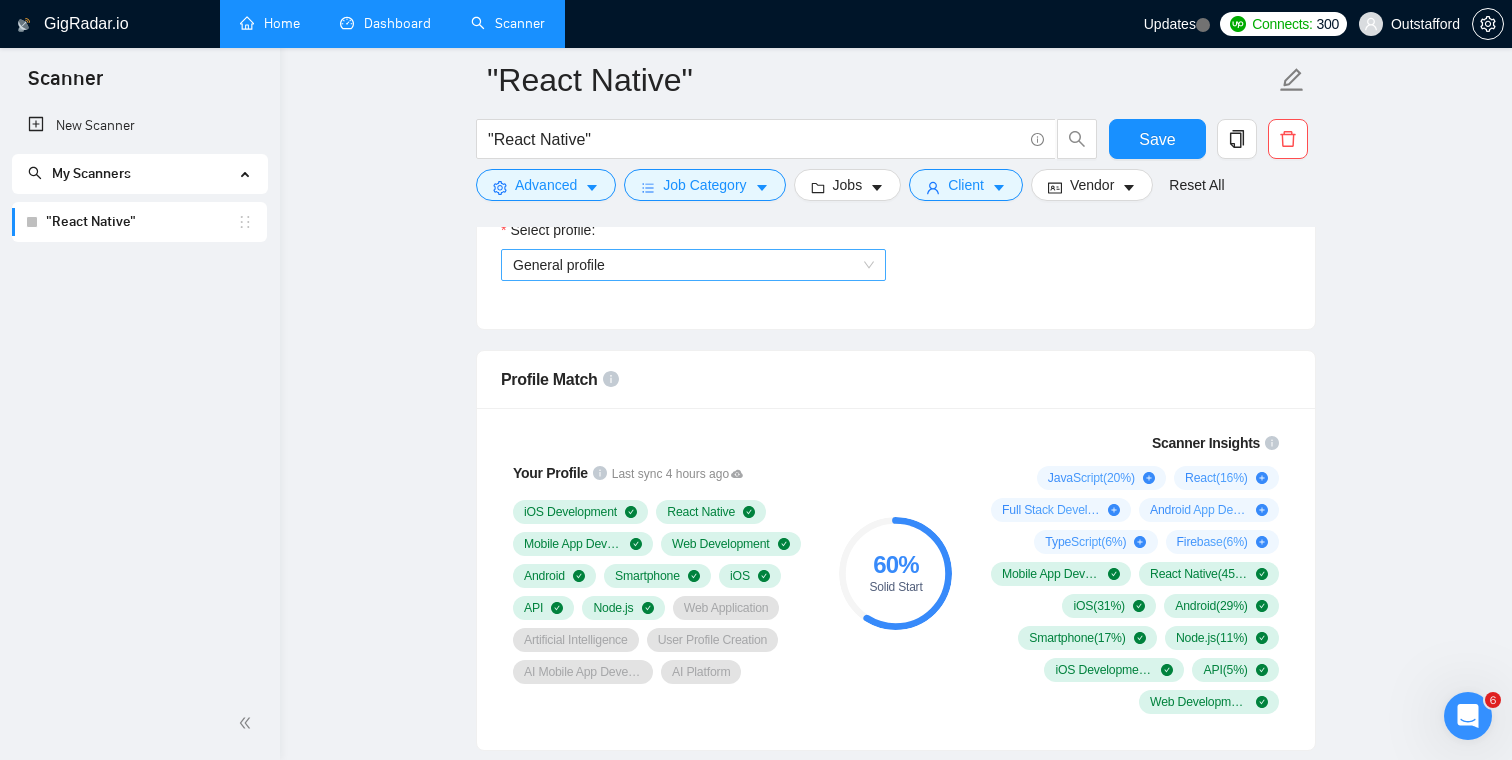 click on "General profile" at bounding box center [693, 265] 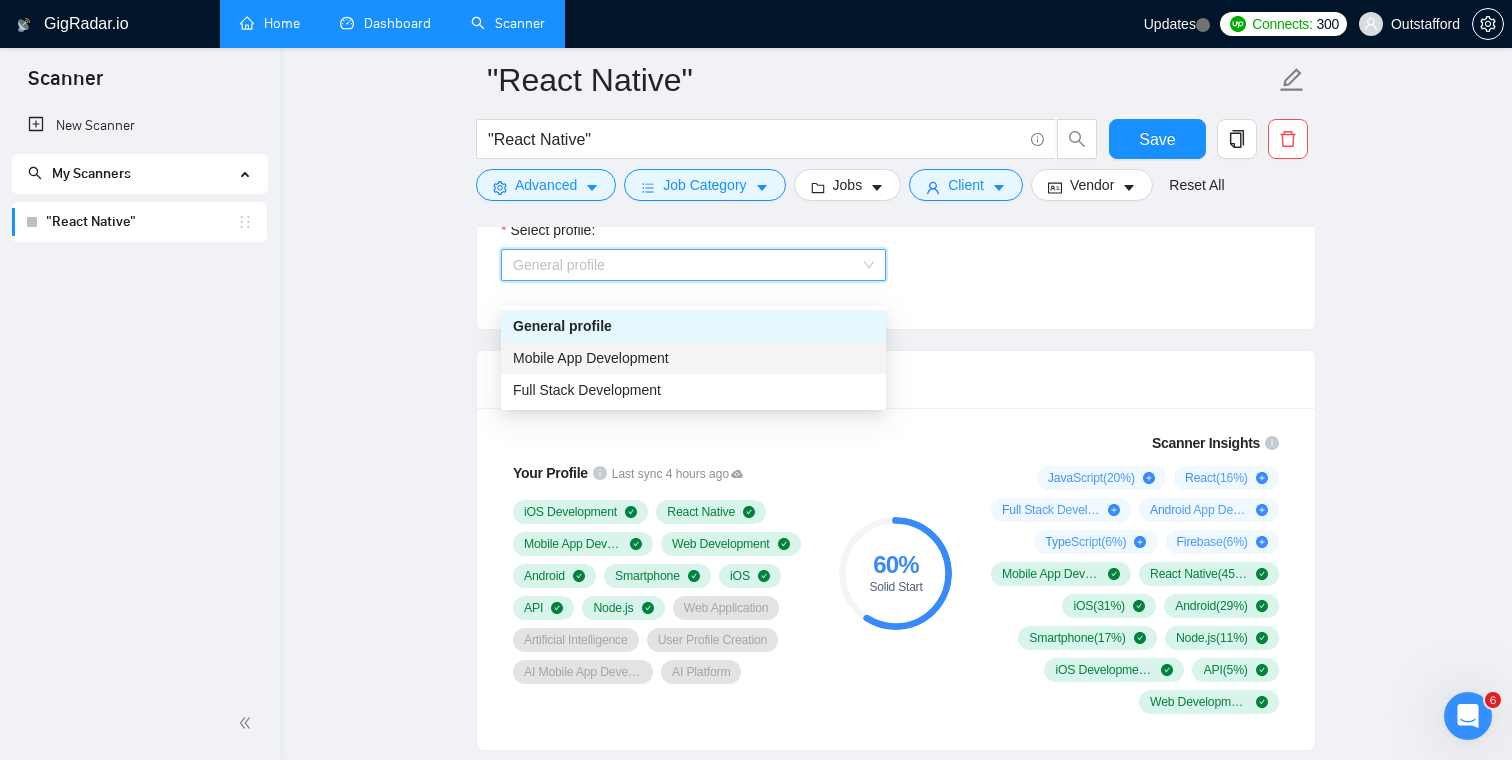 click on "Mobile App Development" at bounding box center [591, 358] 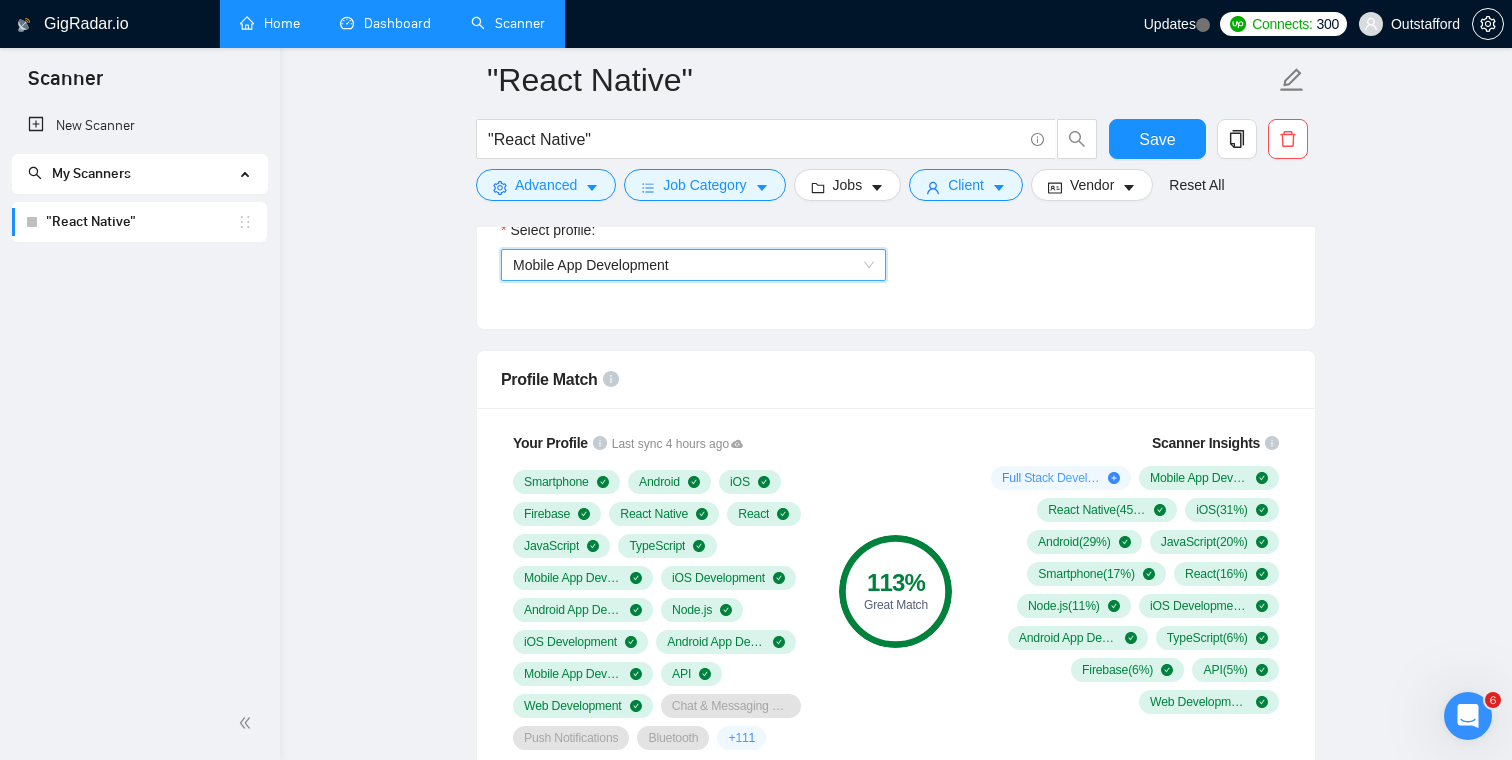 click on "Auto Bidding Schedule: 24/7 Custom Custom Auto Bidder Schedule Repeat every week on Monday Tuesday Wednesday Thursday Friday Saturday Sunday Active Hours ( [TIMEZONE] ): From: To: ( 24  hours) [TIMEZONE] Your scanner detects  1081  jobs per month. For your own safety, you cannot schedule Auto Bidding if your scanner detects more than 300 jobs per month. Please change your scanner filters to be more specific.  How to segment the scanners Auto Bidding Type Select your bidding algorithm: Choose the algorithm for you bidding. The price per proposal does not include your connects expenditure. Template Bidder Works great for narrow segments and short cover letters that don't change. 0.50  credits / proposal Sardor AI 🤖 1.00 👑" at bounding box center (896, 1611) 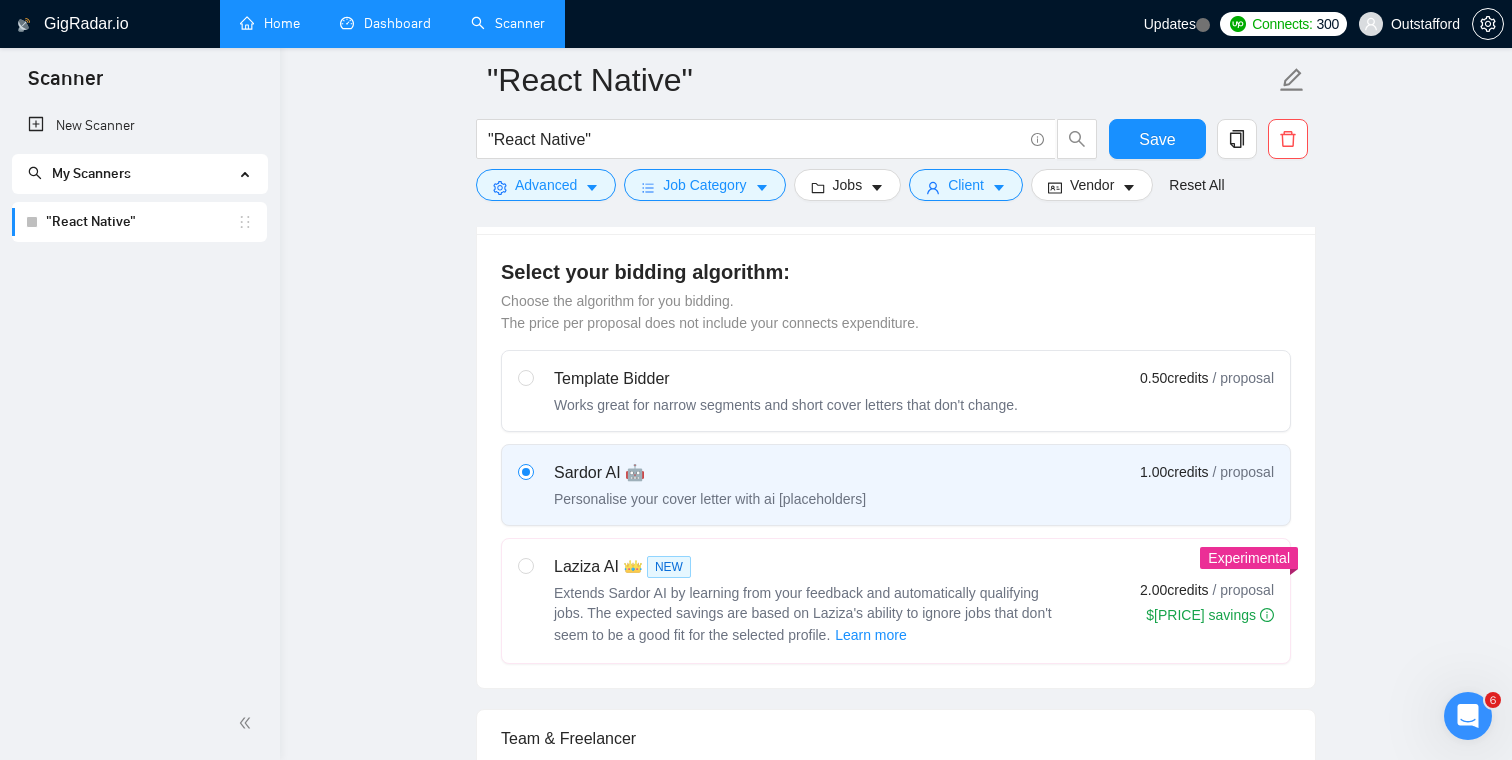 scroll, scrollTop: 601, scrollLeft: 0, axis: vertical 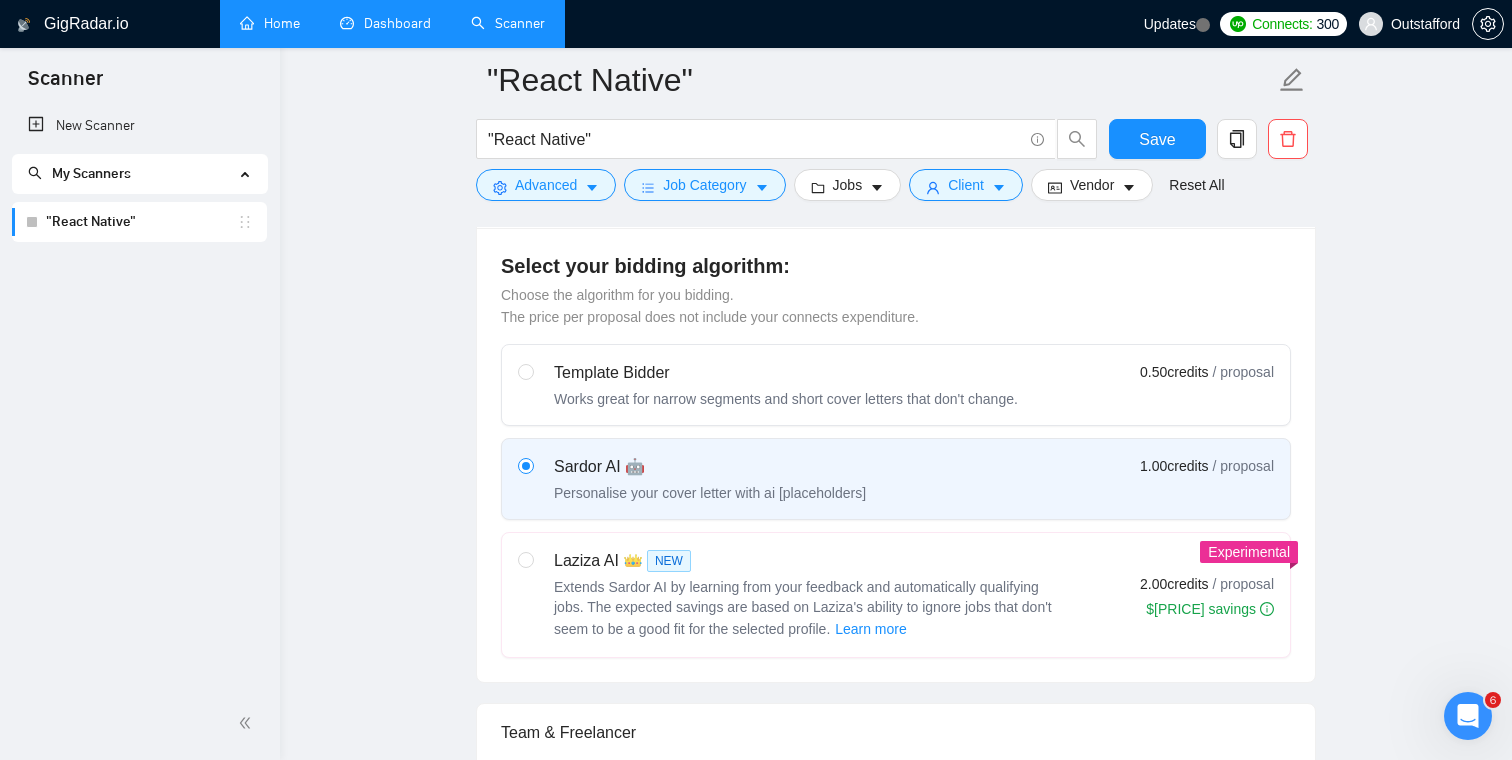 click 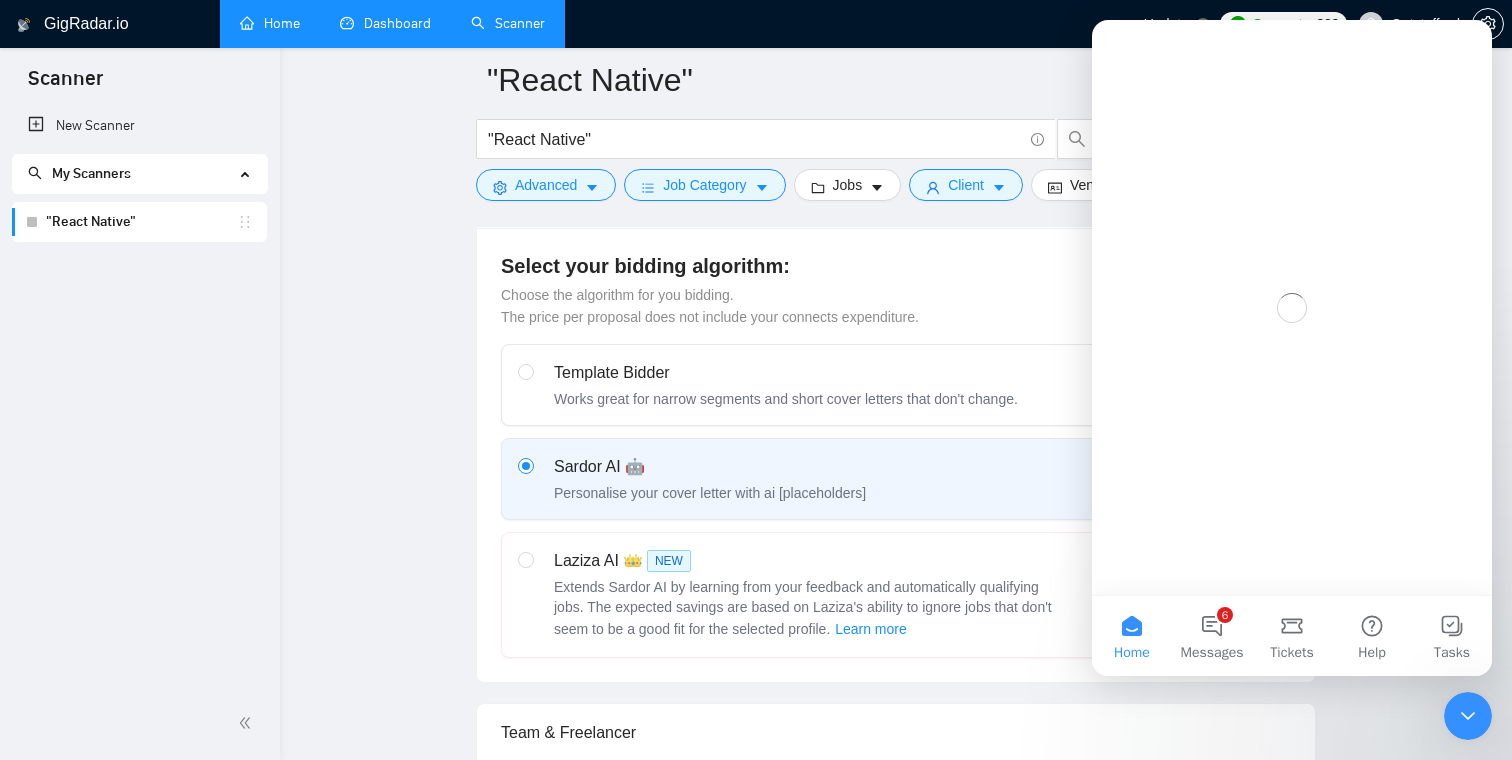 scroll, scrollTop: 0, scrollLeft: 0, axis: both 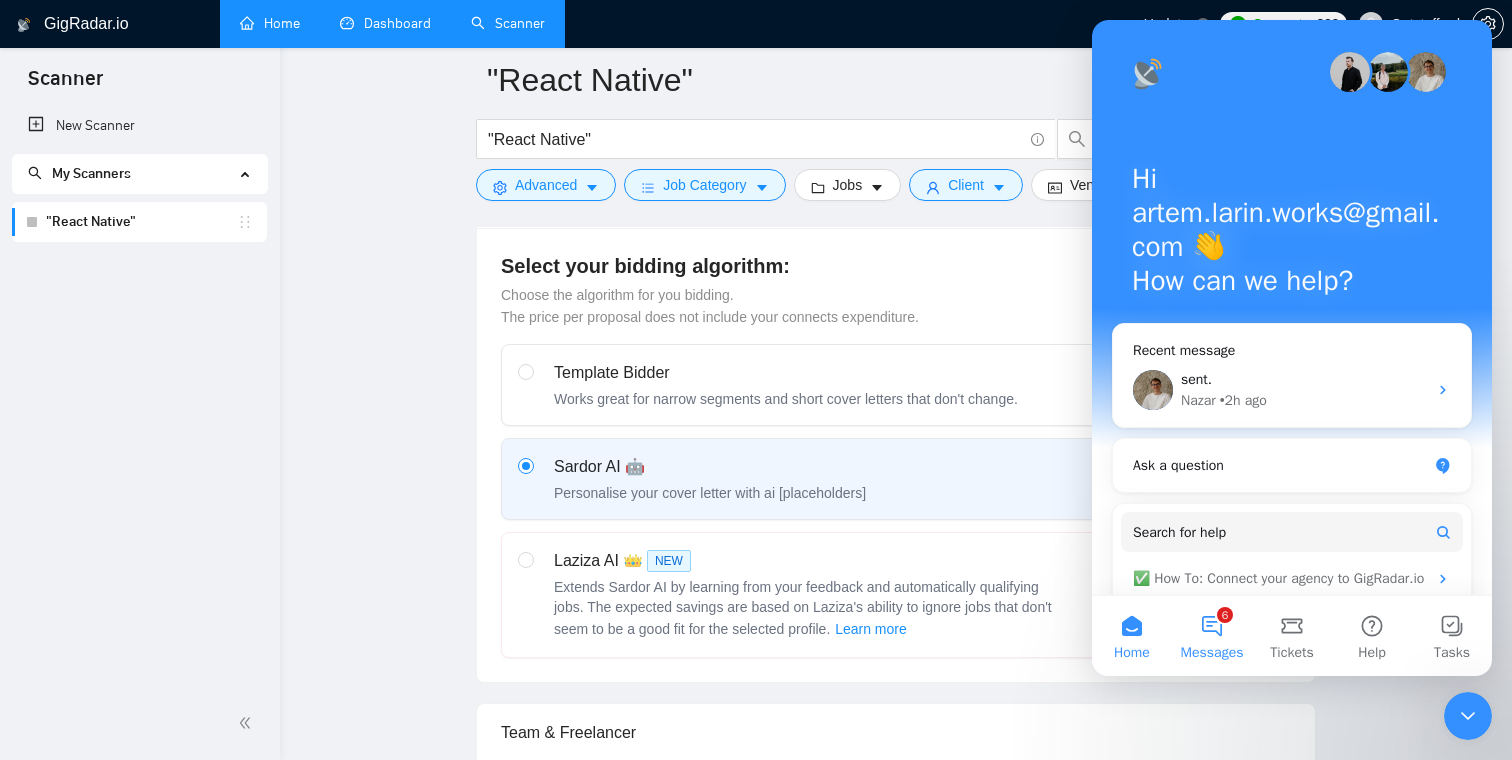 click on "6 Messages" at bounding box center [1212, 636] 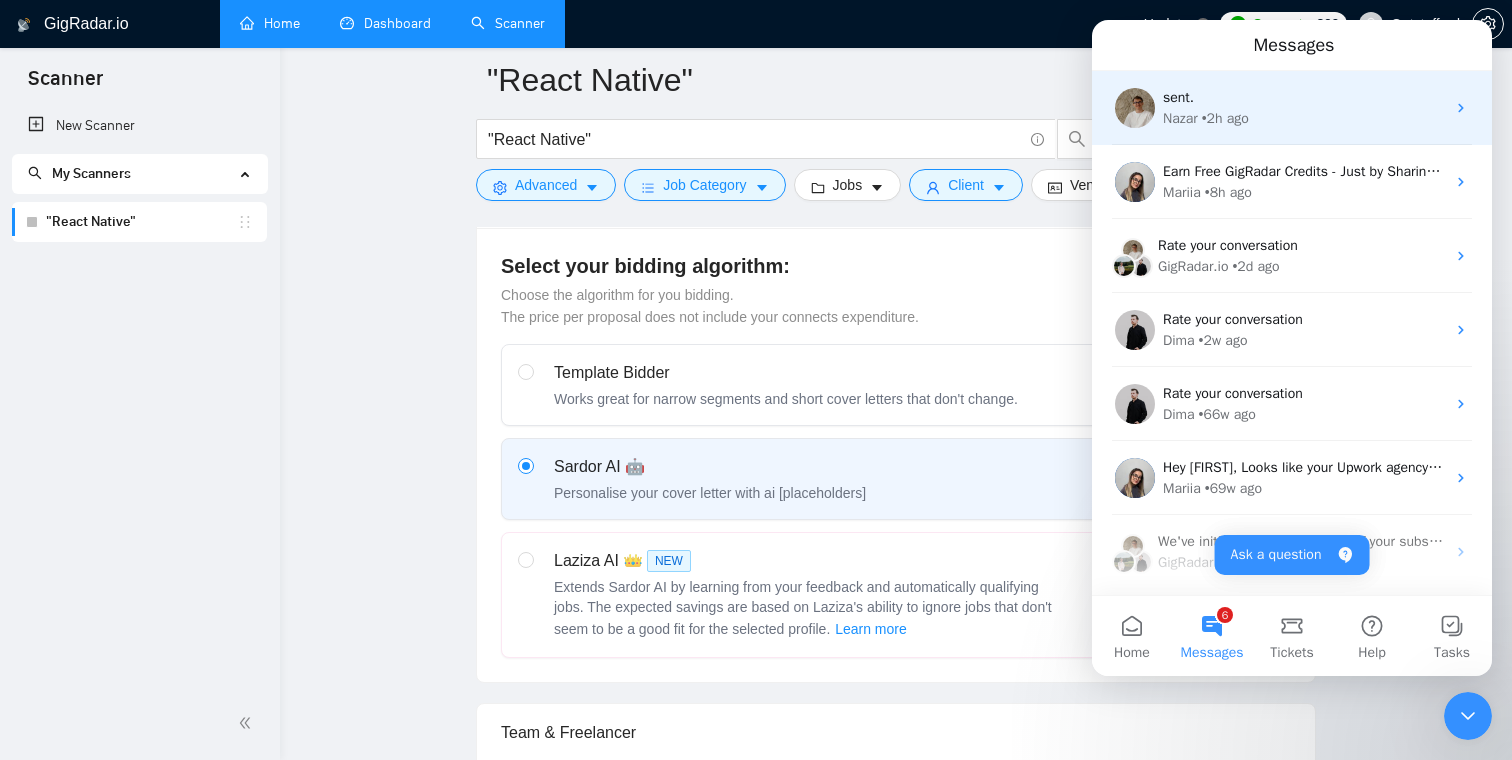 click on "•  2h ago" at bounding box center (1225, 118) 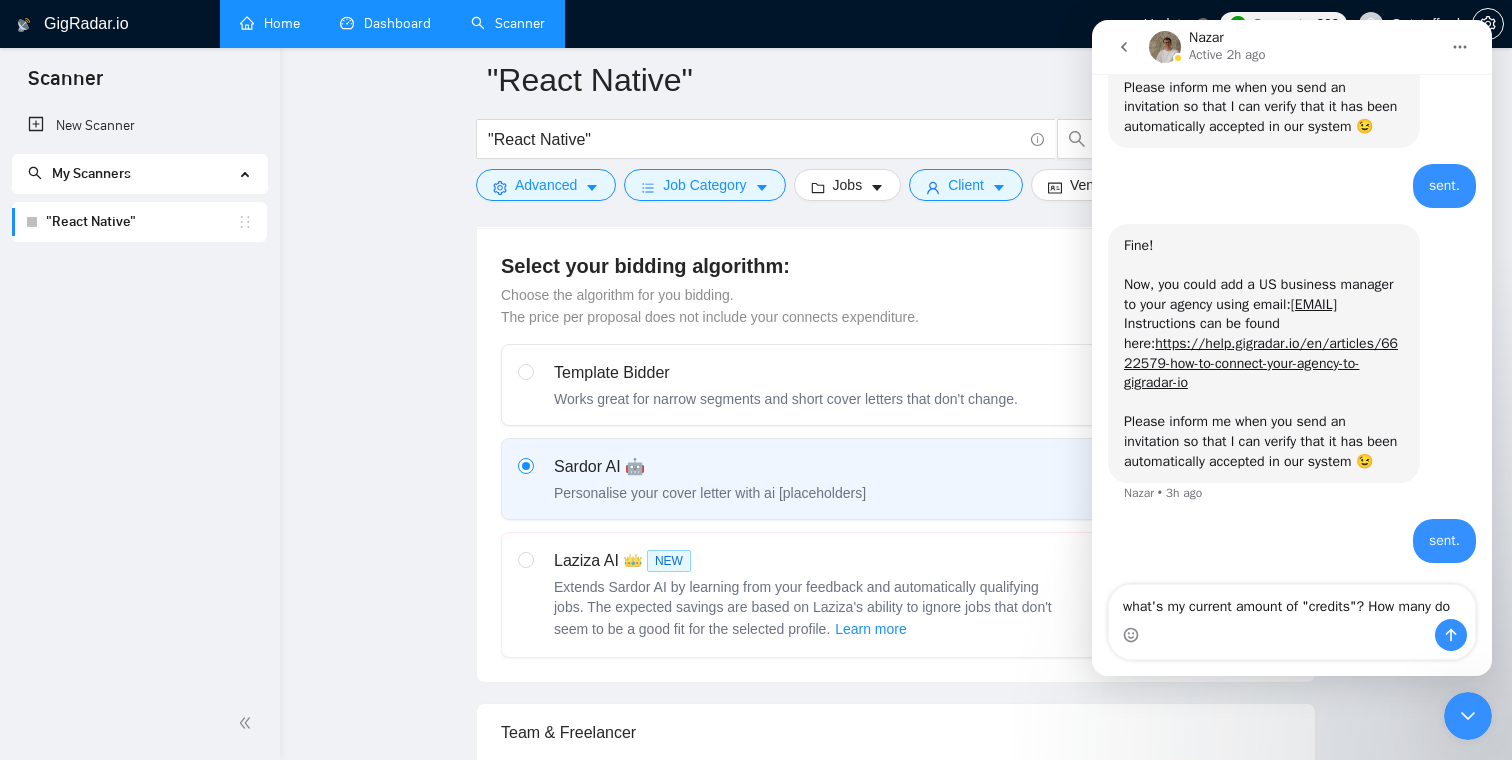 scroll, scrollTop: 3831, scrollLeft: 0, axis: vertical 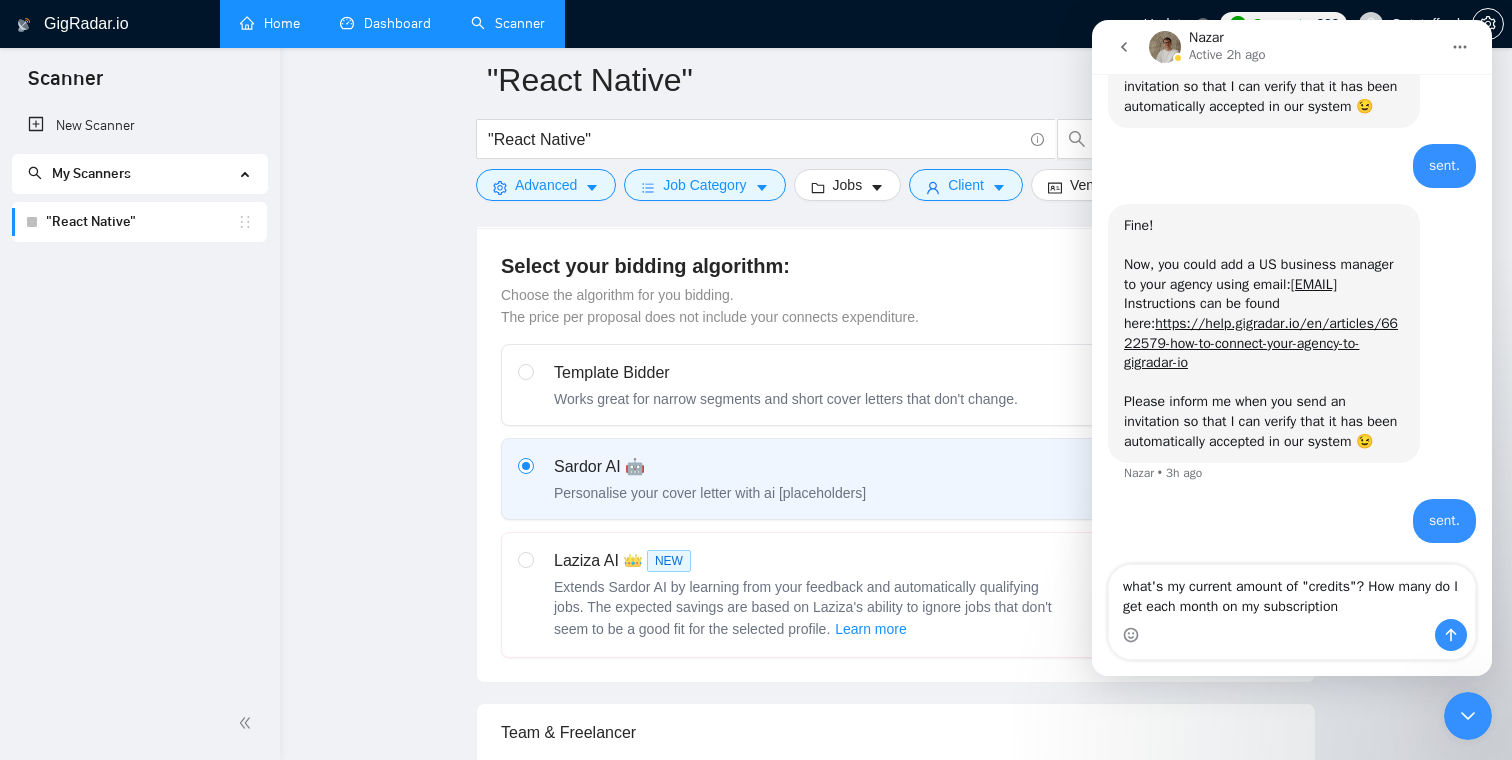 type on "what's my current amount of "credits"? How many do I get each month on my subscription?" 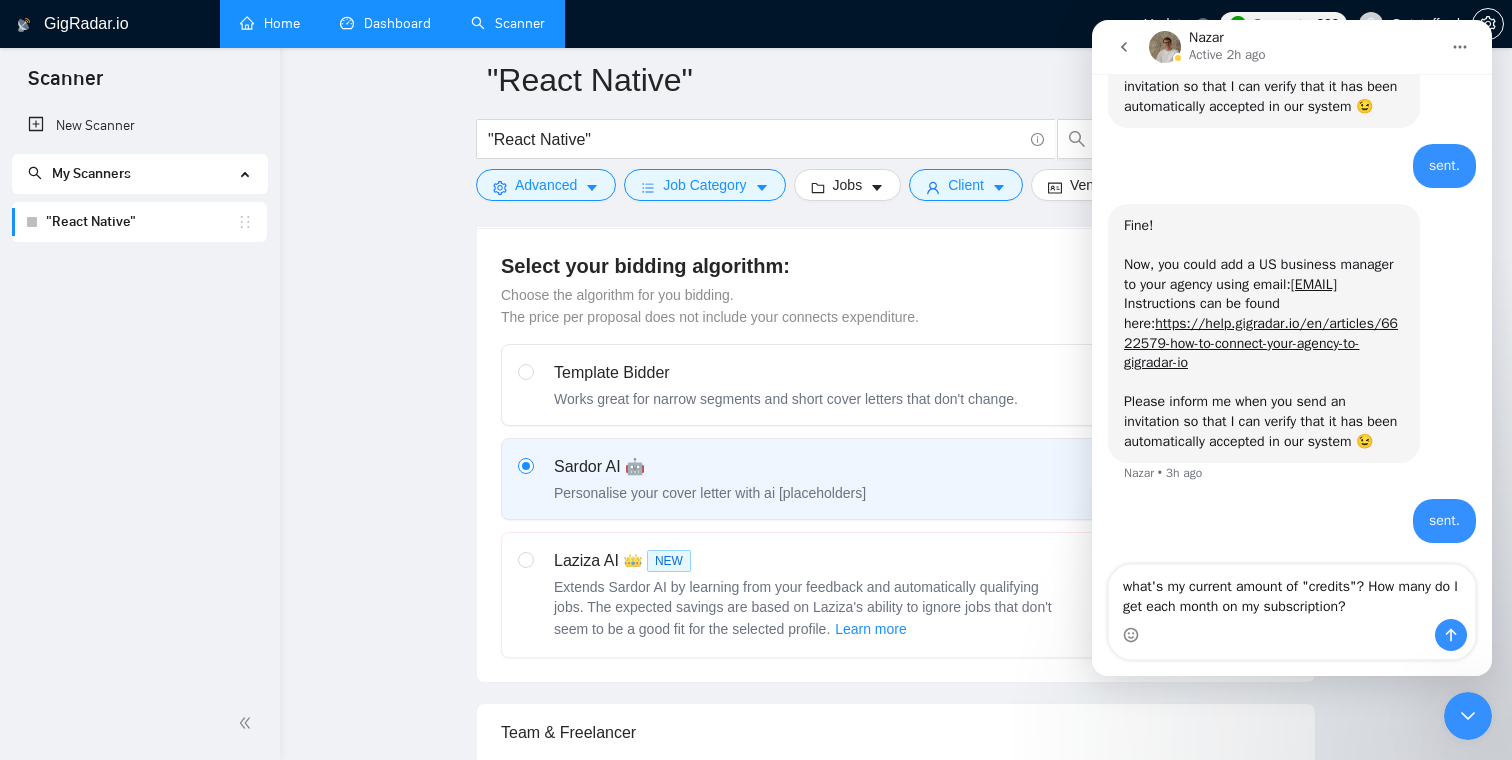 type 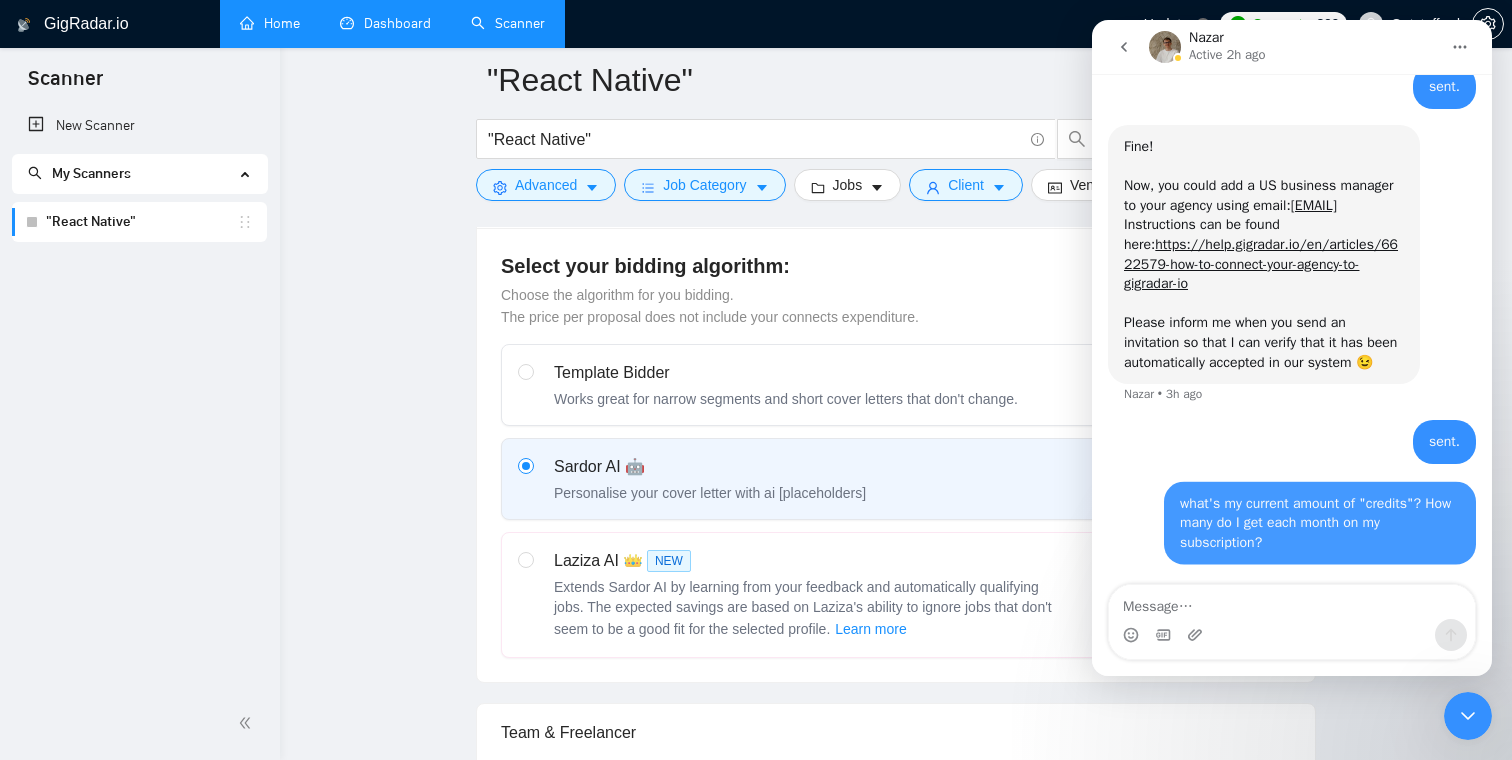 scroll, scrollTop: 3910, scrollLeft: 0, axis: vertical 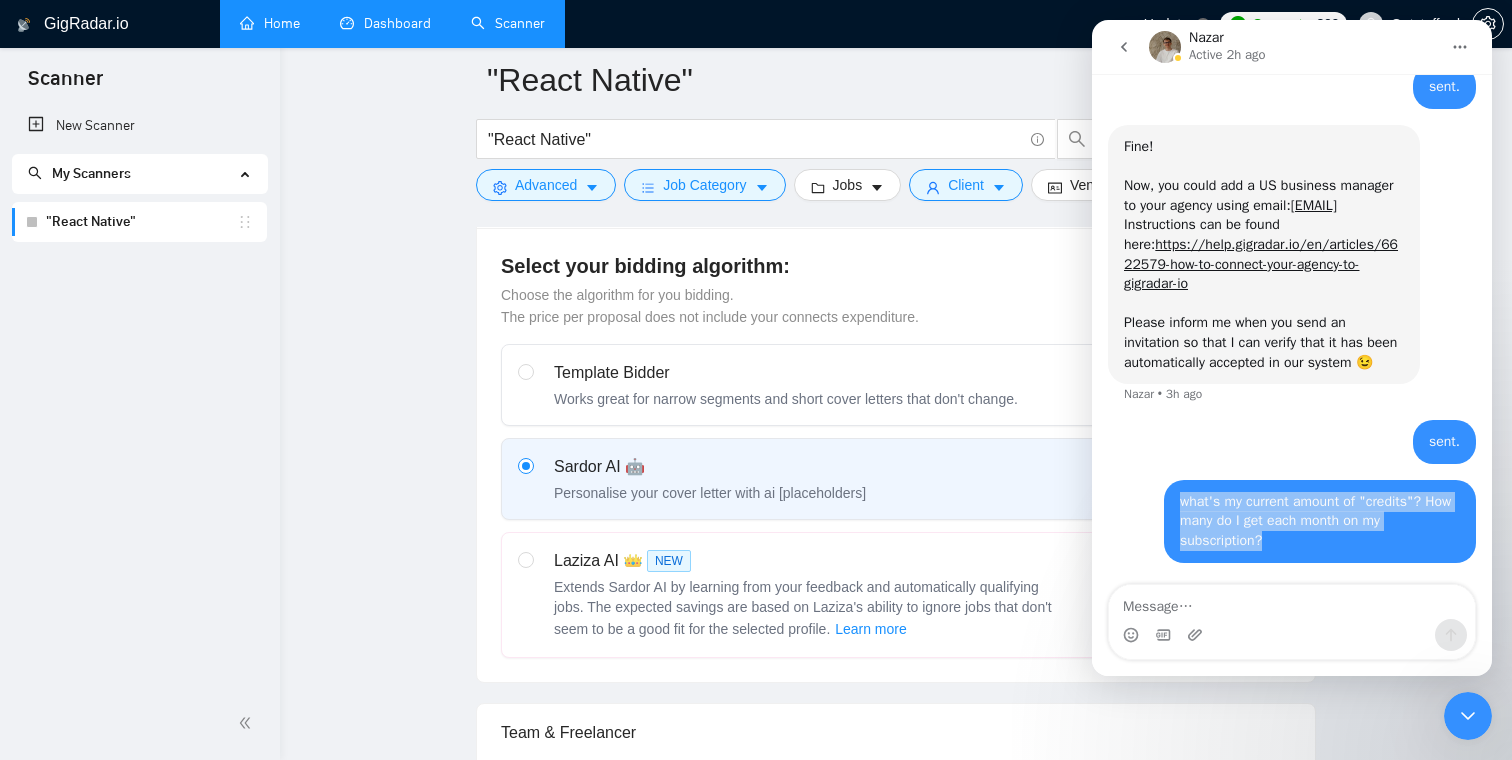 drag, startPoint x: 1277, startPoint y: 537, endPoint x: 1178, endPoint y: 504, distance: 104.35516 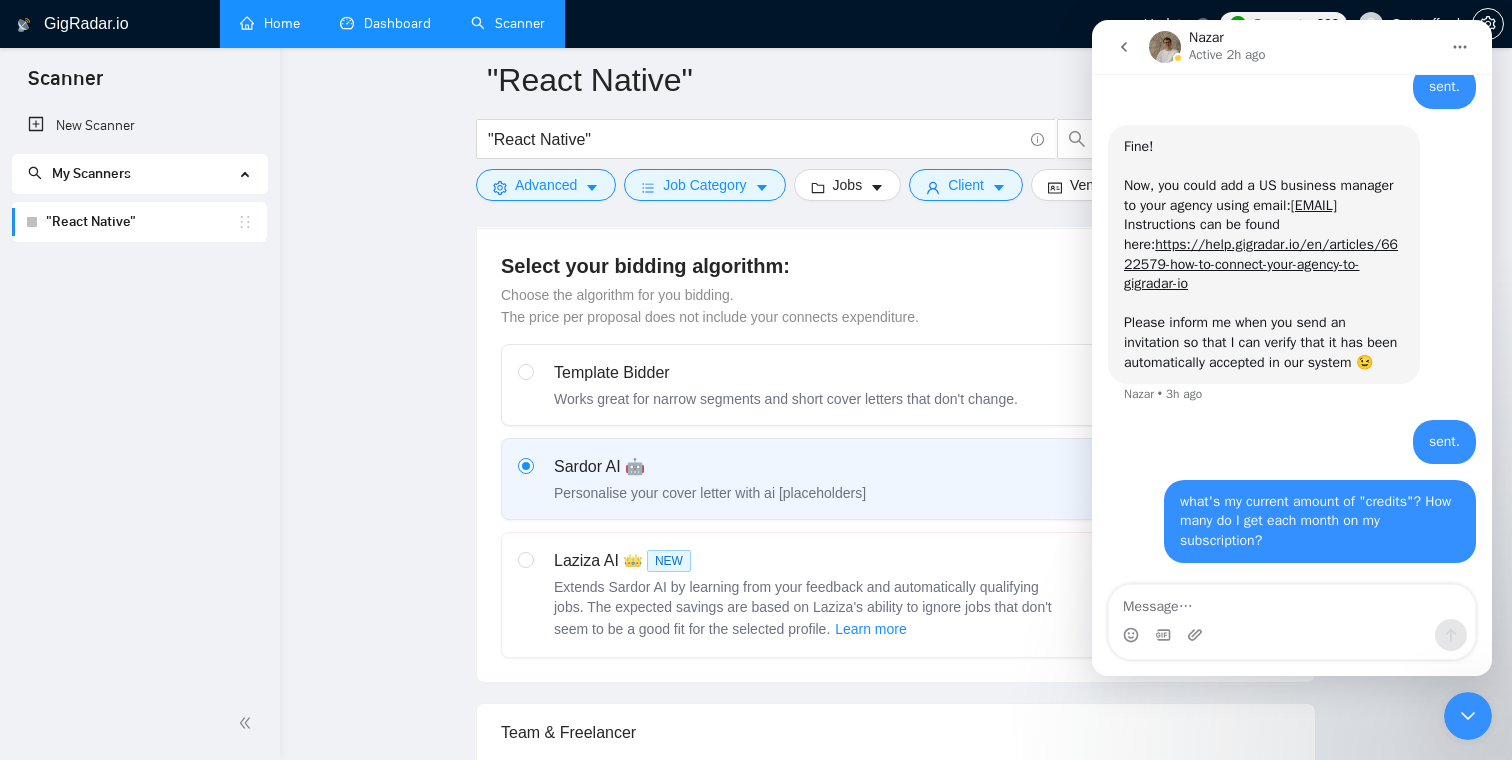 click on "sent. [EMAIL]    •   [TIME]" at bounding box center (1292, 450) 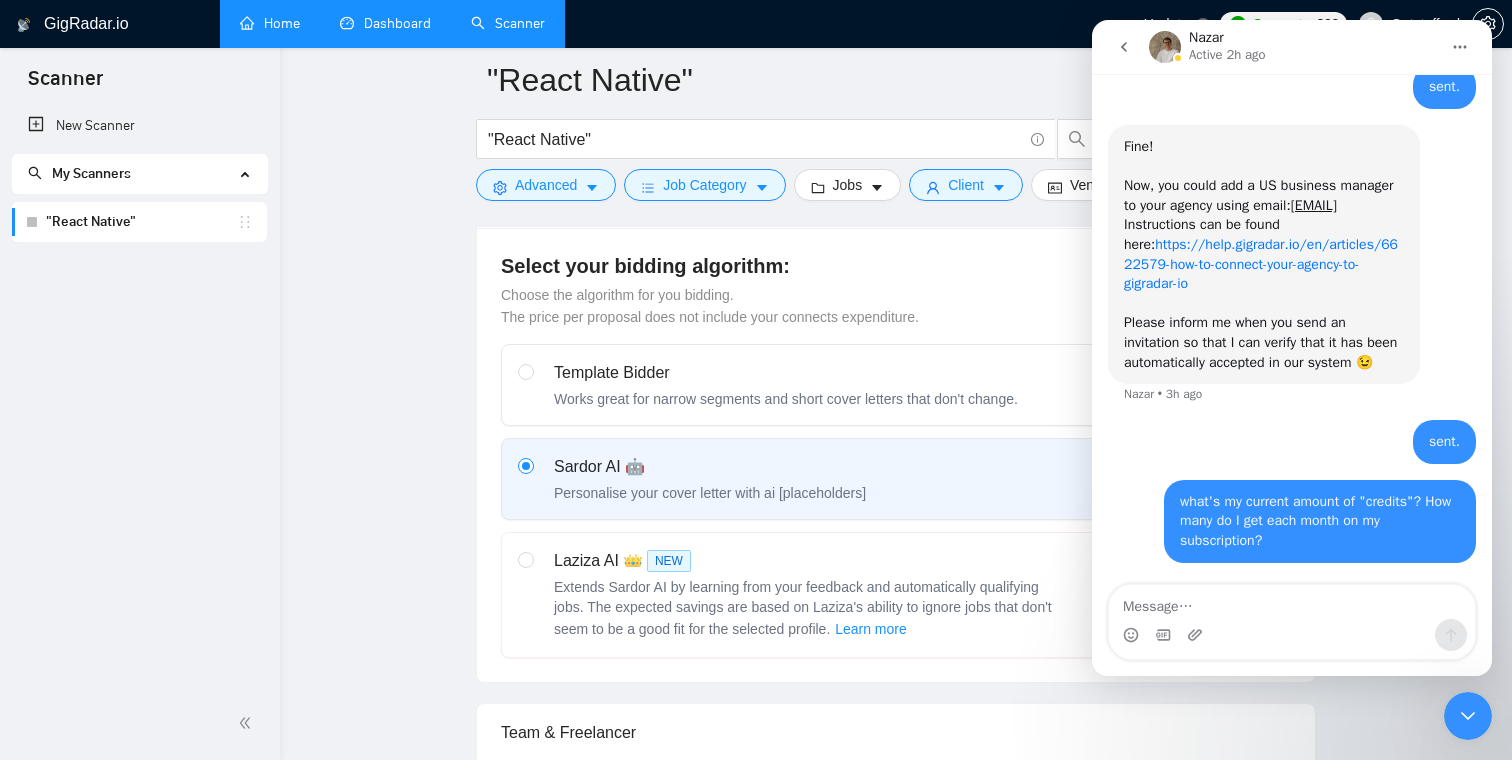 scroll, scrollTop: 3801, scrollLeft: 0, axis: vertical 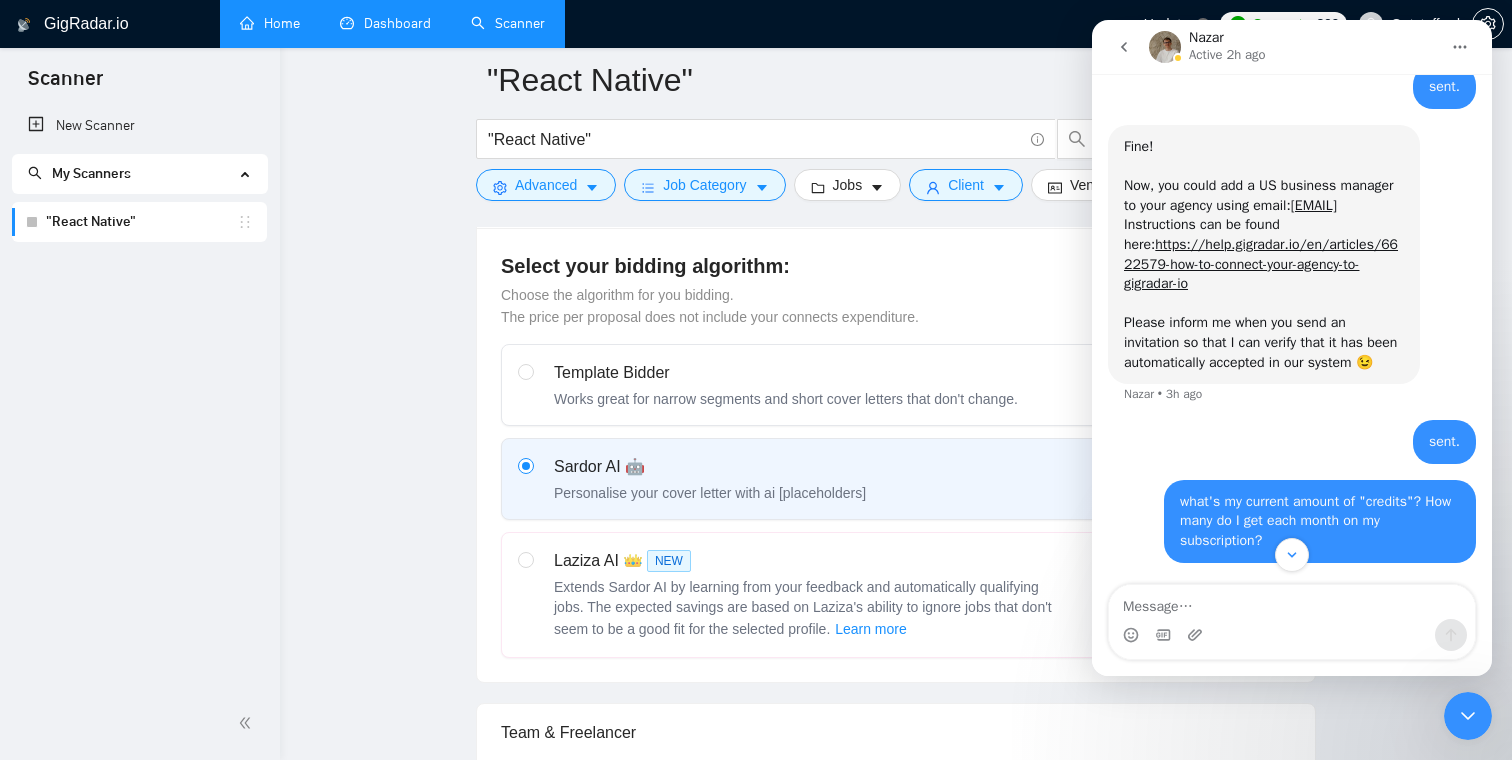 click at bounding box center (1124, 47) 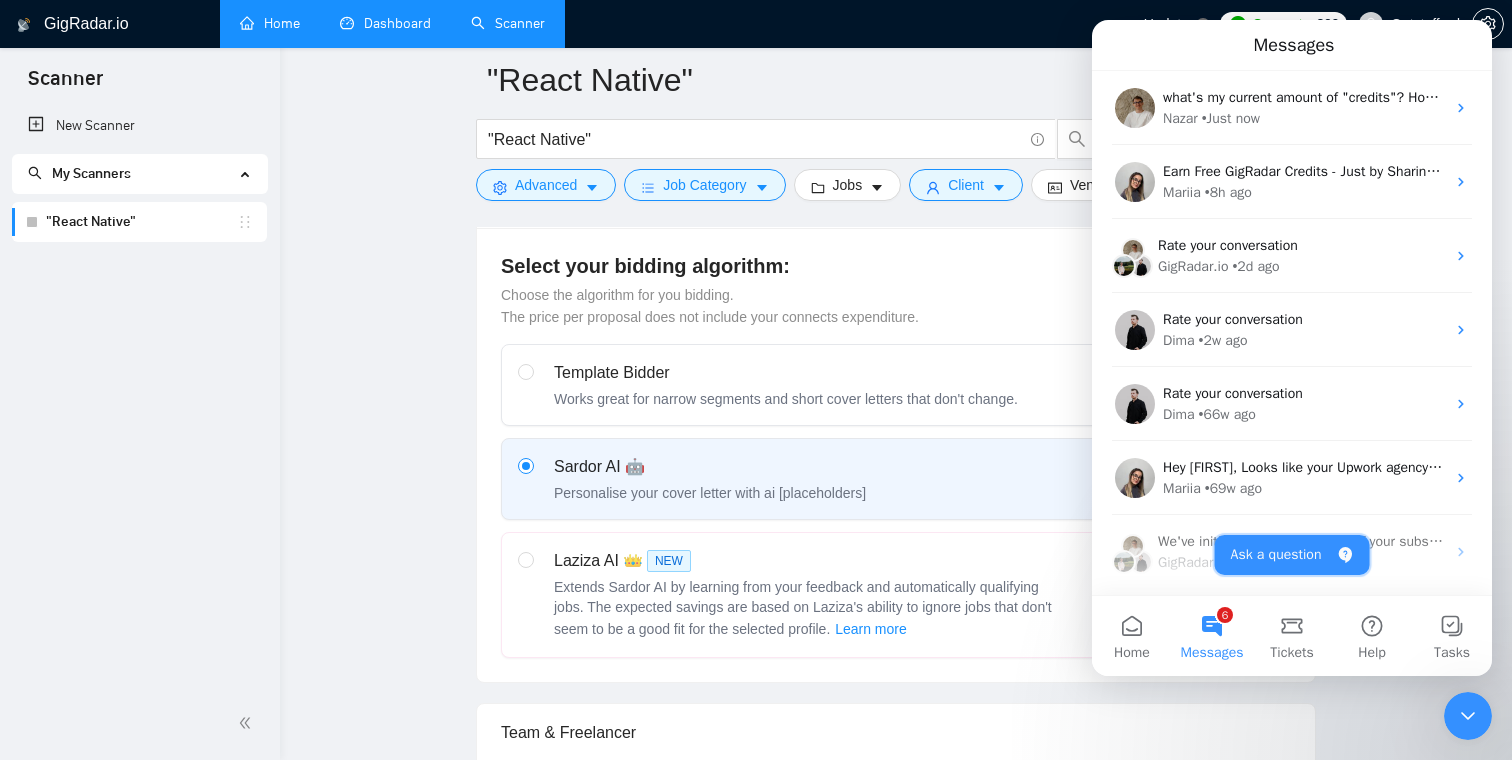 click on "Ask a question" at bounding box center [1292, 555] 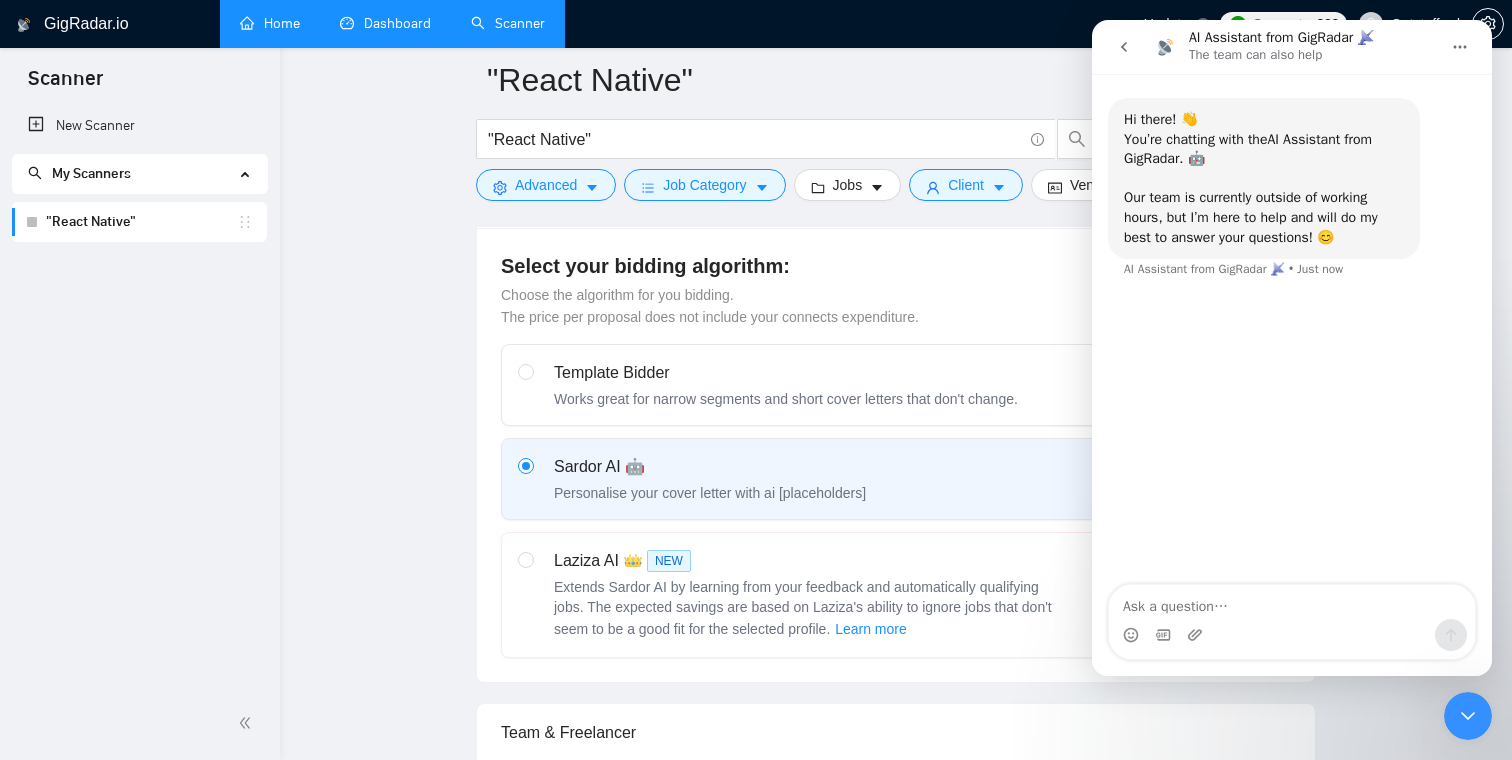 type on "what's my current amount of "credits"? How many do I get each month on my subscription?" 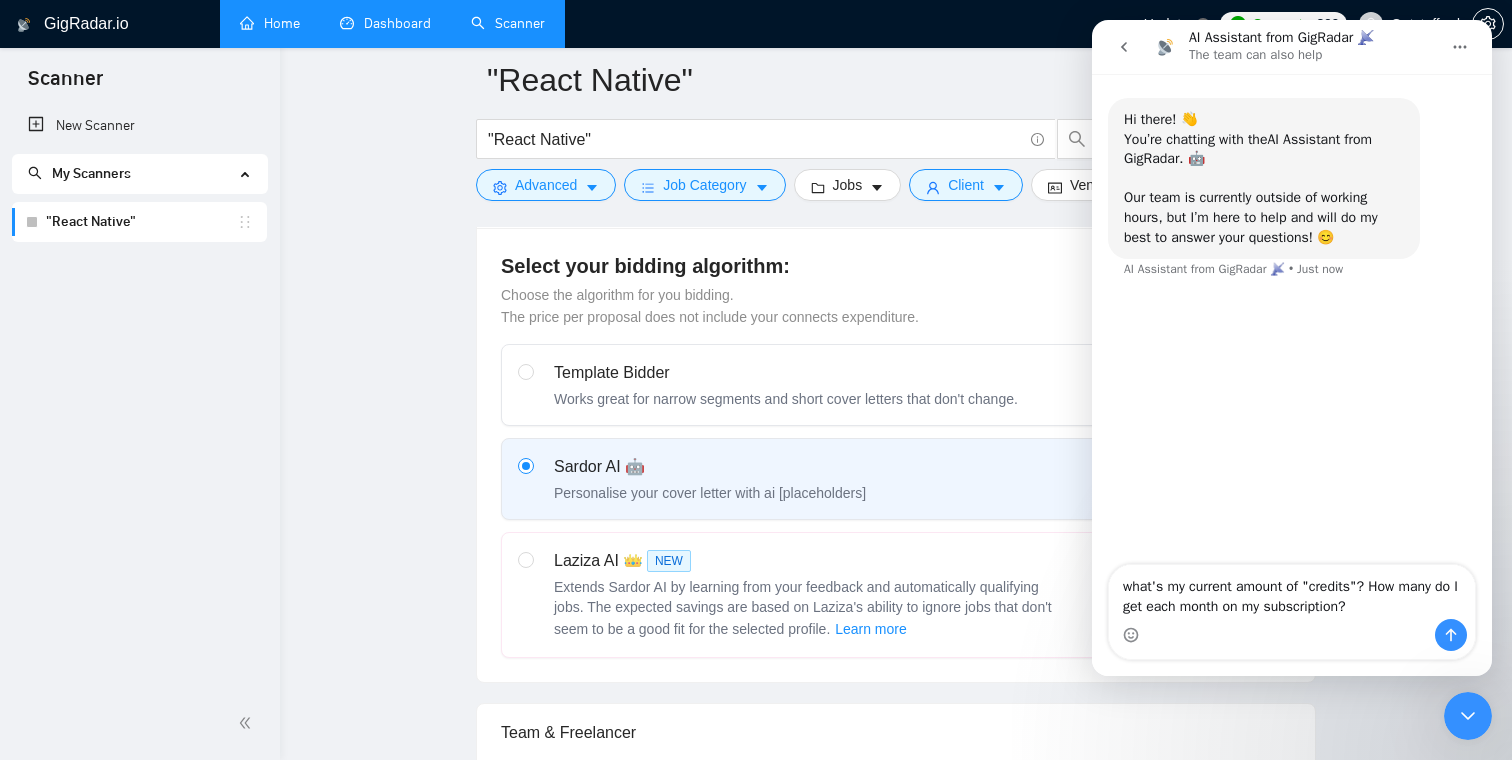 type 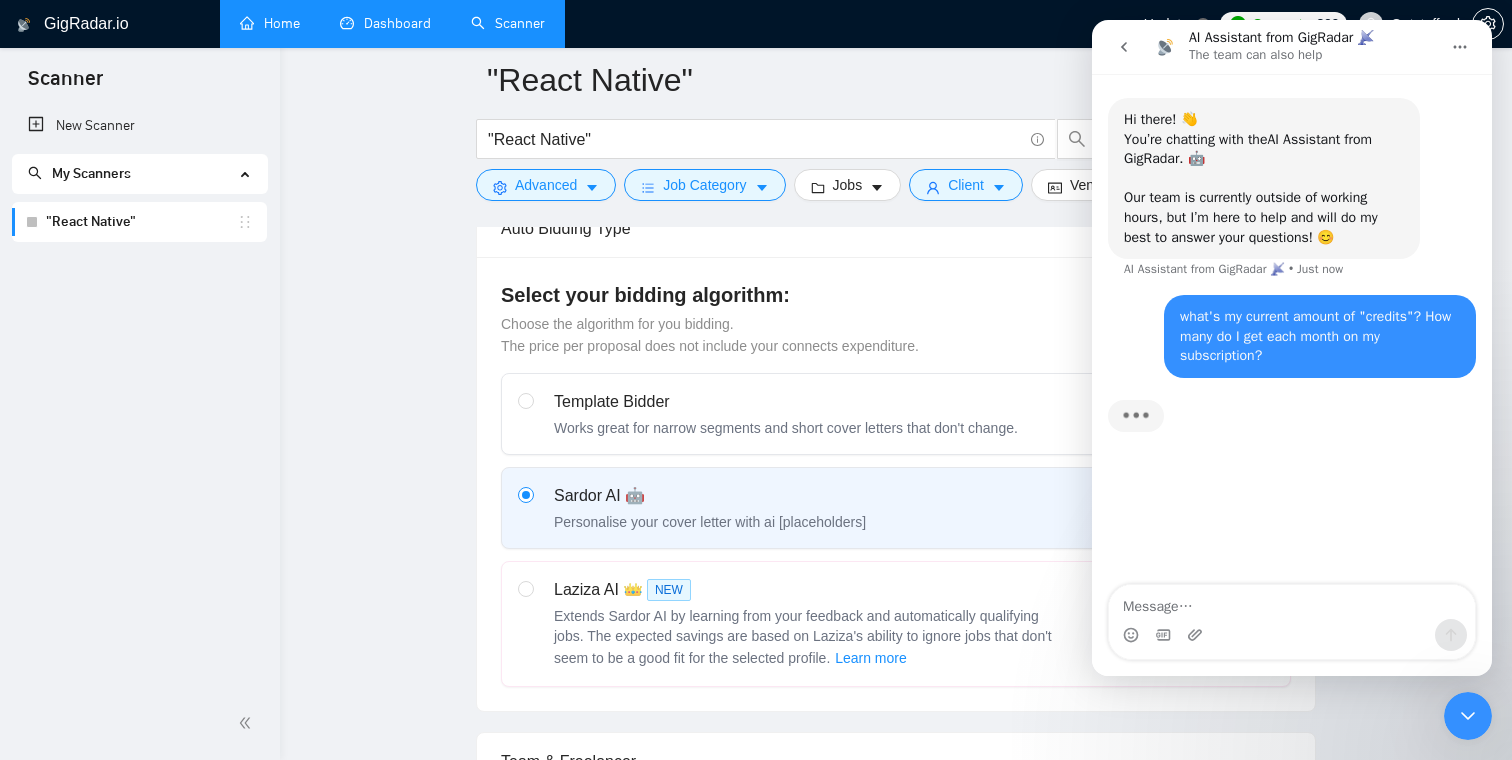 scroll, scrollTop: 605, scrollLeft: 0, axis: vertical 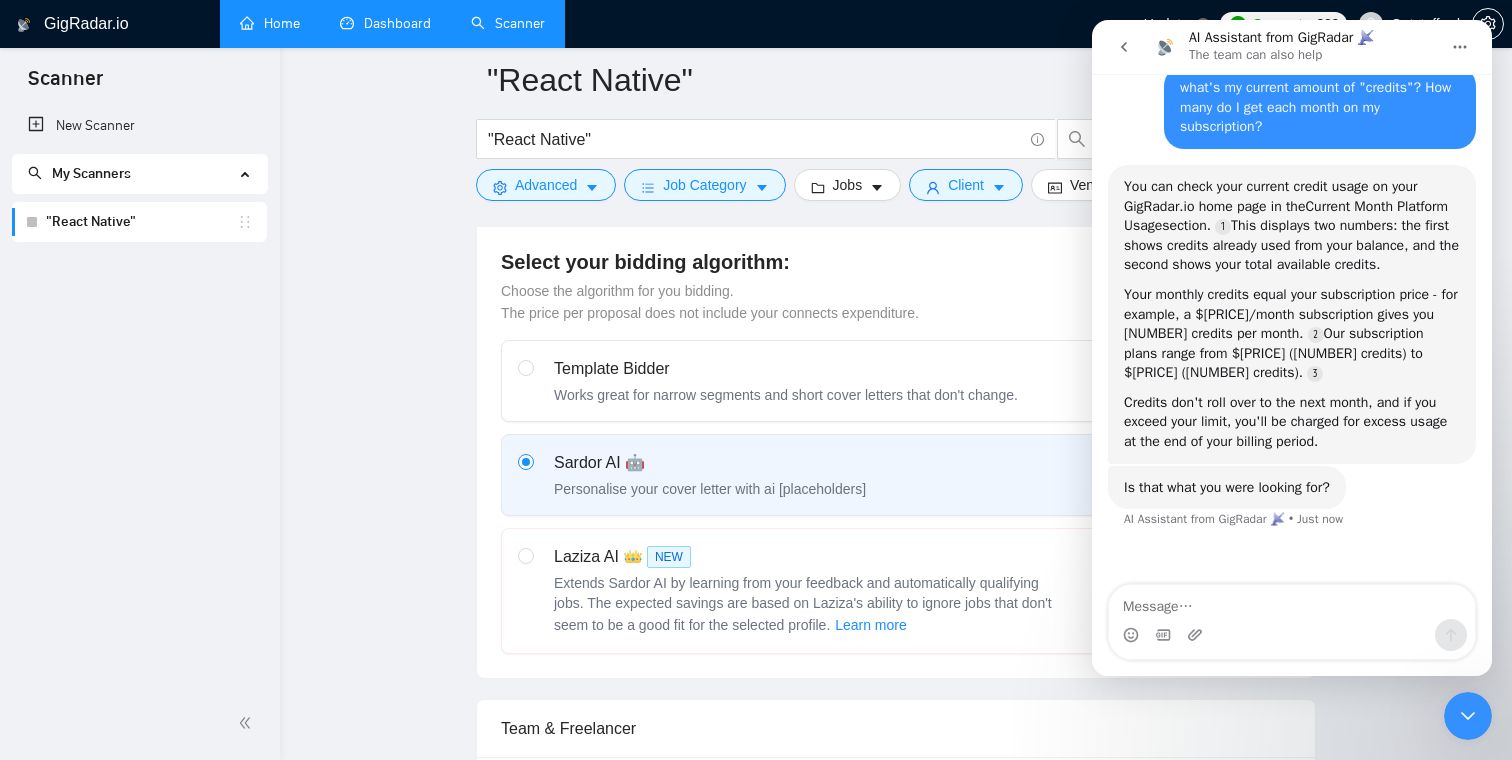 click on "Home" at bounding box center [270, 23] 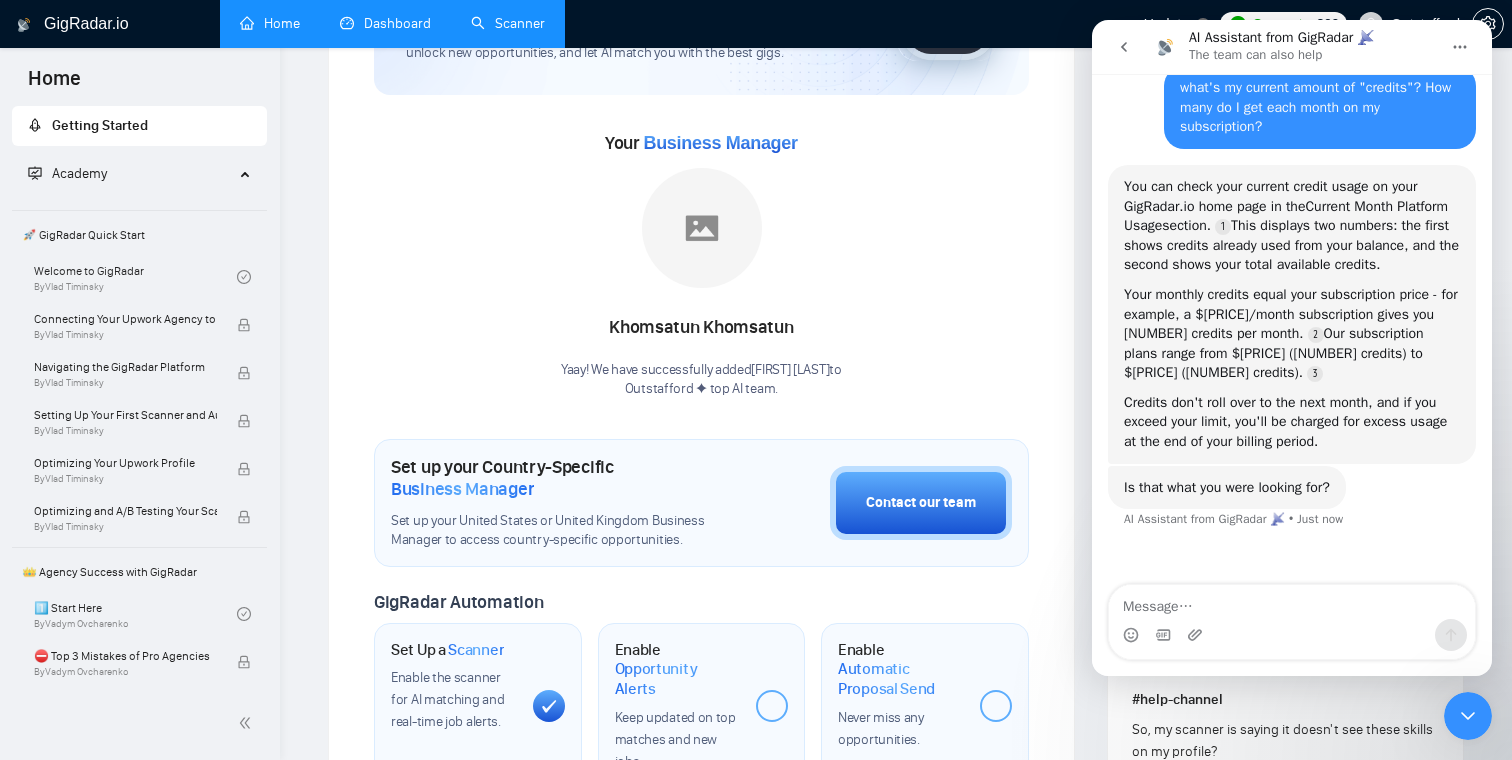 scroll, scrollTop: 0, scrollLeft: 0, axis: both 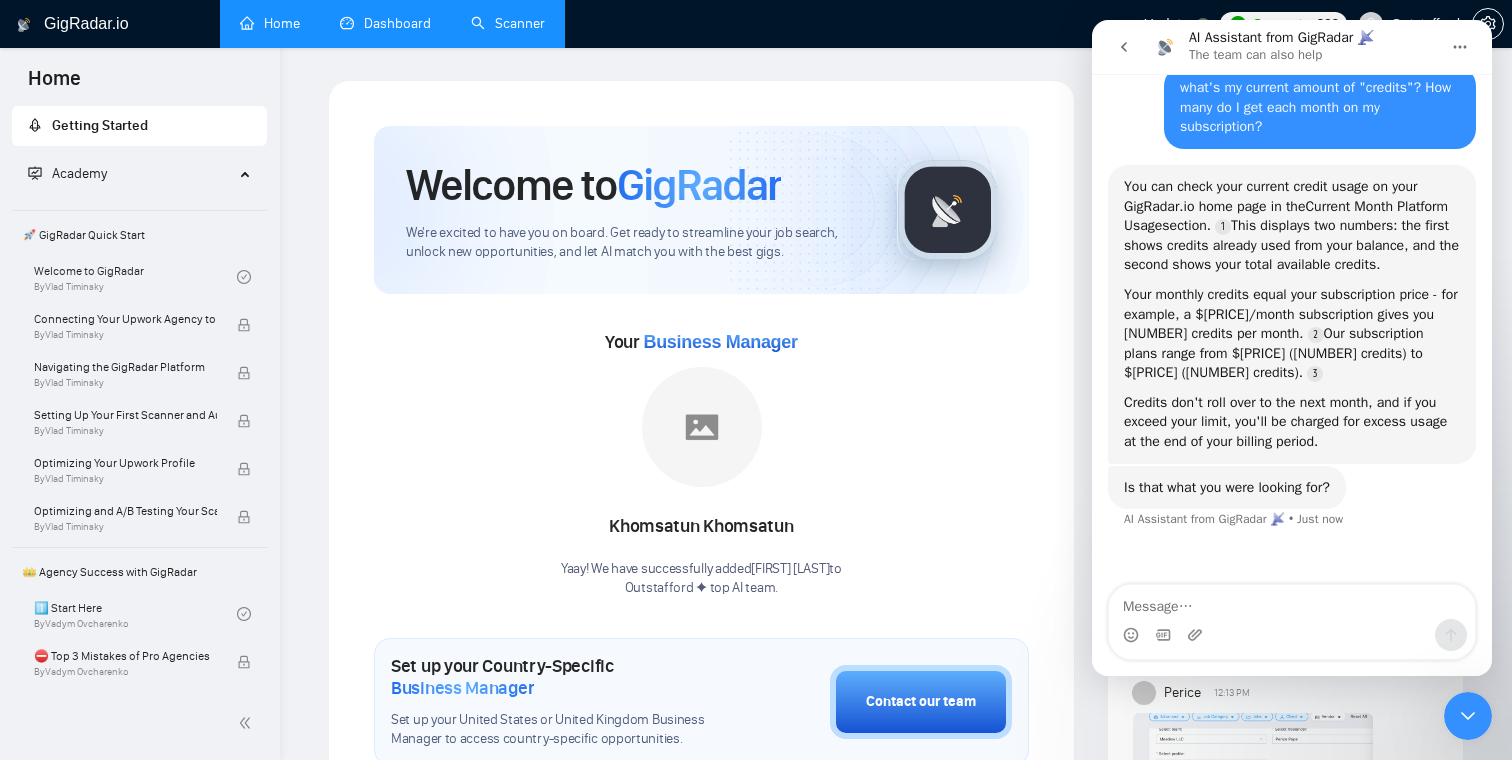 click on "Welcome to  GigRadar We're excited to have you on board. Get ready to streamline your job search, unlock new opportunities, and let AI match you with the best gigs." at bounding box center (701, 210) 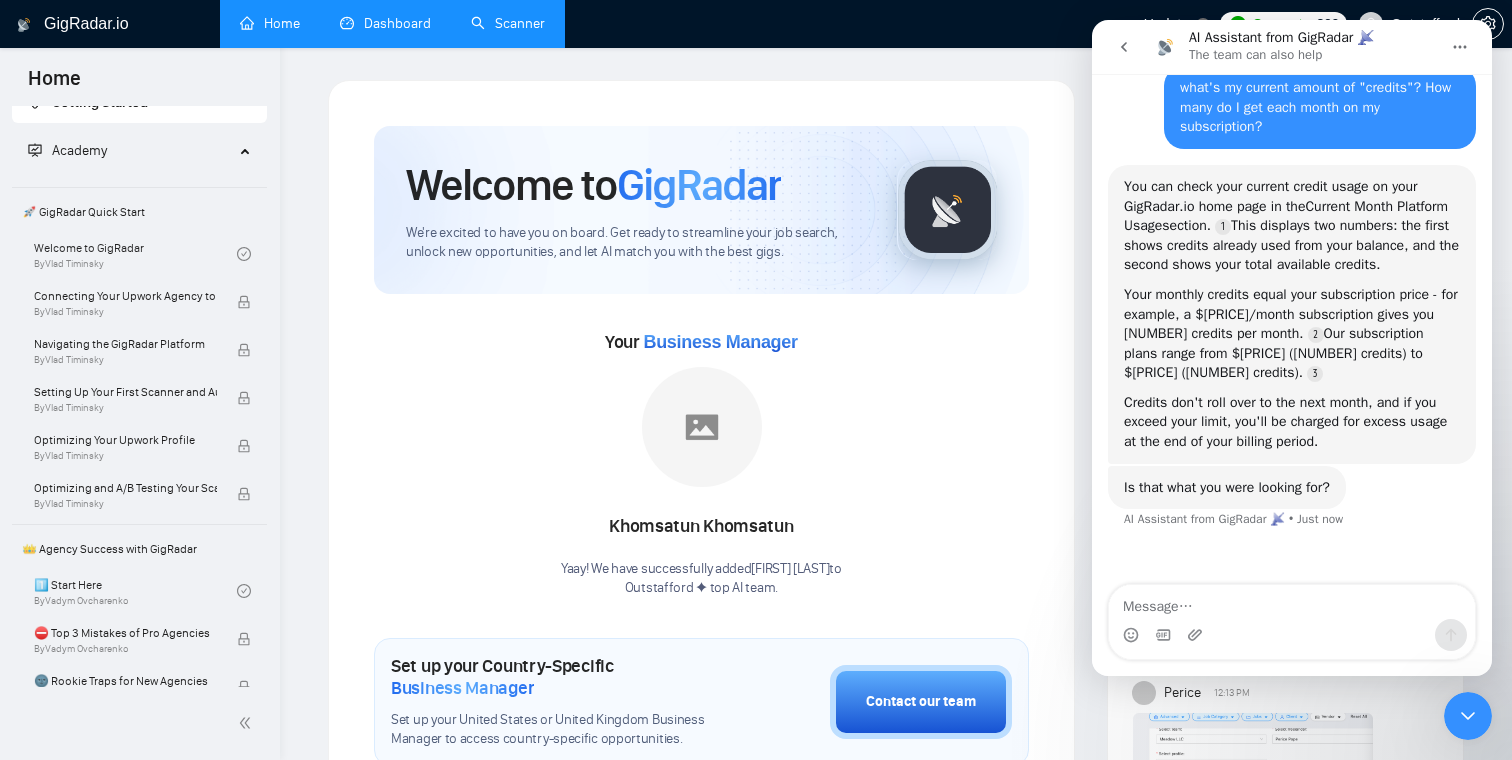 scroll, scrollTop: 0, scrollLeft: 0, axis: both 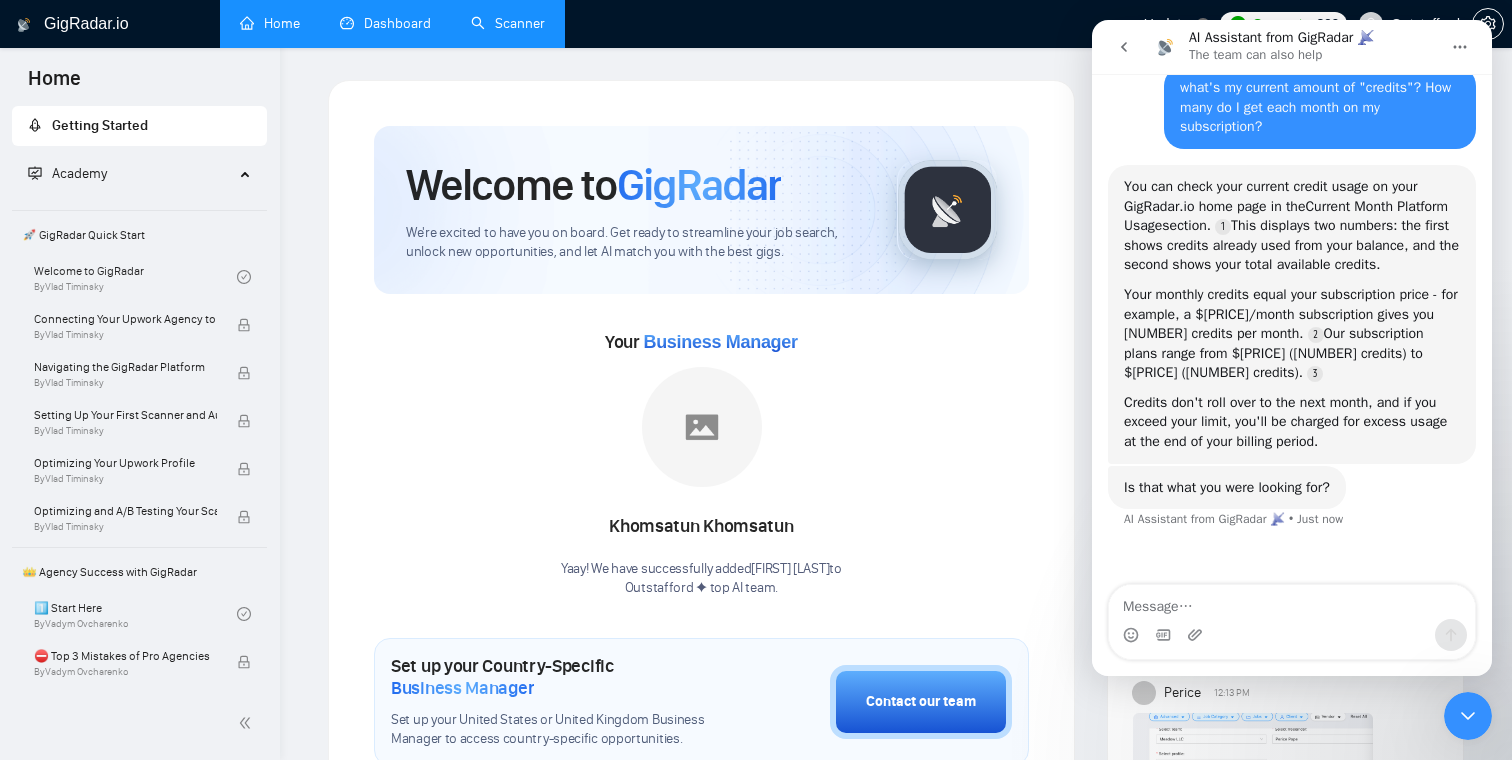 click on "Academy" at bounding box center [131, 174] 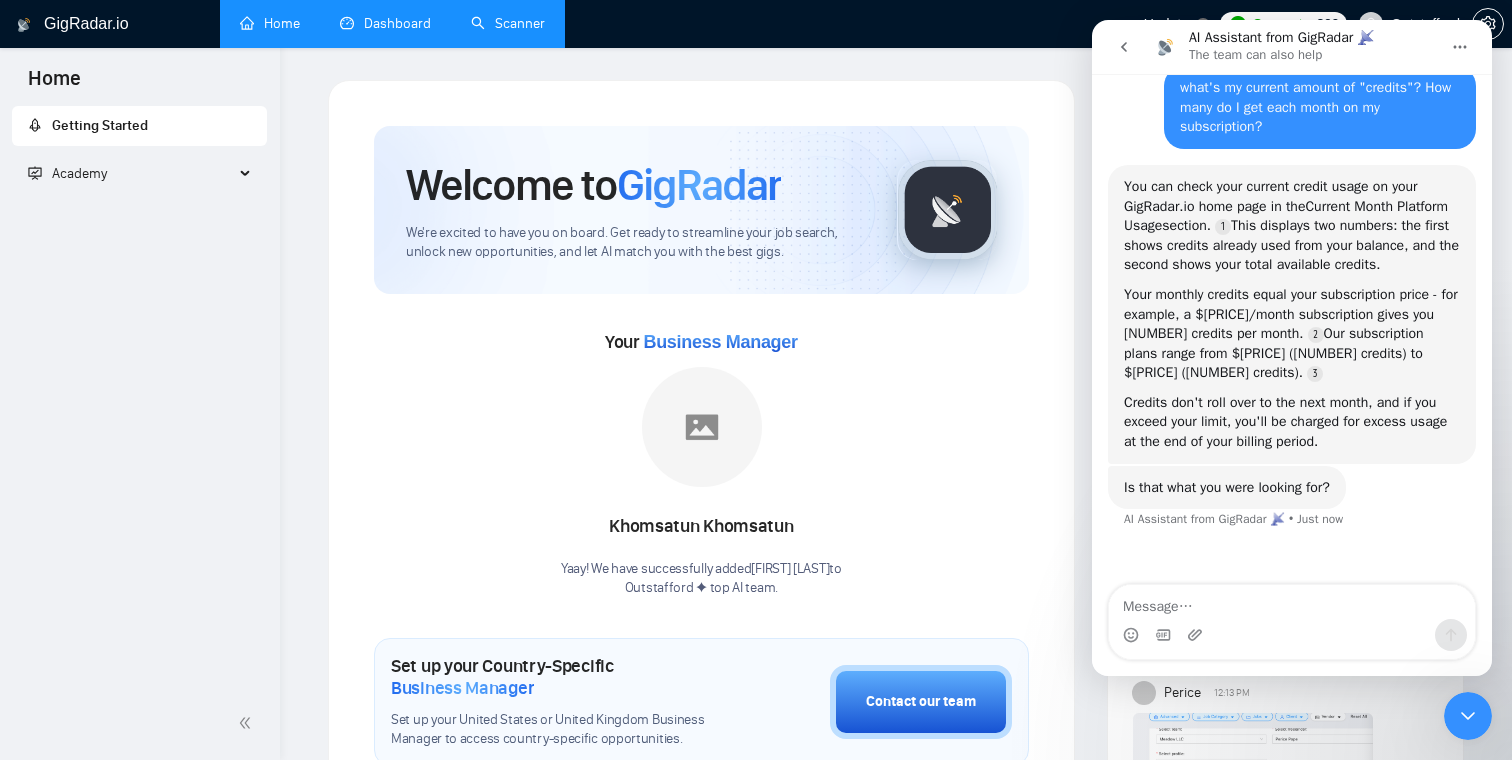 click on "Getting Started" at bounding box center [139, 126] 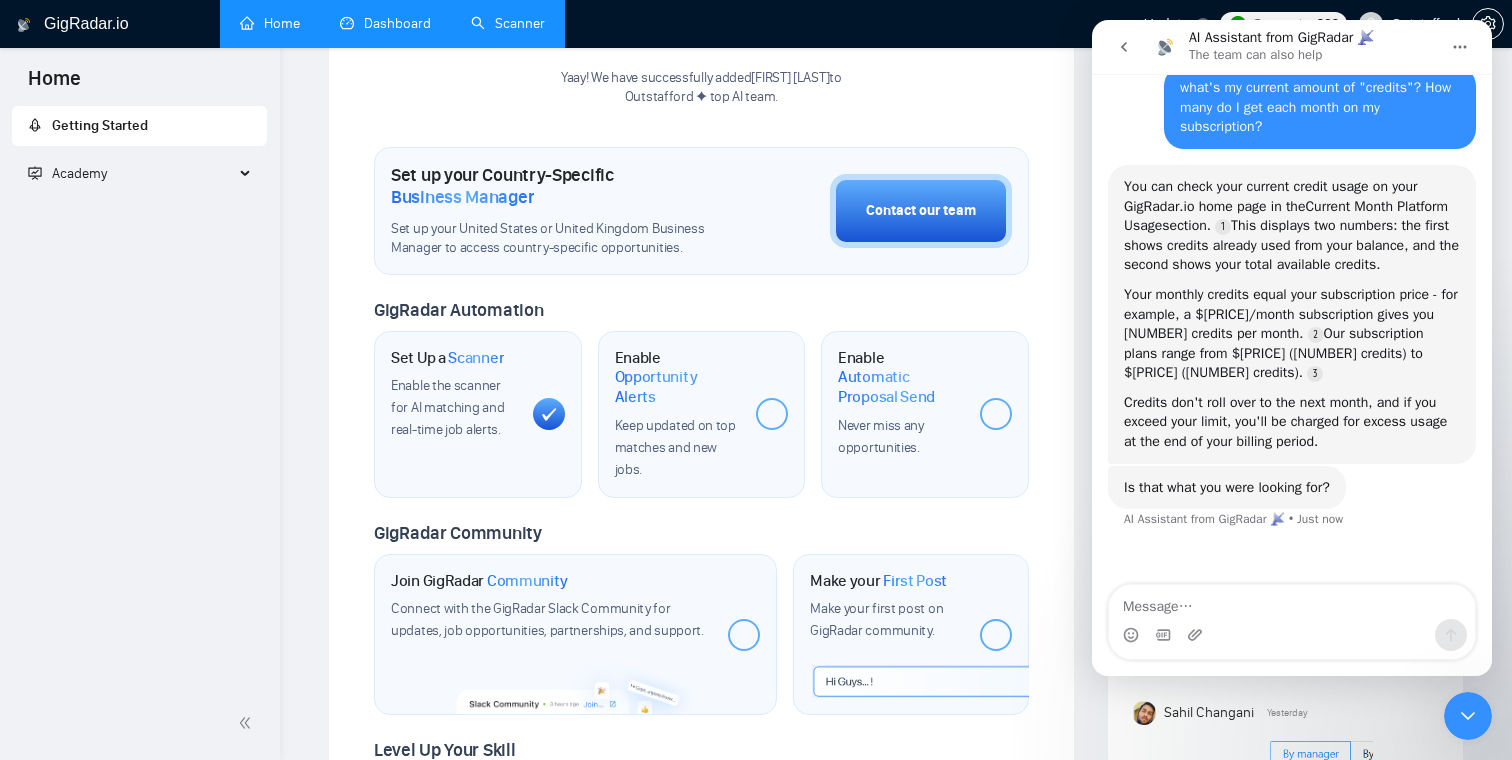 scroll, scrollTop: 575, scrollLeft: 0, axis: vertical 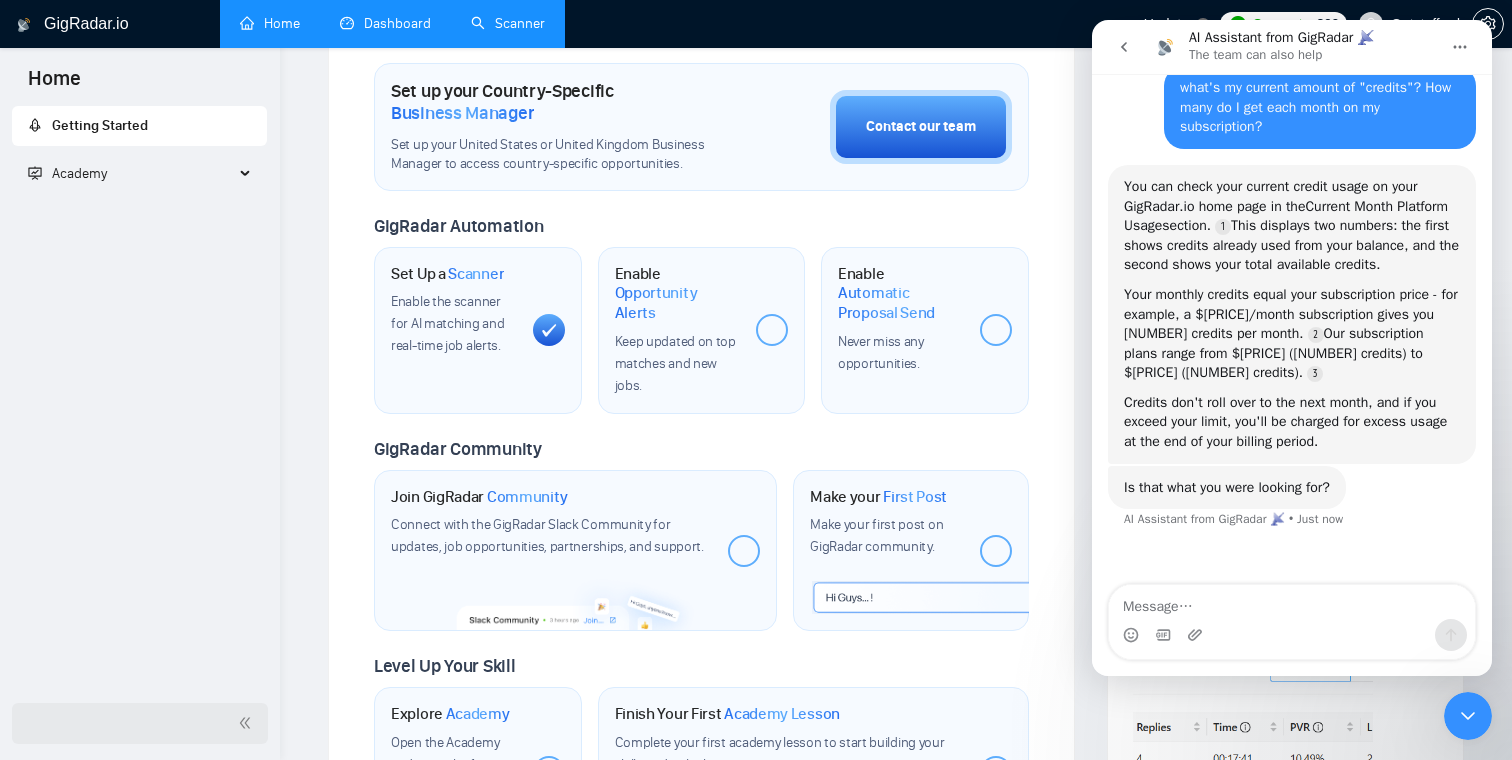 click 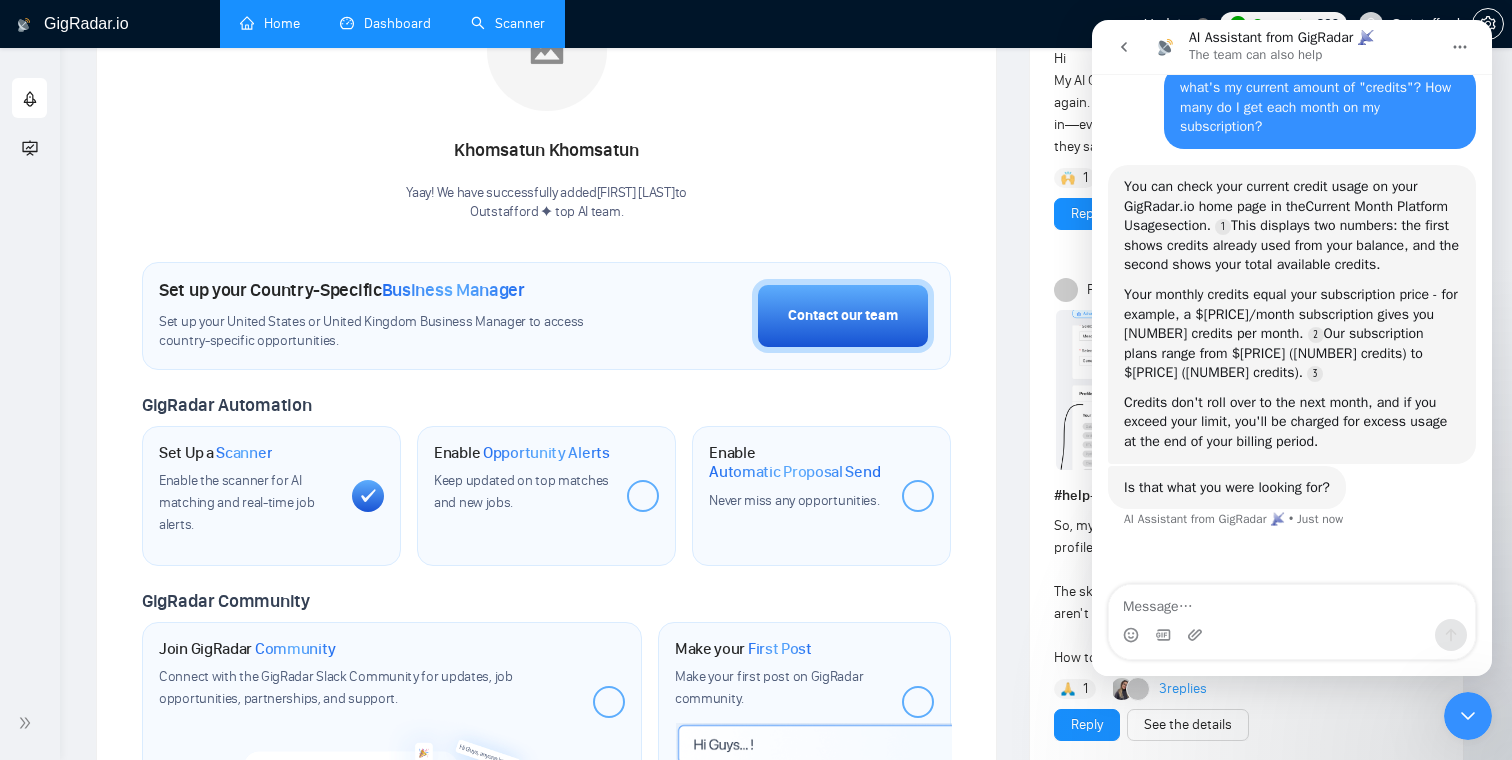 scroll, scrollTop: 0, scrollLeft: 0, axis: both 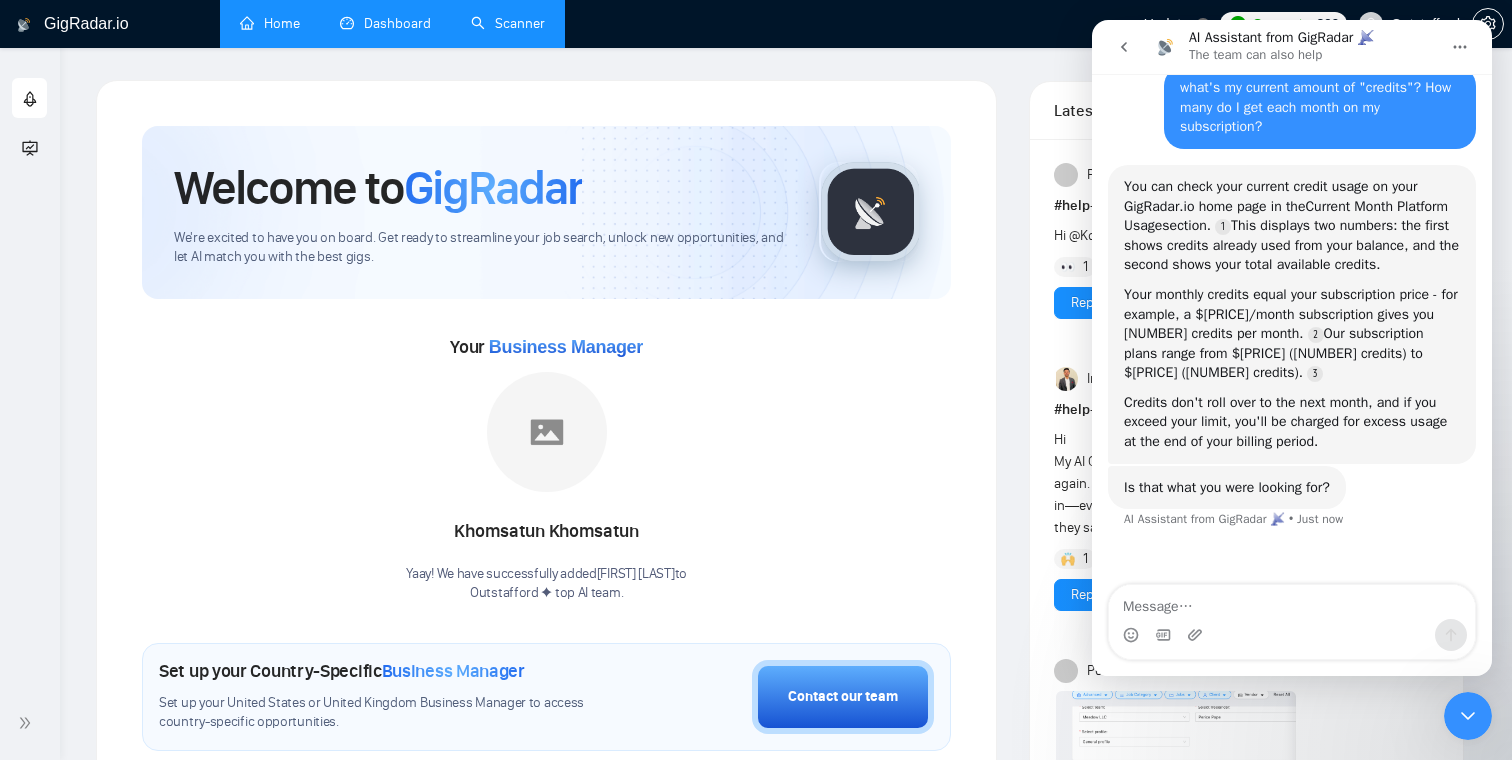 click at bounding box center (1468, 716) 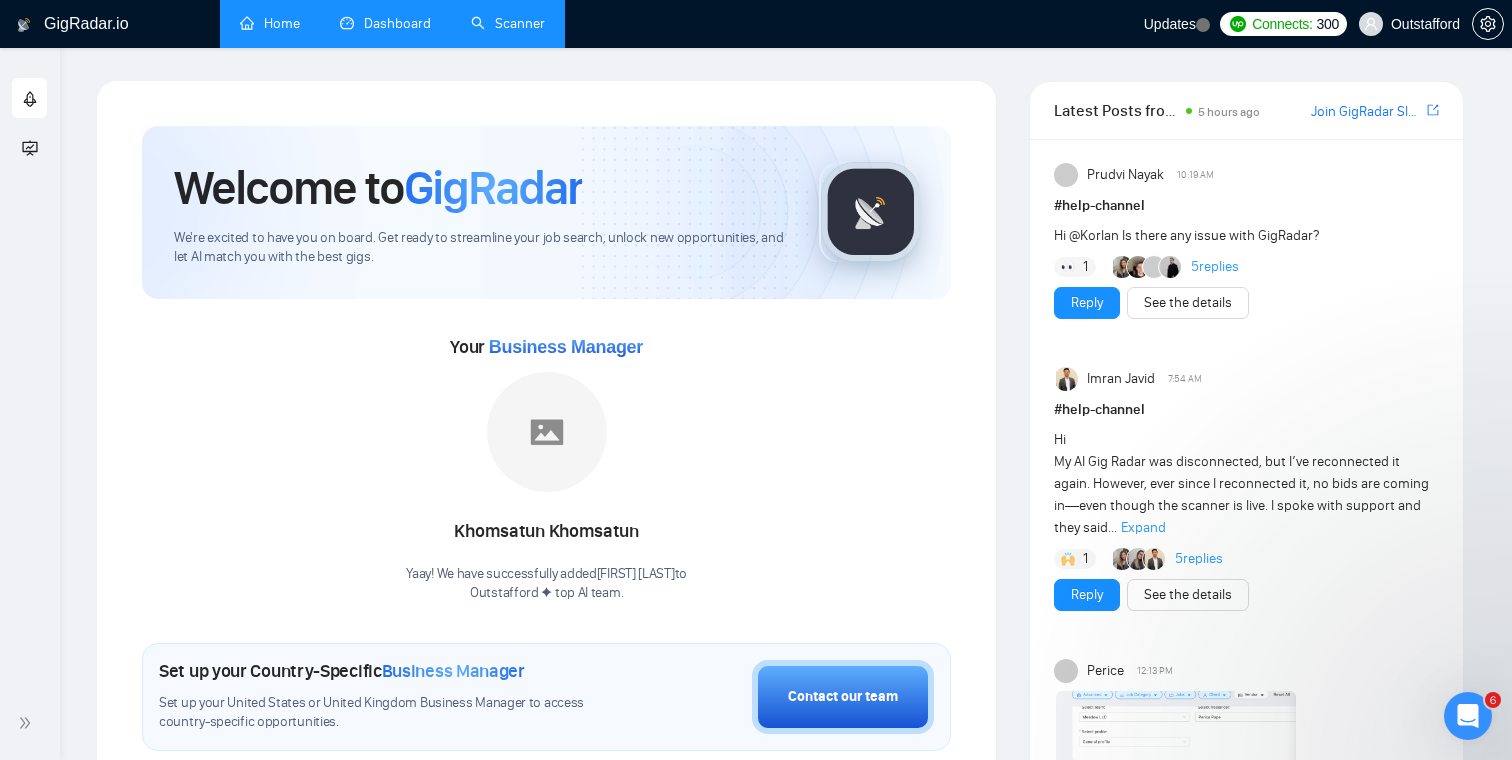 scroll, scrollTop: 0, scrollLeft: 0, axis: both 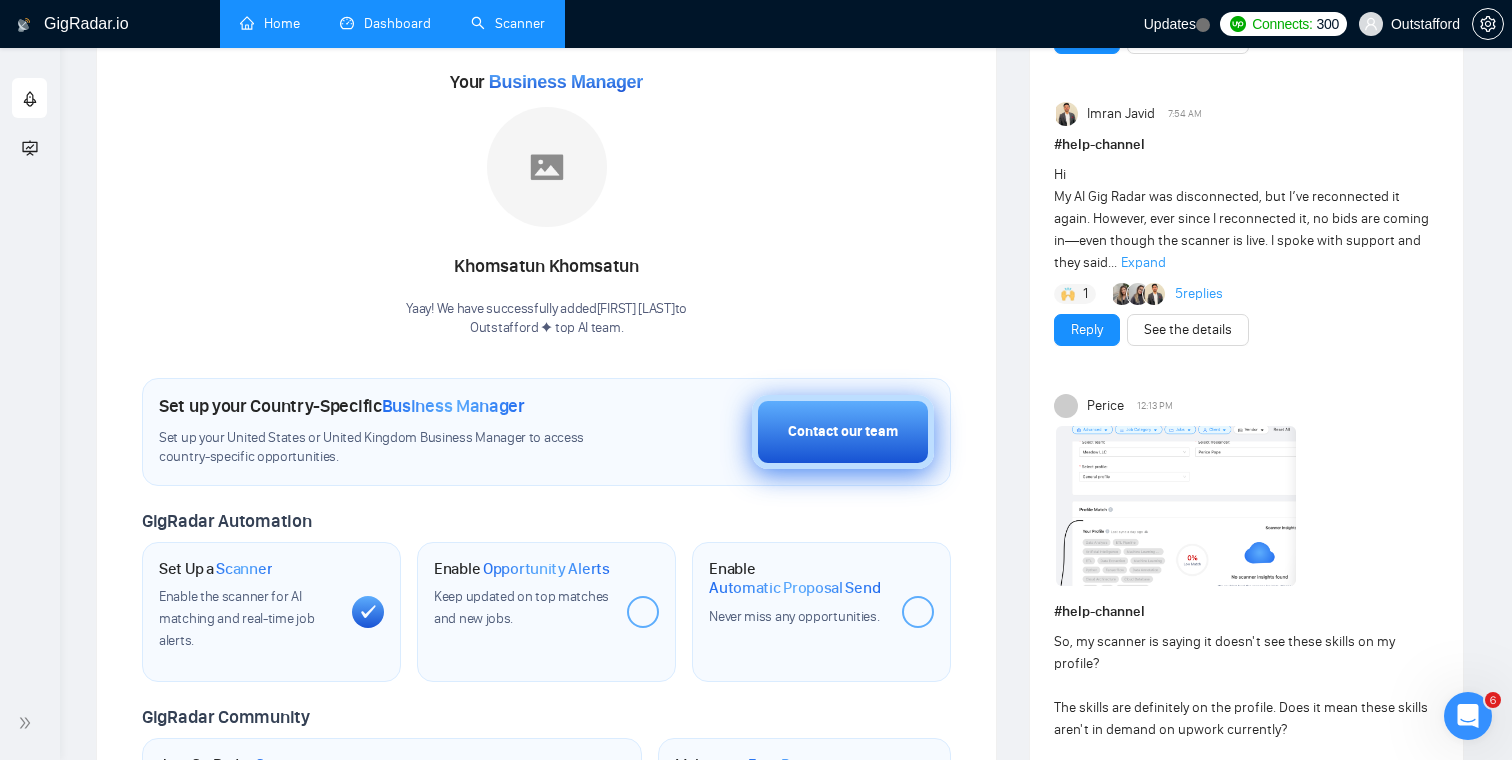 click on "Contact our team" at bounding box center [843, 432] 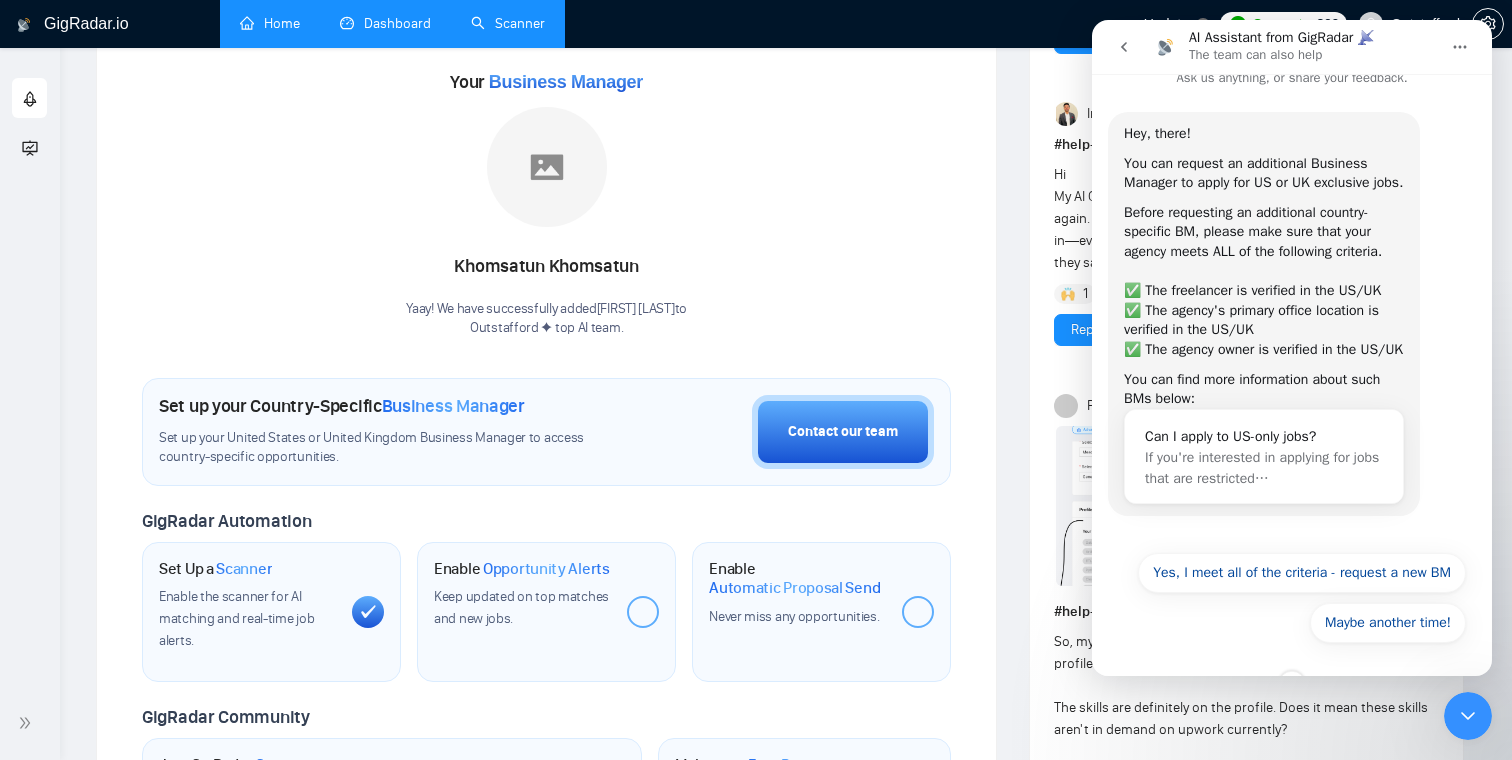 scroll, scrollTop: 62, scrollLeft: 0, axis: vertical 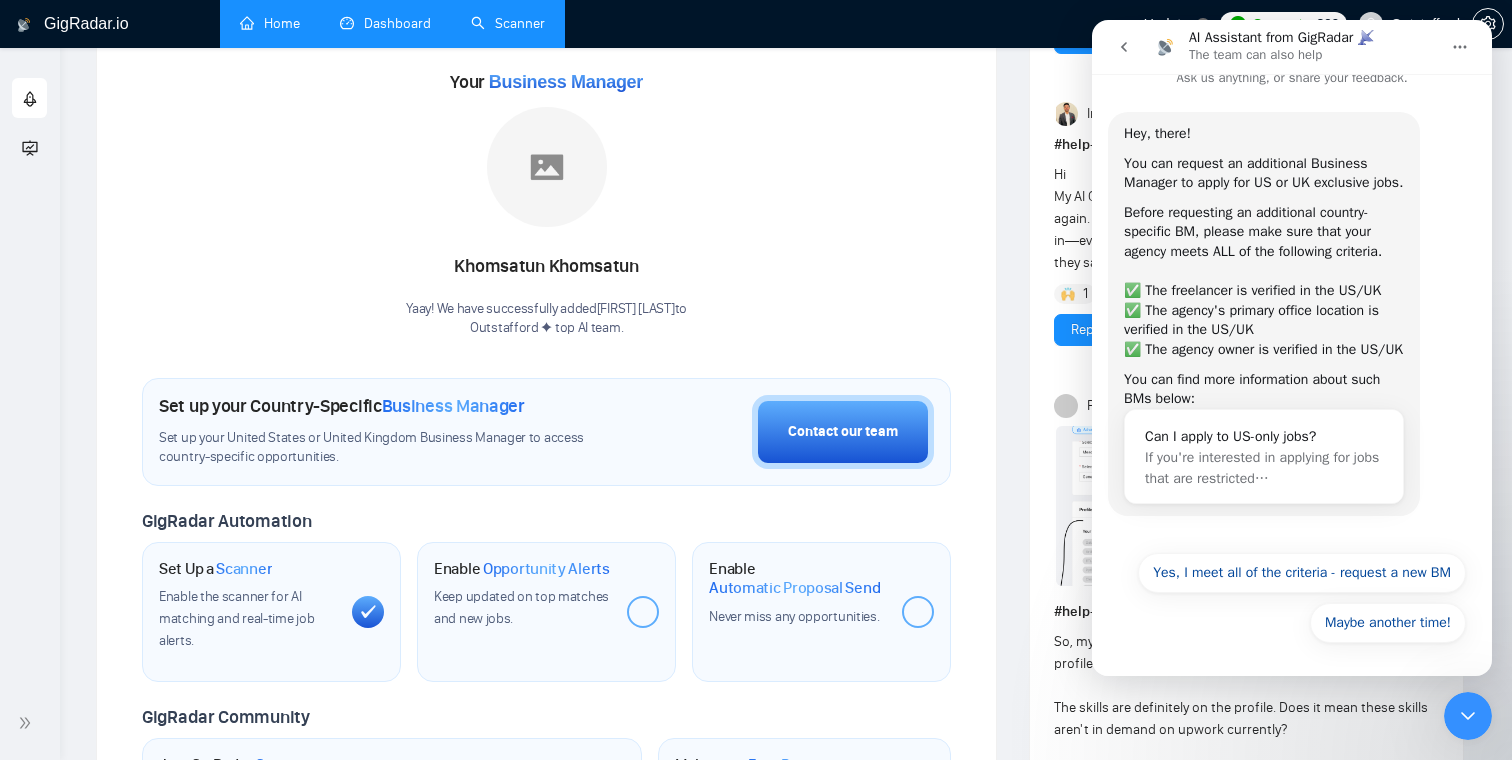 click at bounding box center [1468, 716] 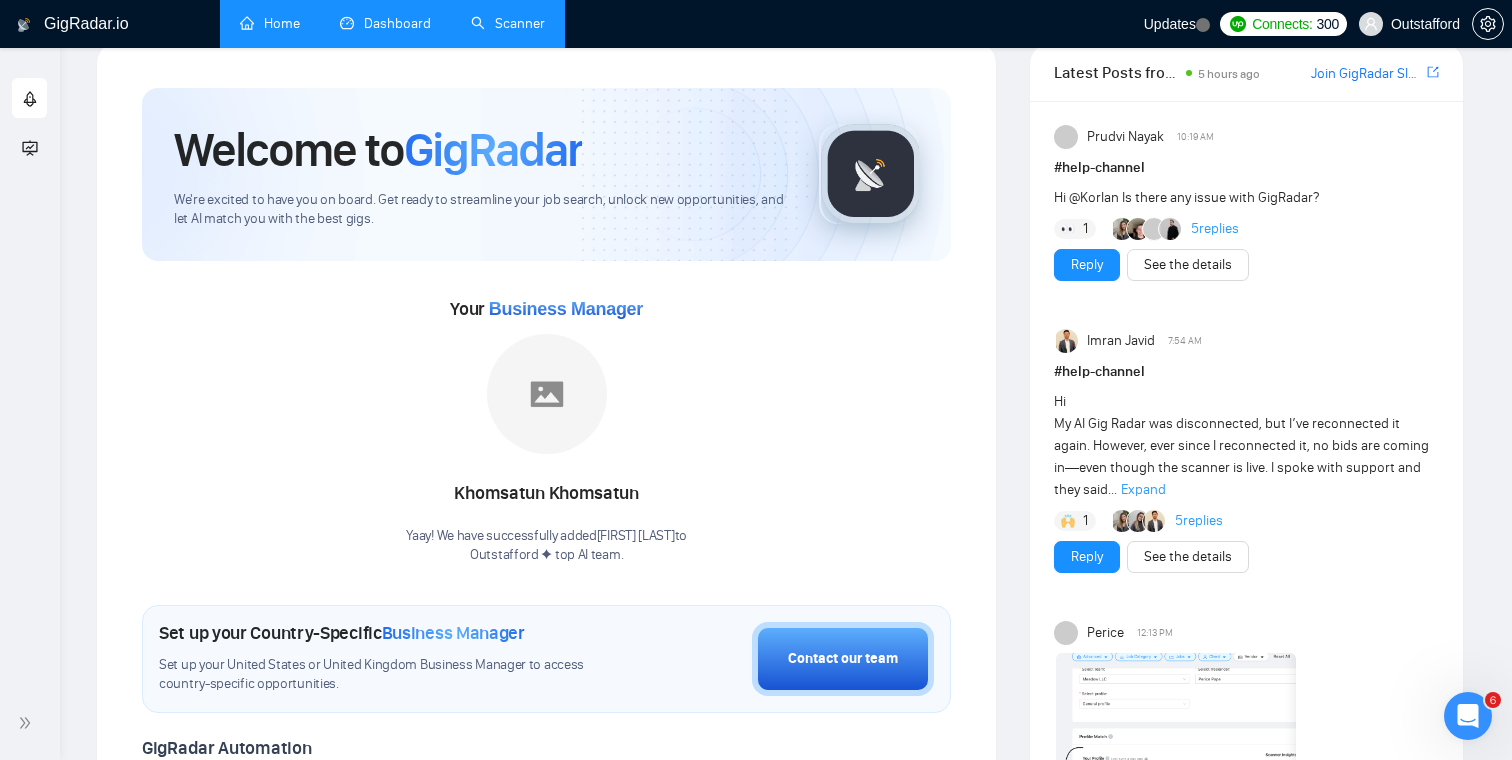 scroll, scrollTop: 0, scrollLeft: 0, axis: both 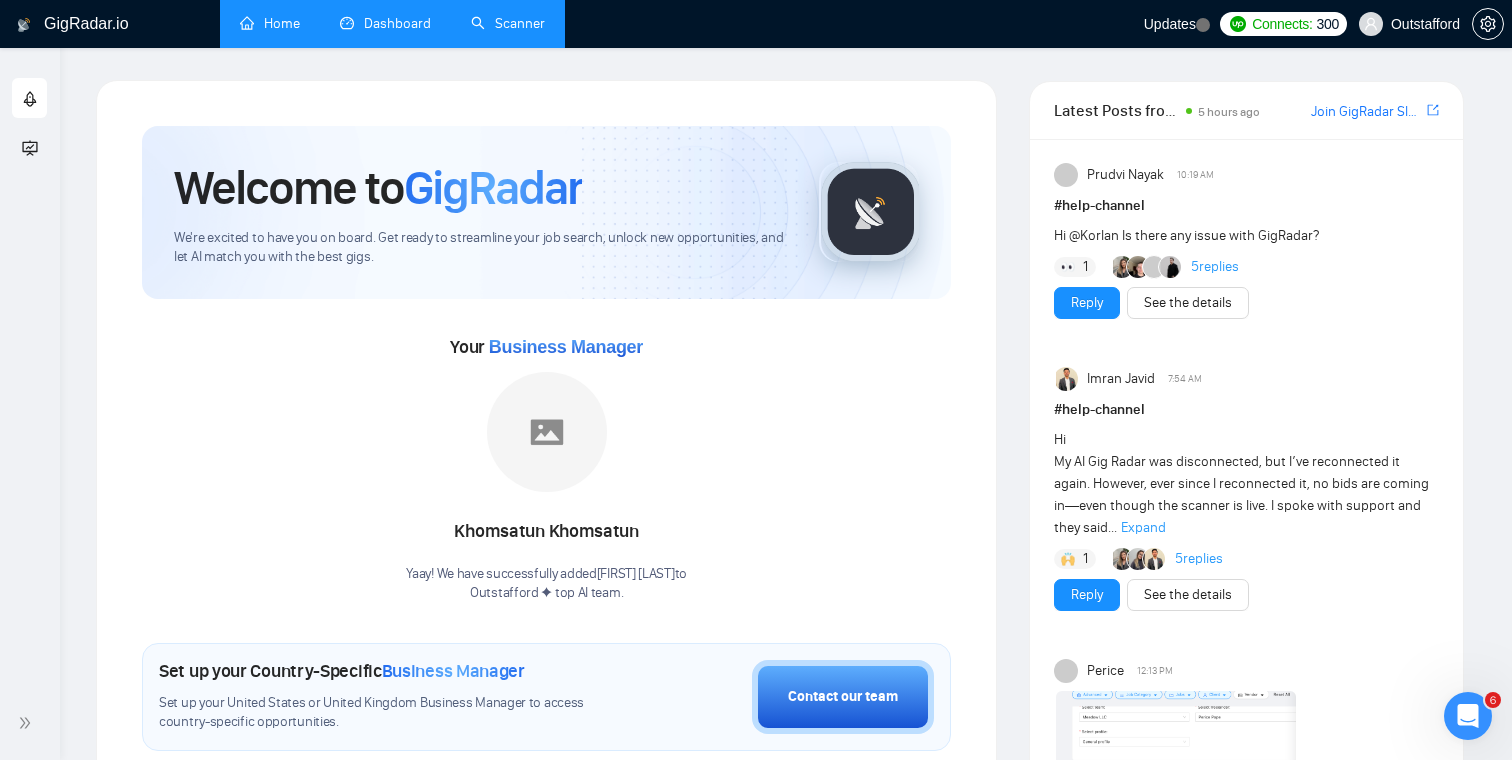 click on "Getting Started Academy 🚀 GigRadar Quick Start Welcome to GigRadar By [FIRST] [LAST] Connecting Your Upwork Agency to GigRadar By [FIRST] [LAST] Navigating the GigRadar Platform By [FIRST] [LAST] Setting Up Your First Scanner and Auto-Bidder By [FIRST] [LAST] Optimizing Your Upwork Profile By [FIRST] [LAST] Optimizing and A/B Testing Your Scanner for Better Results By [FIRST] [LAST] 👑 Agency Success with GigRadar 1️⃣ Start Here By [FIRST] [LAST] ⛔ Top 3 Mistakes of Pro Agencies By [FIRST] [LAST] 🌚 Rookie Traps for New Agencies By [FIRST] [LAST] ☠️ Fatal Traps for Solo Freelancers By [FIRST] [LAST] ❌ How to get banned on Upwork By [FIRST] [LAST] 😭 Account blocked: what to do? By [FIRST] [LAST] 🔓 Unblocked cases: review By [FIRST] [LAST] 🙈 Getting over Upwork? By [FIRST] [LAST] 🎯 Can't find matching jobs? By [FIRST] [LAST] 💧 Not enough good jobs? By [FIRST] [LAST] 📈 Low view/reply rate? By [FIRST] [LAST] 💩 Irrelevant replies? By" at bounding box center (756, 380) 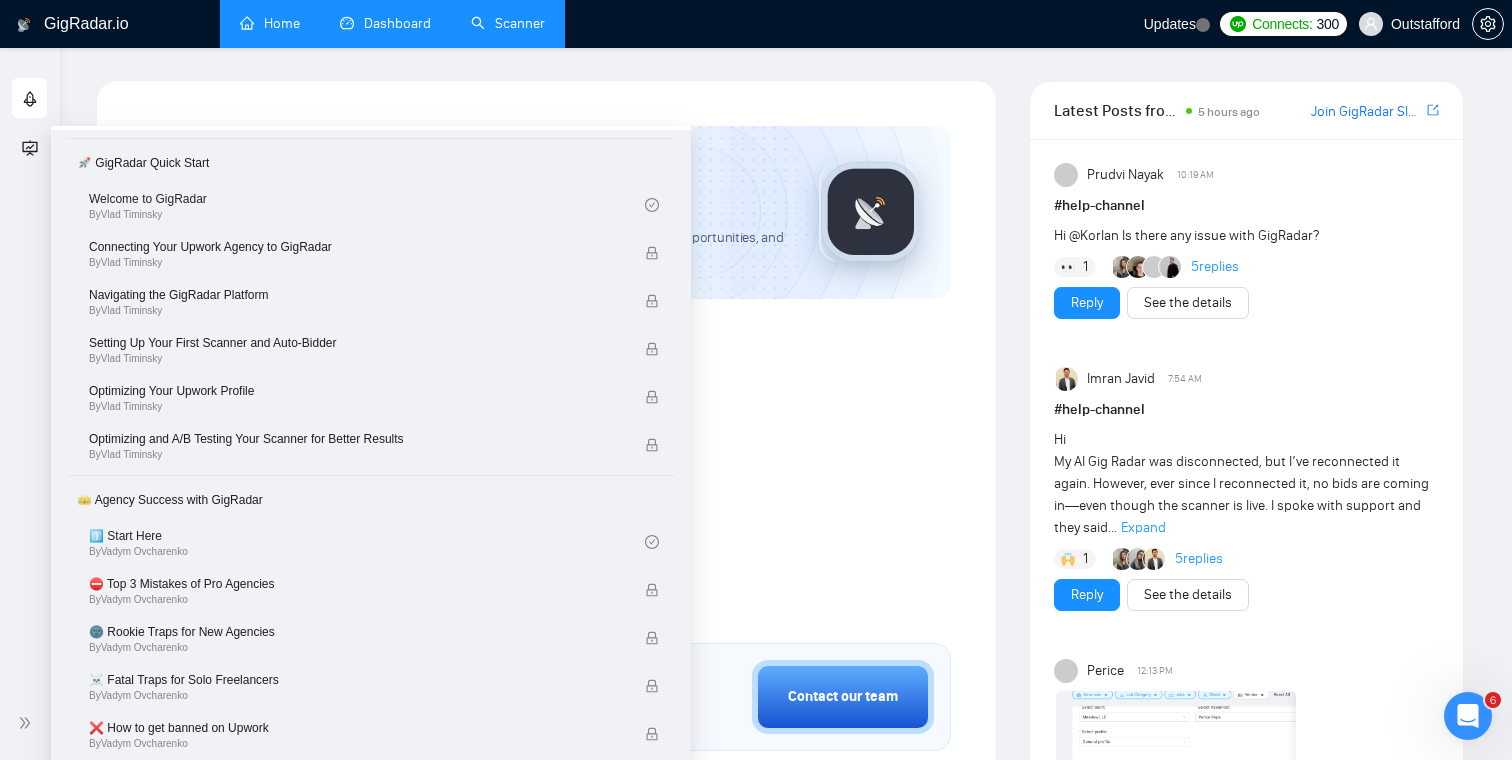 click 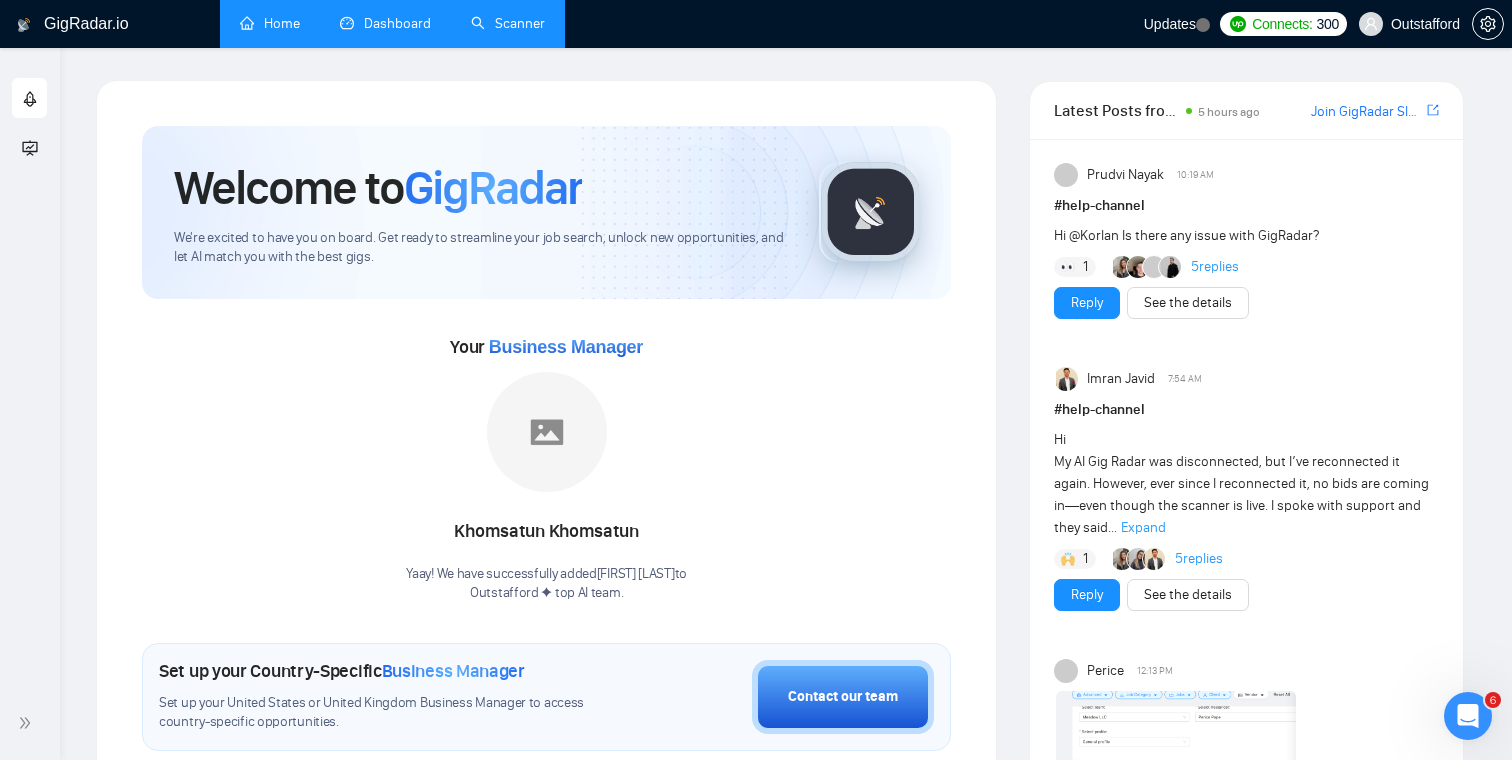 click on "Getting Started" at bounding box center (29, 98) 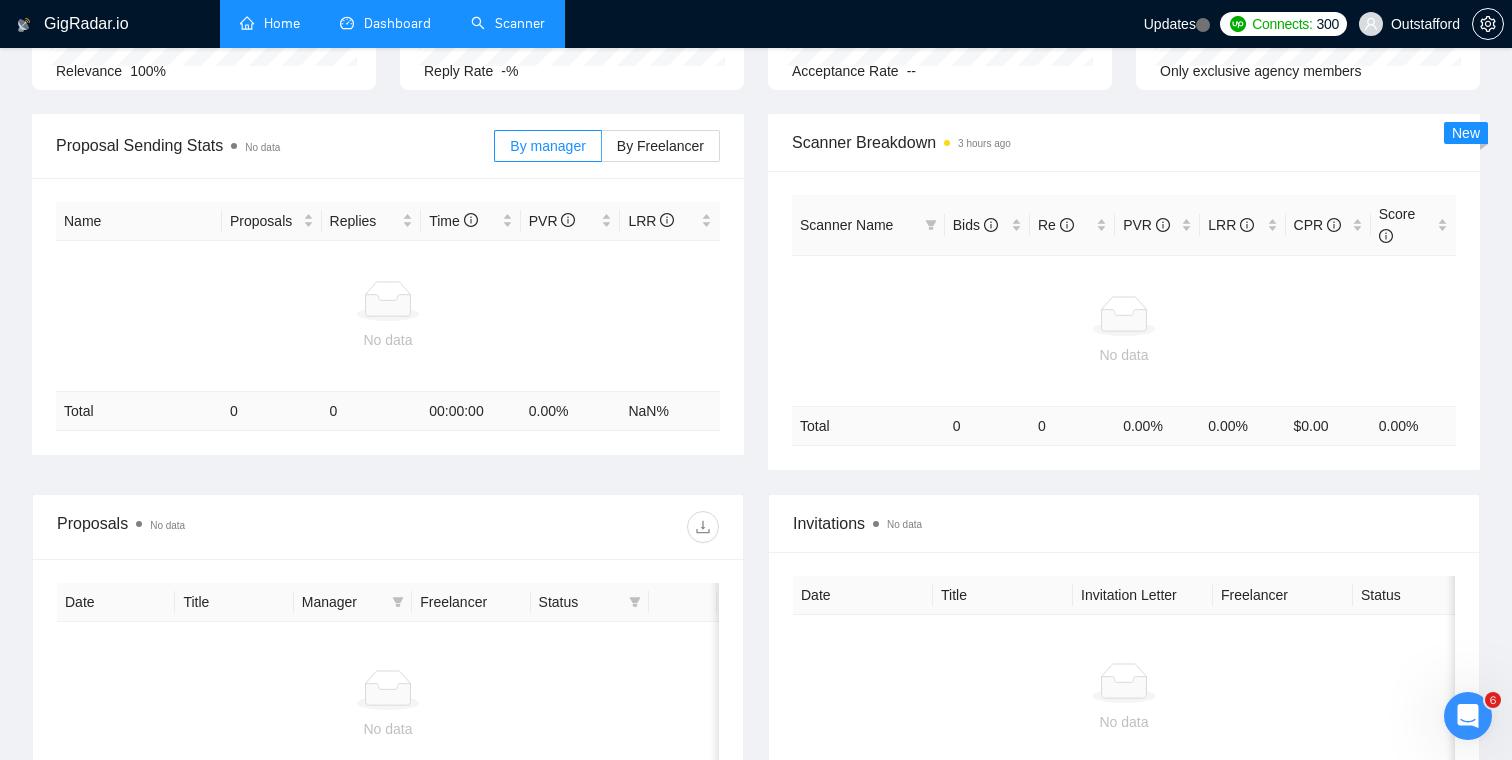 scroll, scrollTop: 0, scrollLeft: 0, axis: both 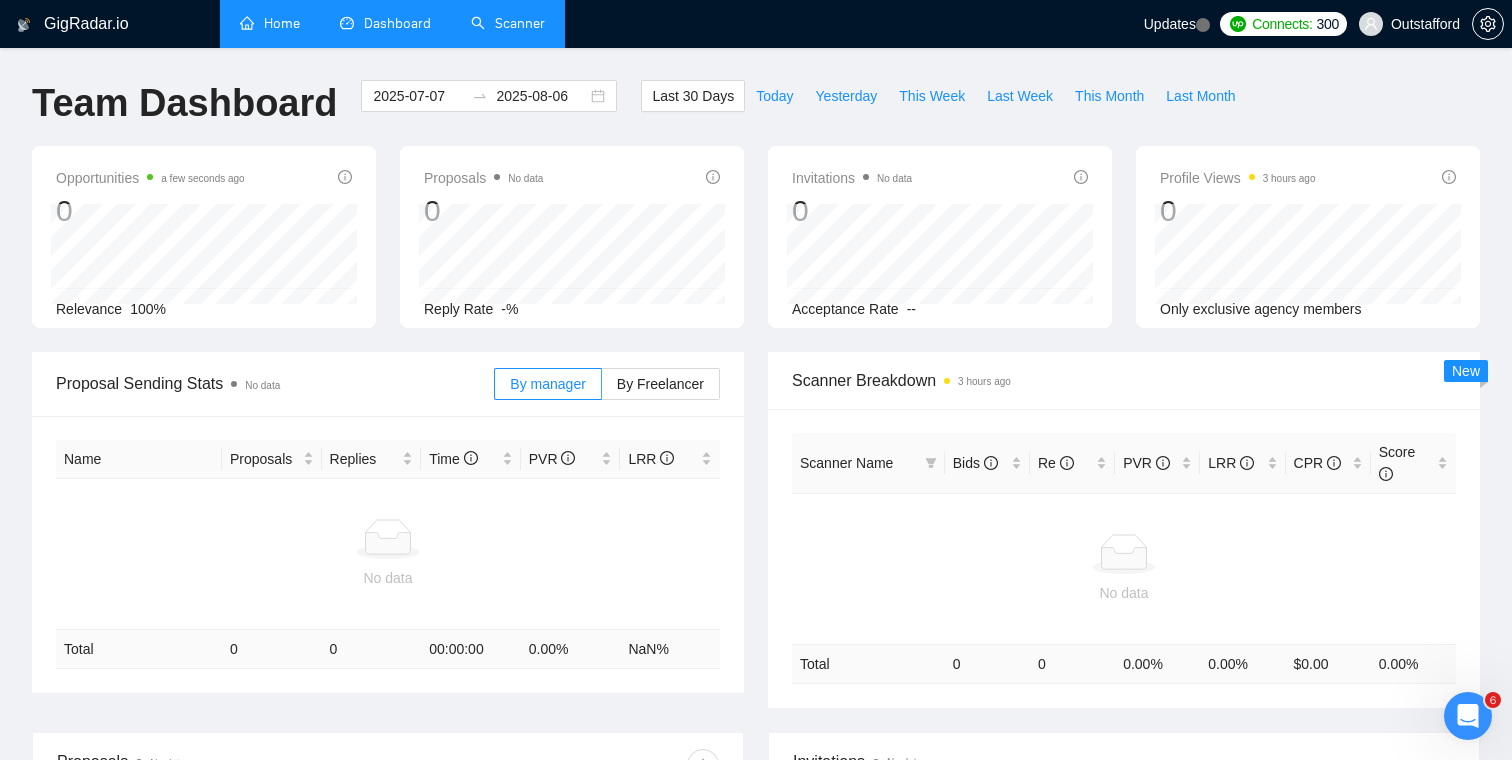click on "Scanner" at bounding box center [508, 23] 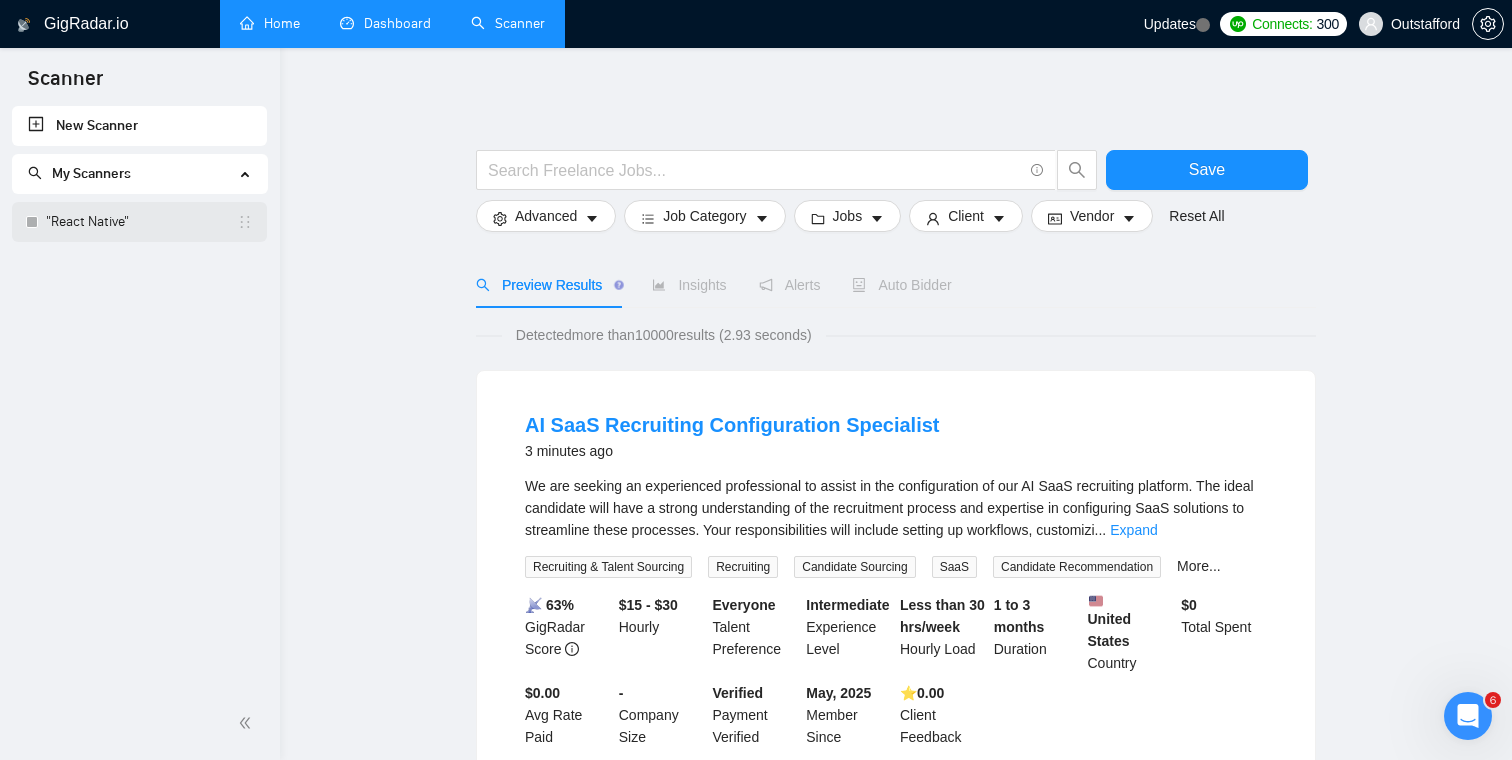 click on ""React Native"" at bounding box center (141, 222) 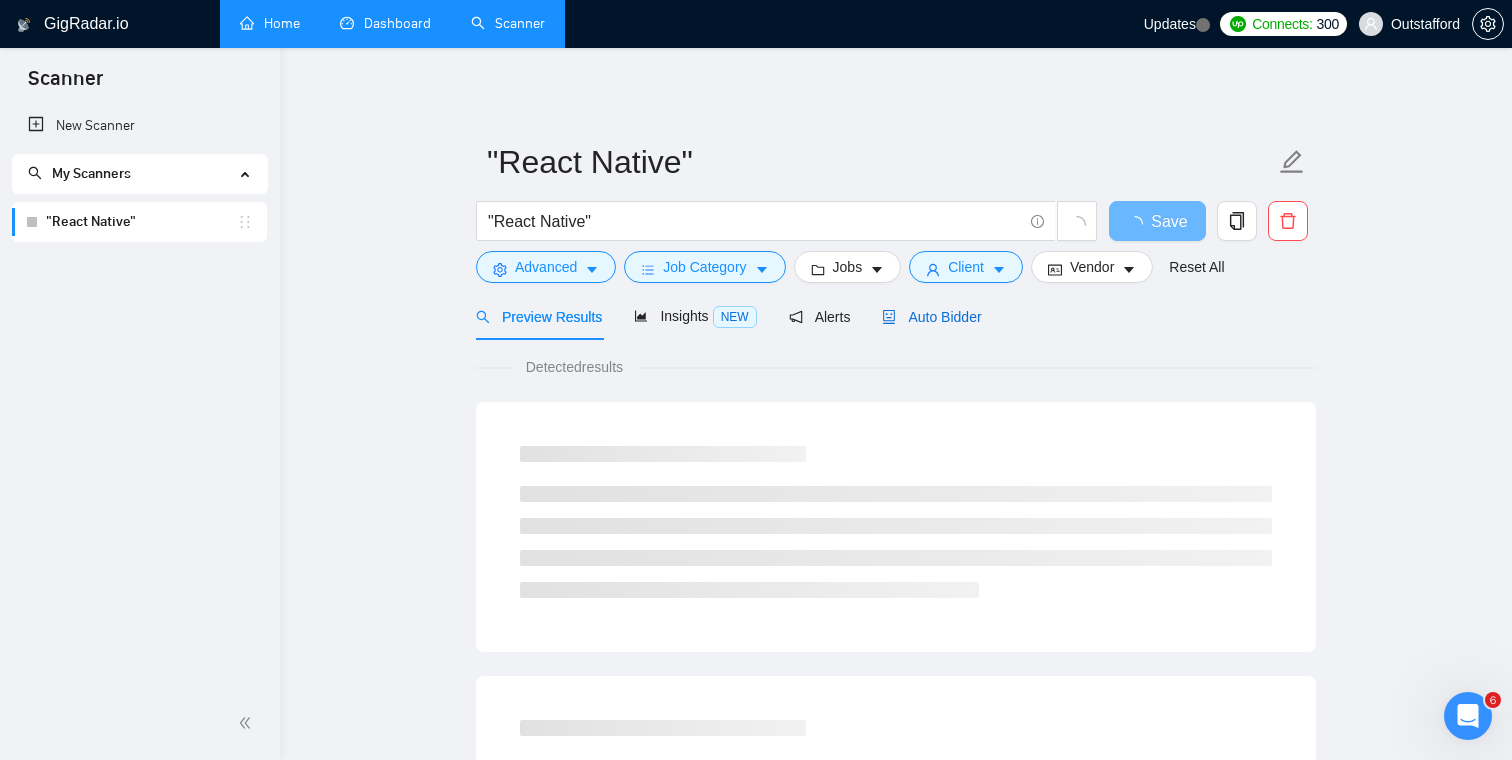 click on "Auto Bidder" at bounding box center (931, 317) 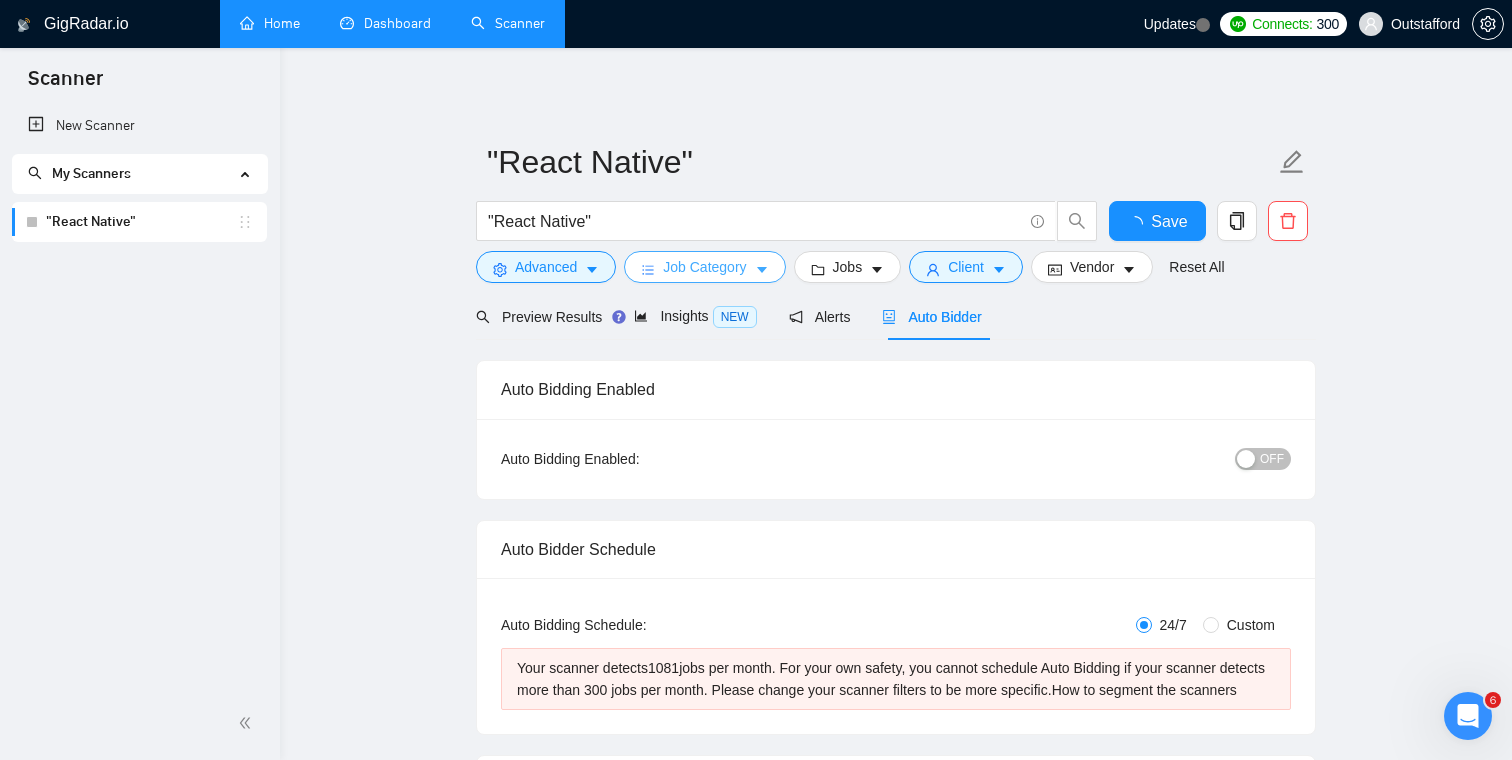 type 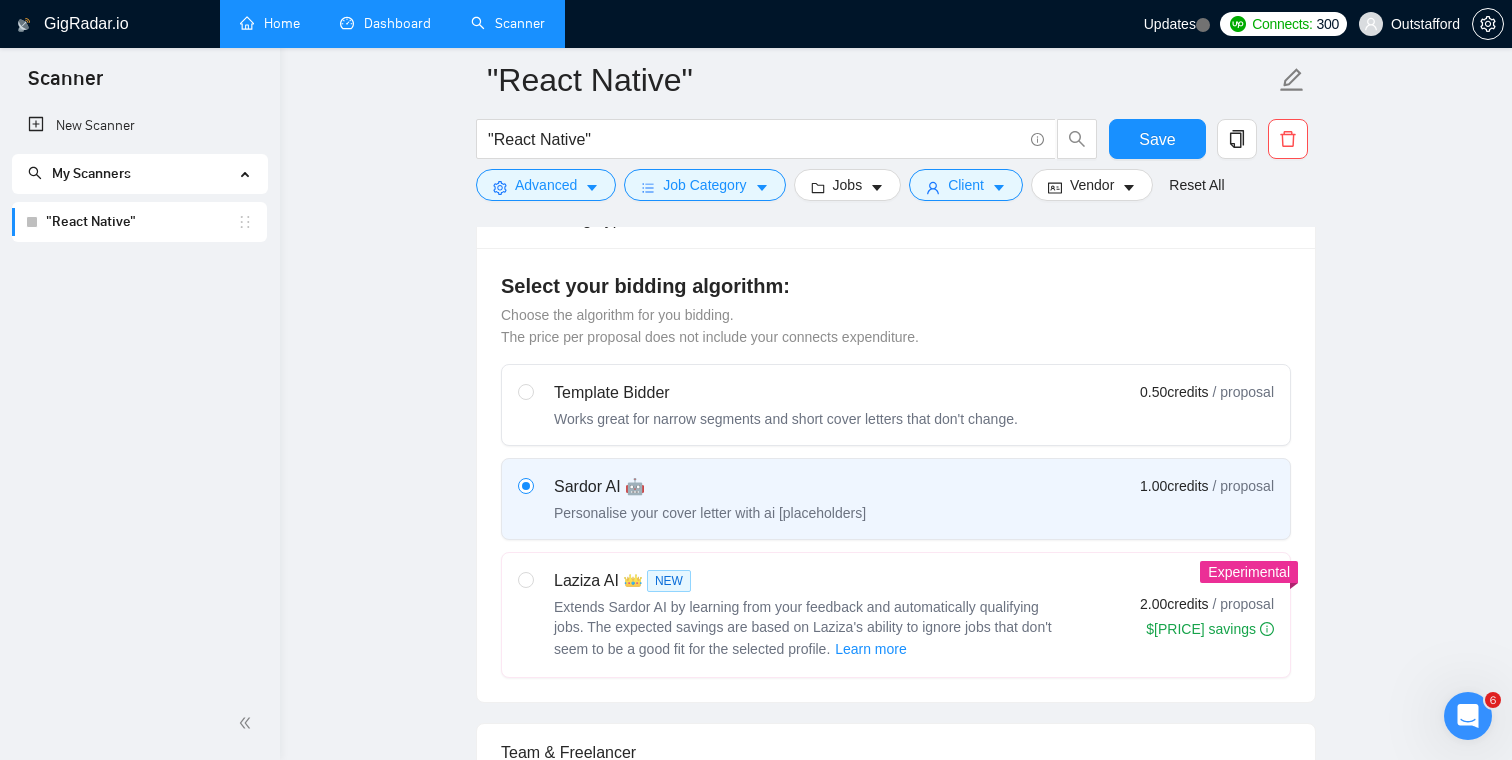 scroll, scrollTop: 656, scrollLeft: 0, axis: vertical 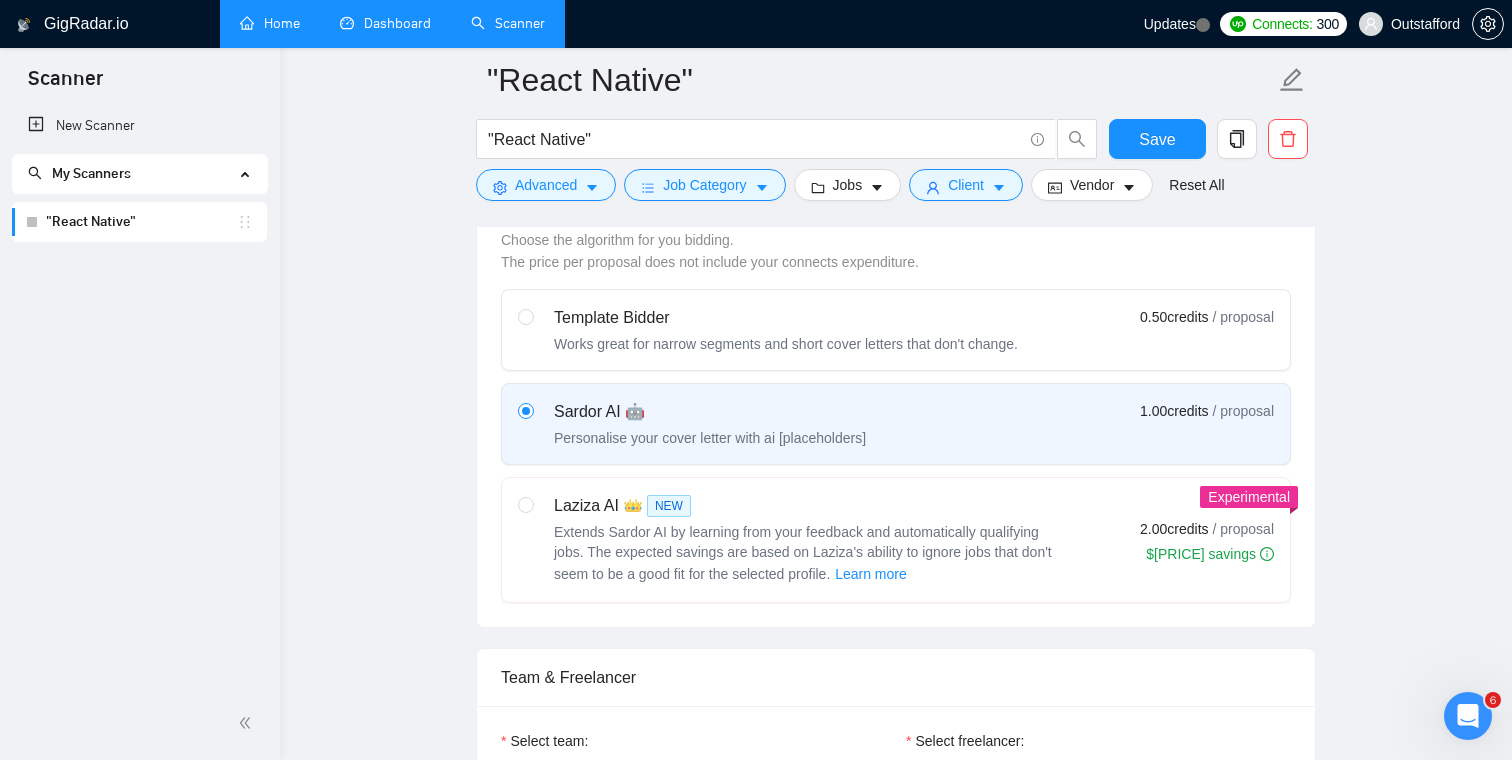 click on "Template Bidder" at bounding box center (786, 318) 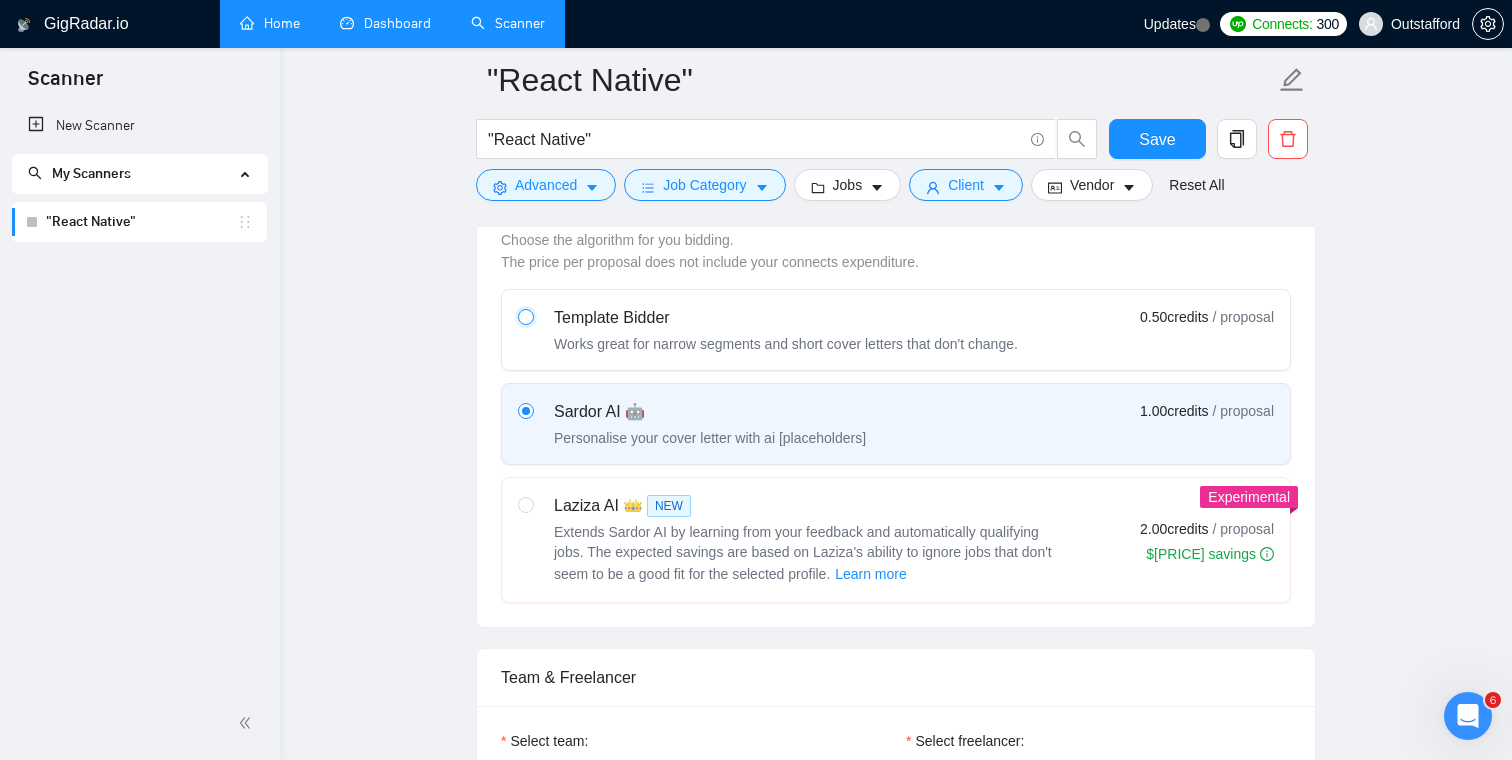 click at bounding box center [525, 316] 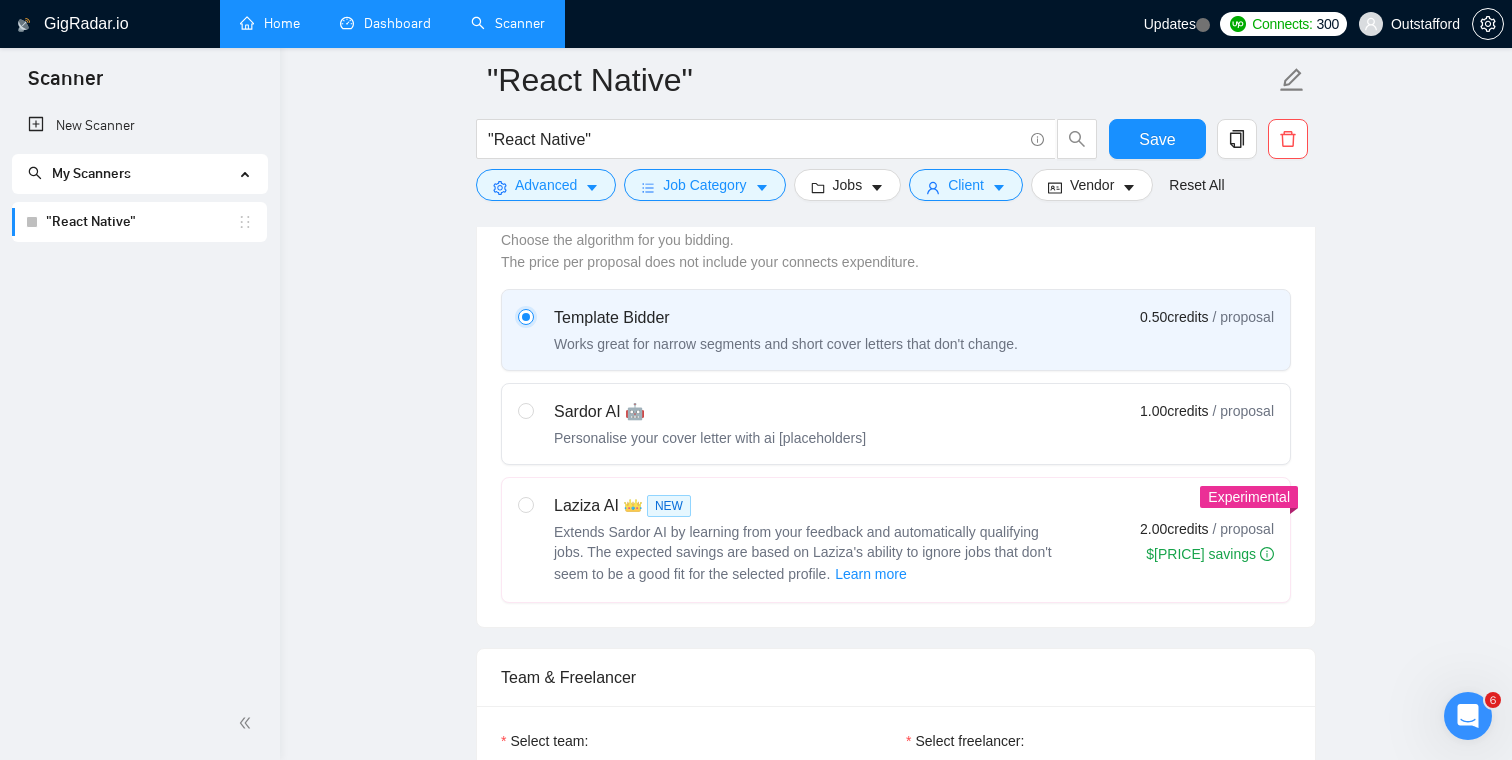 type 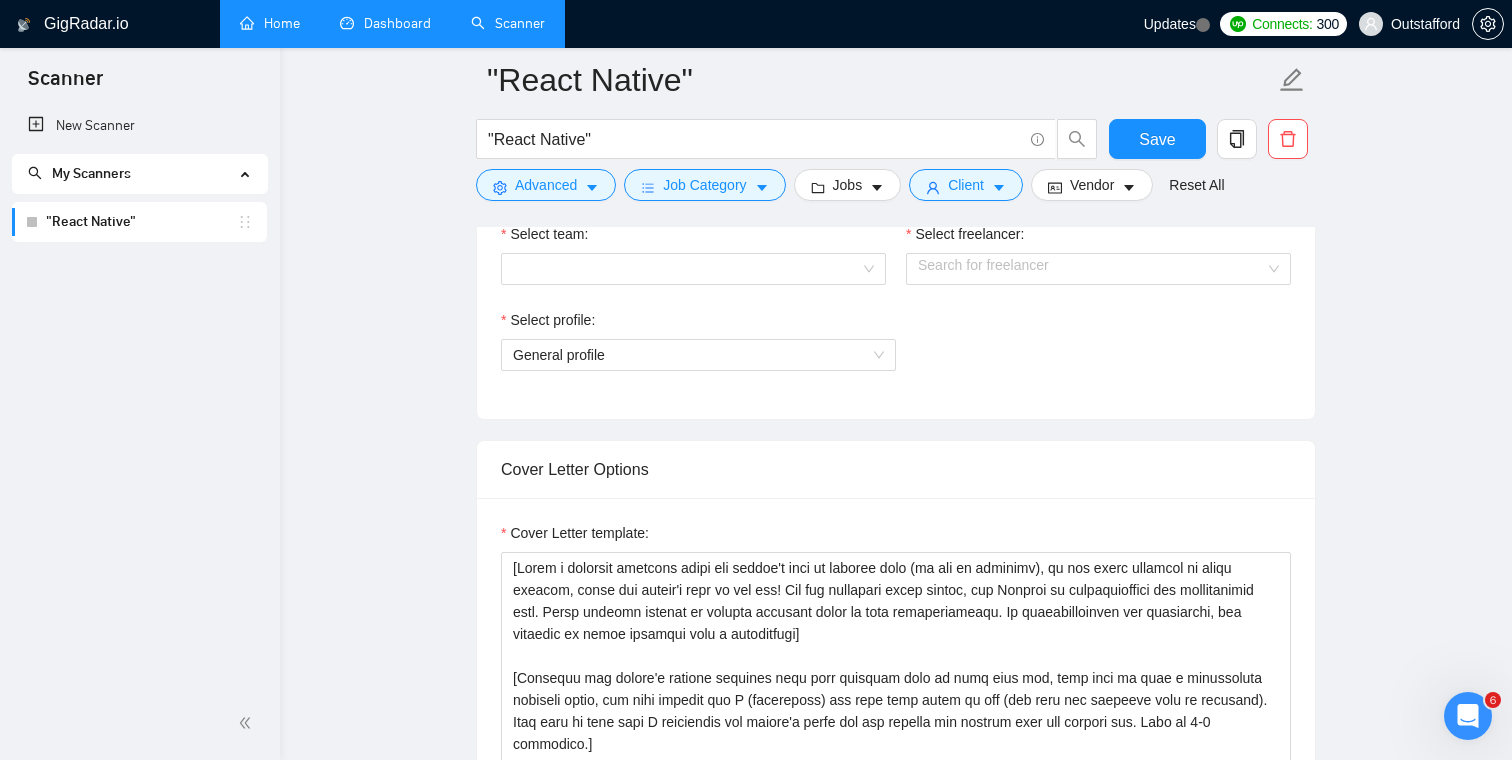 scroll, scrollTop: 1131, scrollLeft: 0, axis: vertical 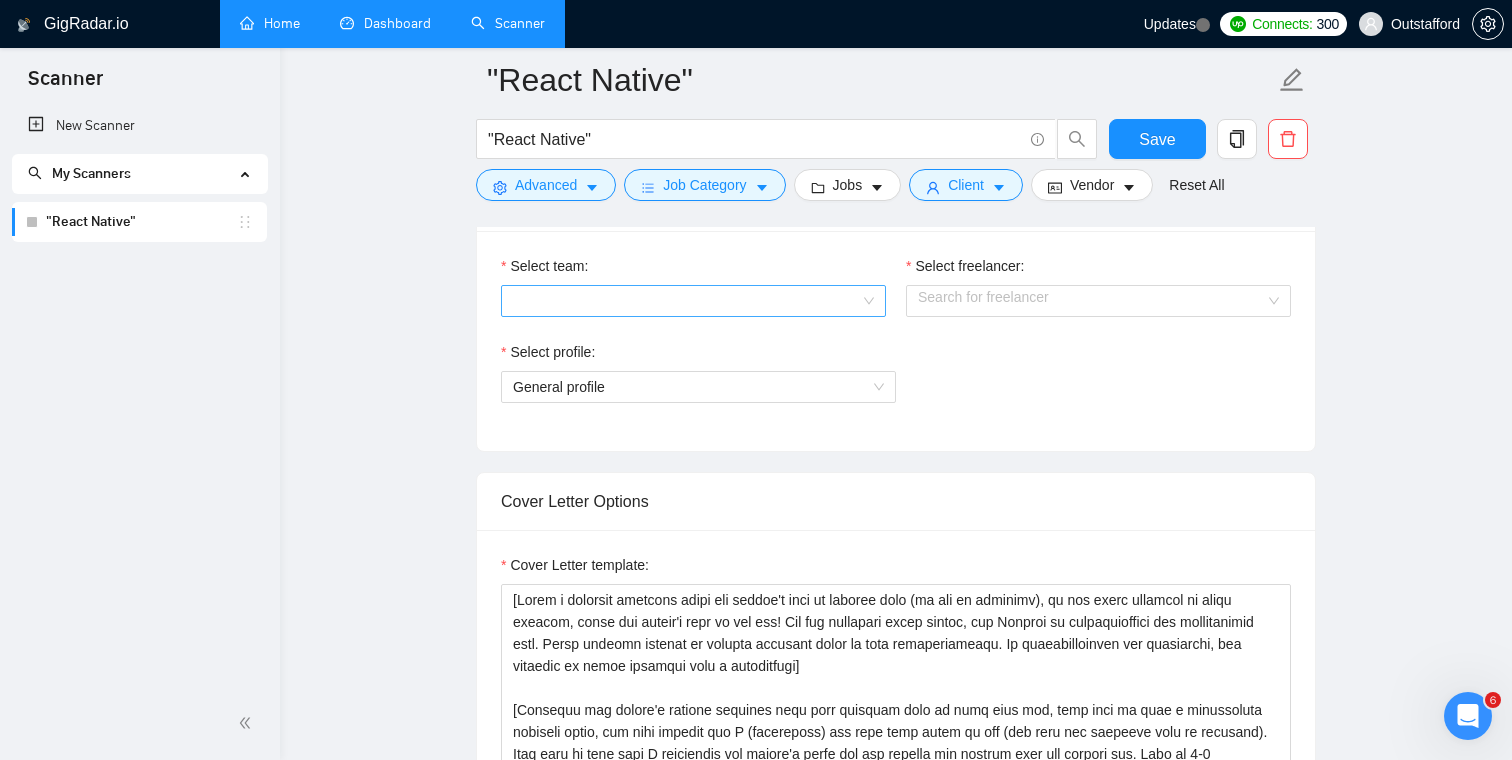 click on "Select team:" at bounding box center [686, 301] 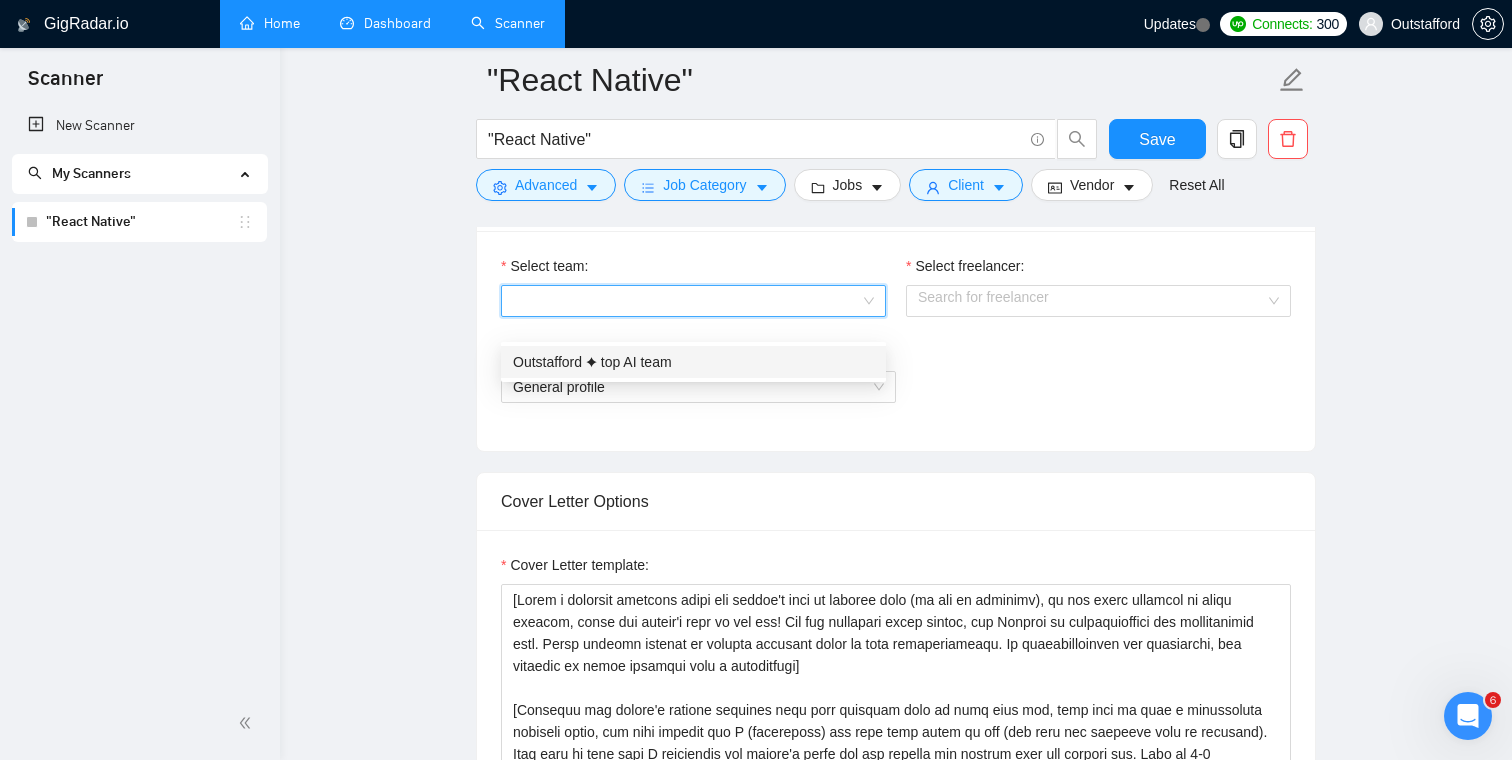 click on "Outstafford ✦ top AI team" at bounding box center [693, 362] 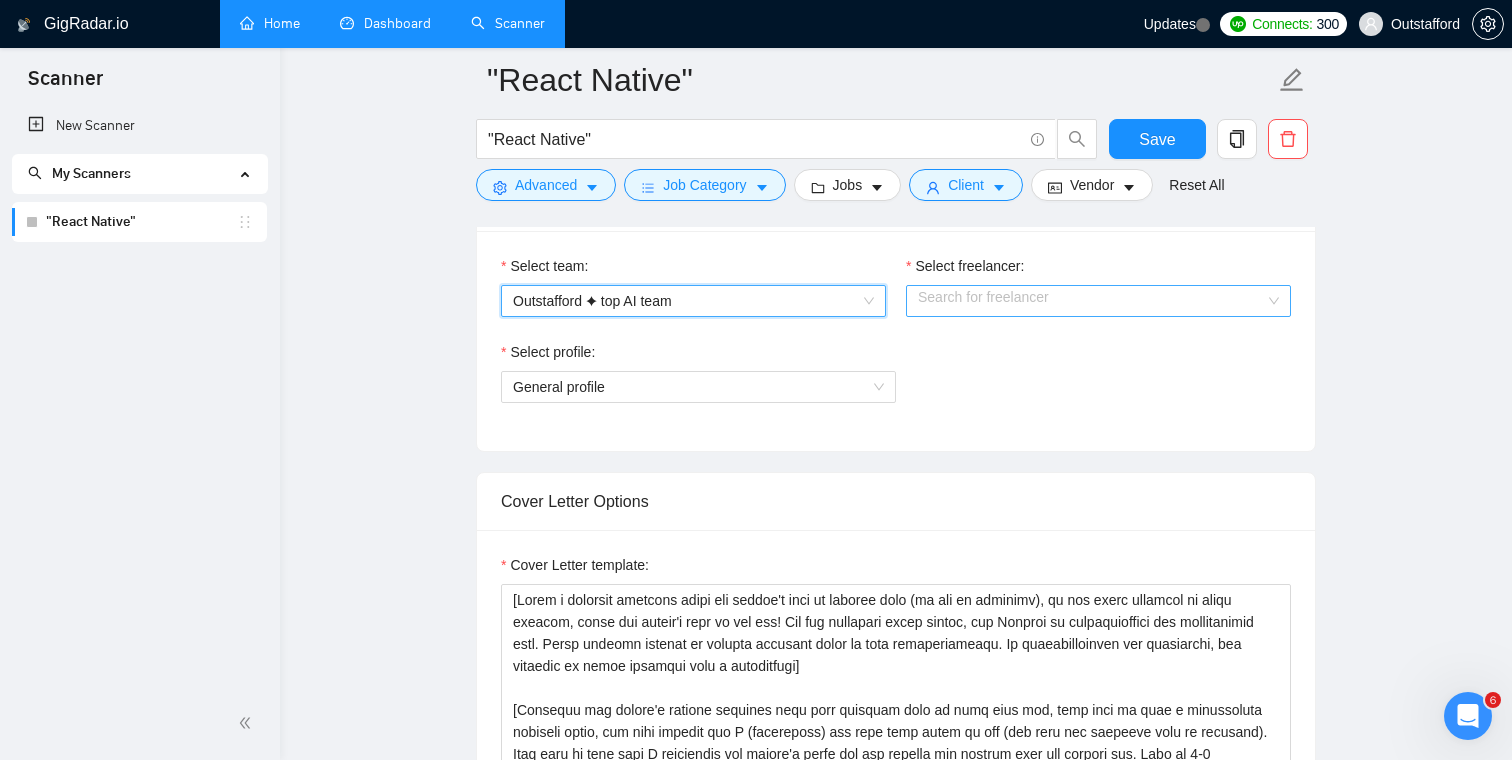 click on "Select freelancer:" at bounding box center (1091, 301) 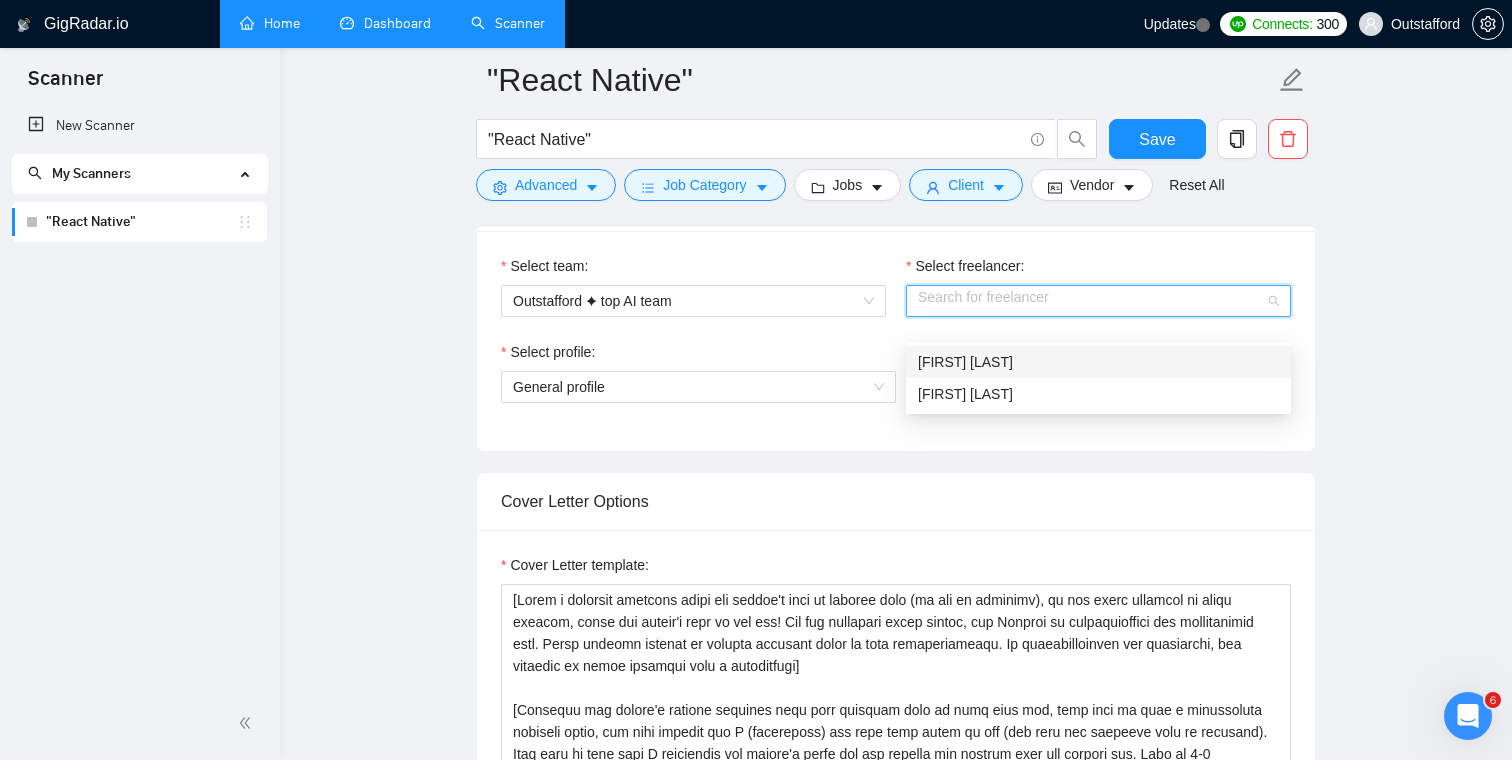 click on "[FIRST] [LAST]" at bounding box center [1098, 362] 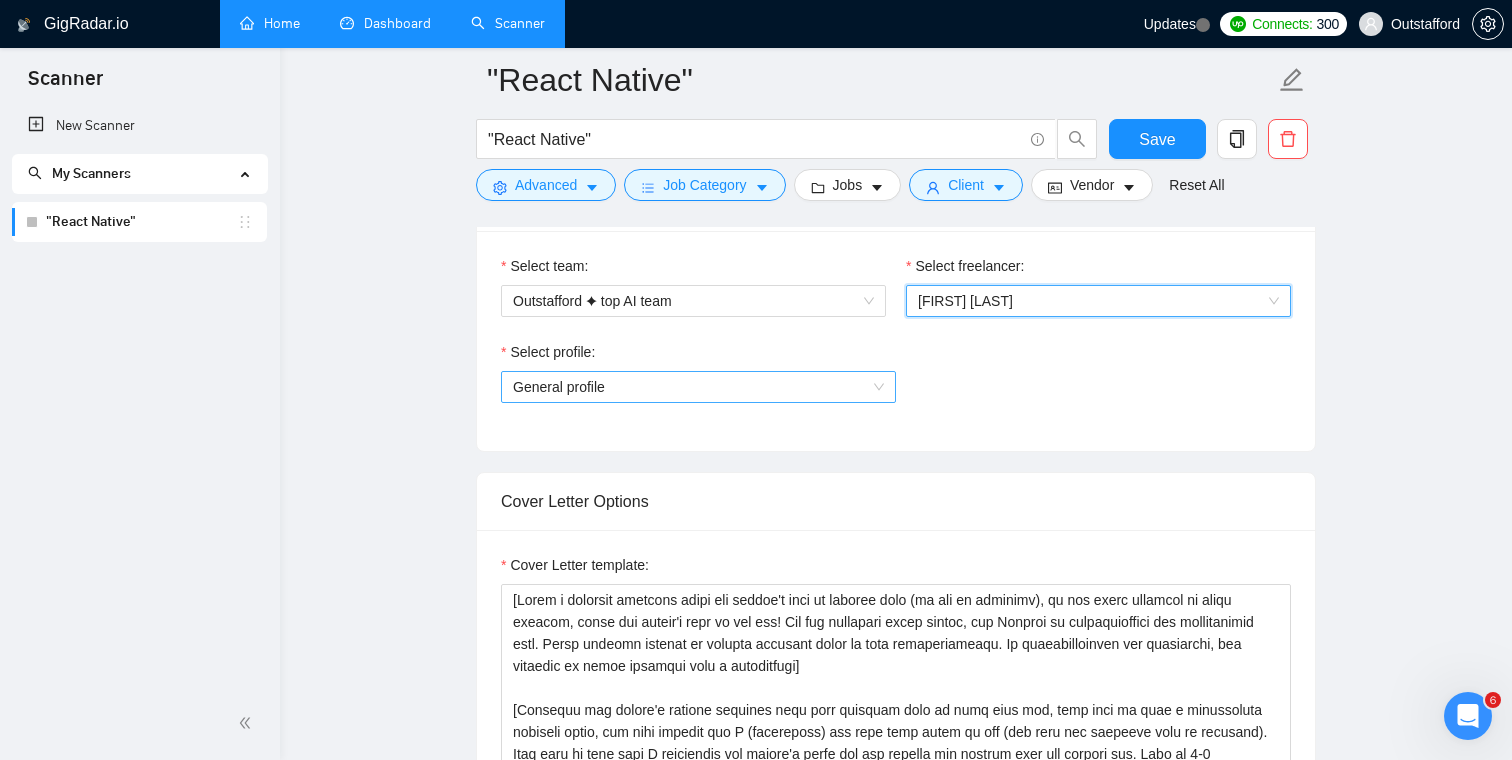 click on "General profile" at bounding box center (698, 387) 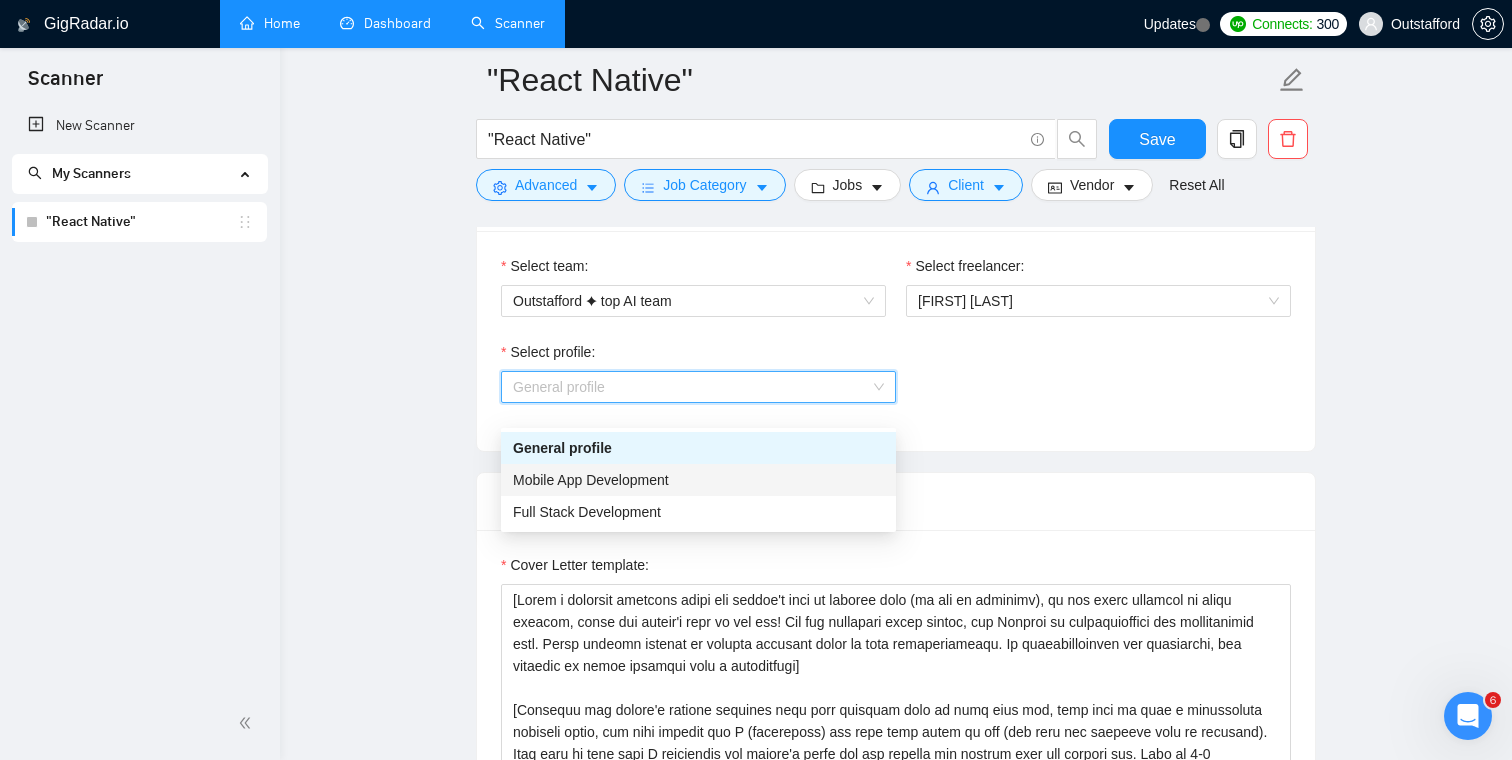 click on "Mobile App Development" at bounding box center (698, 480) 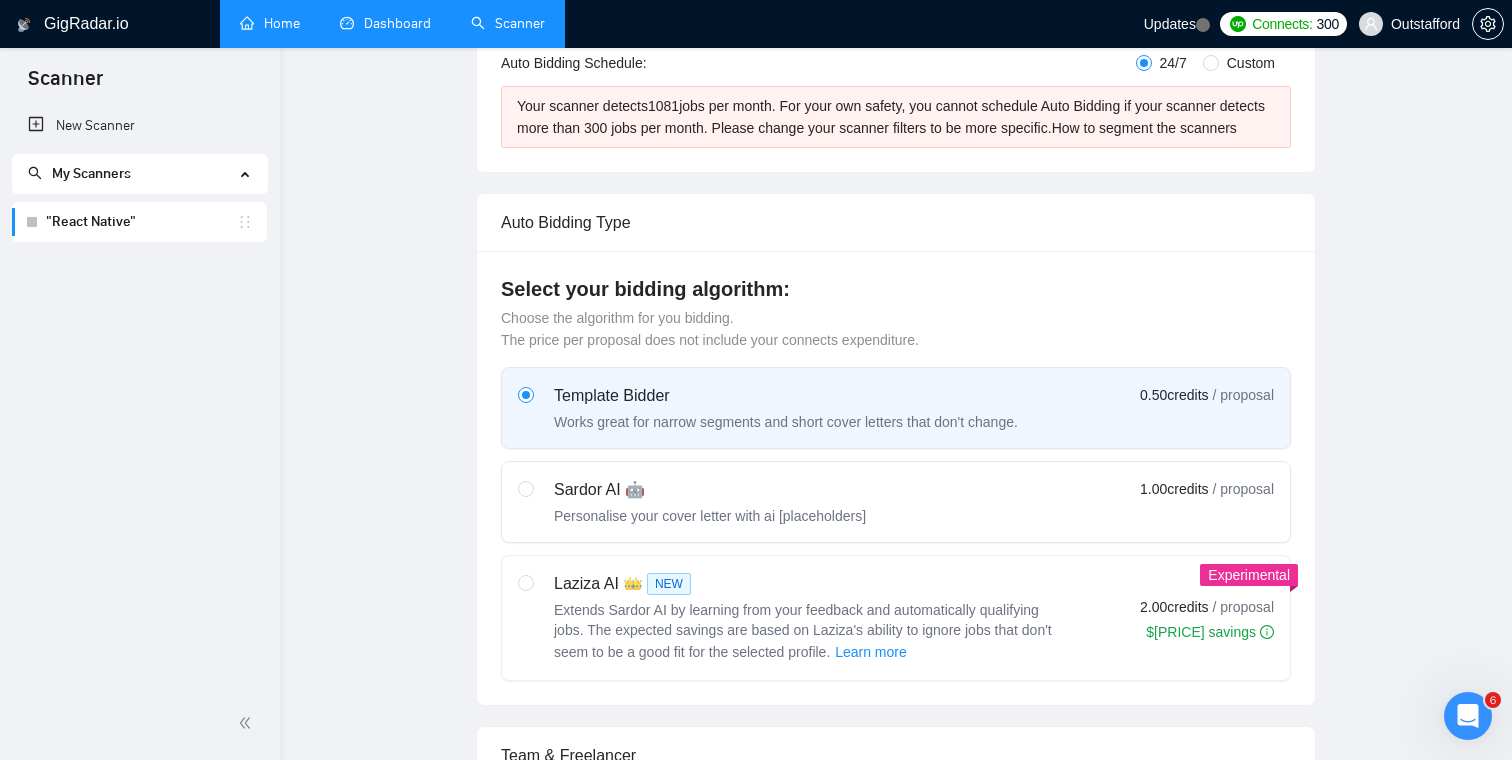 scroll, scrollTop: 0, scrollLeft: 0, axis: both 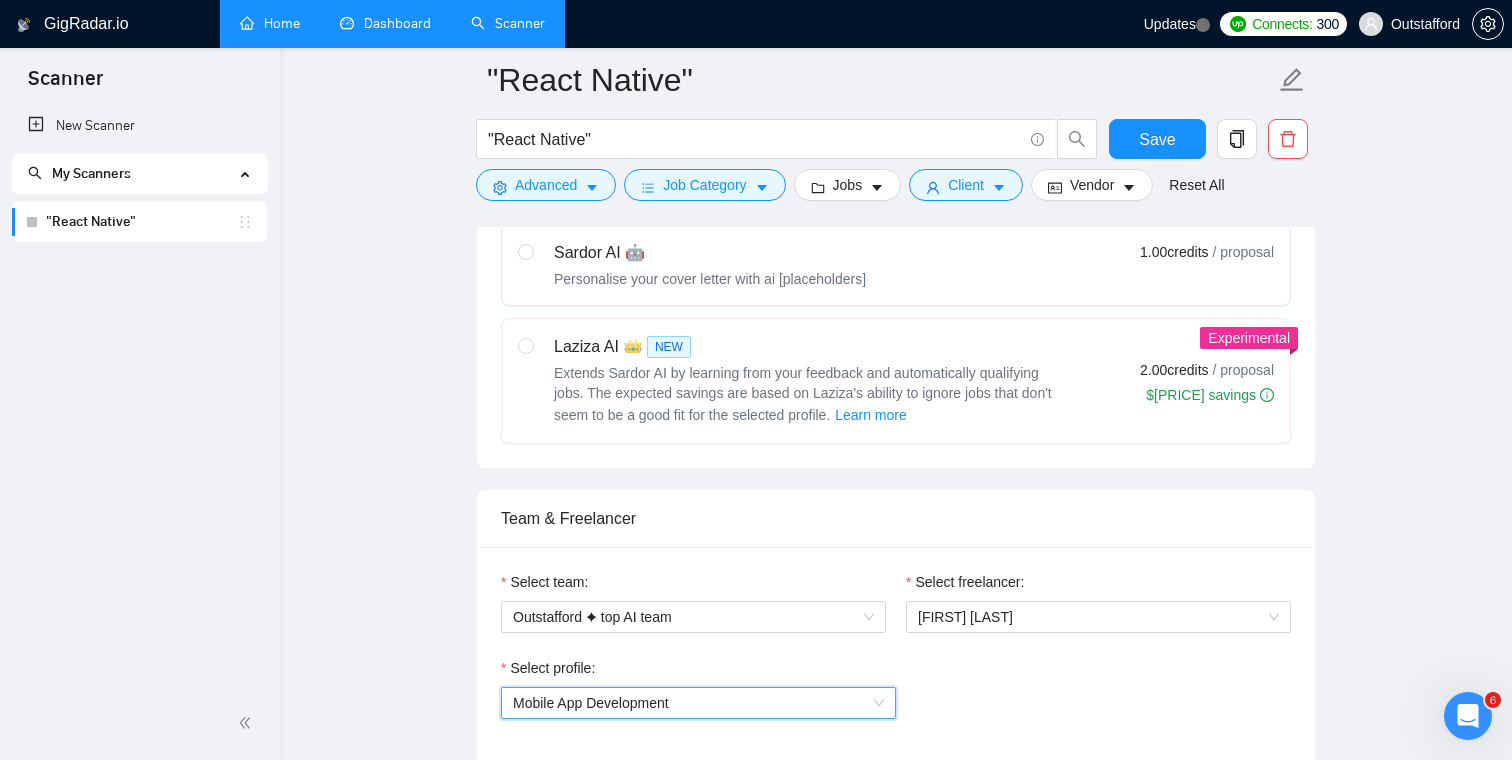 click on "Auto Bidding Schedule: 24/7 Custom Custom Auto Bidder Schedule Repeat every week on Monday Tuesday Wednesday Thursday Friday Saturday Sunday Active Hours ( [TIMEZONE] ): From: To: ( 24  hours) [TIMEZONE] Your scanner detects  1081  jobs per month. For your own safety, you cannot schedule Auto Bidding if your scanner detects more than 300 jobs per month. Please change your scanner filters to be more specific.  How to segment the scanners Auto Bidding Type Select your bidding algorithm: Choose the algorithm for you bidding. The price per proposal does not include your connects expenditure. Template Bidder Works great for narrow segments and short cover letters that don't change. 0.50  credits / proposal Sardor AI 🤖 1.00 👑" at bounding box center [896, 1549] 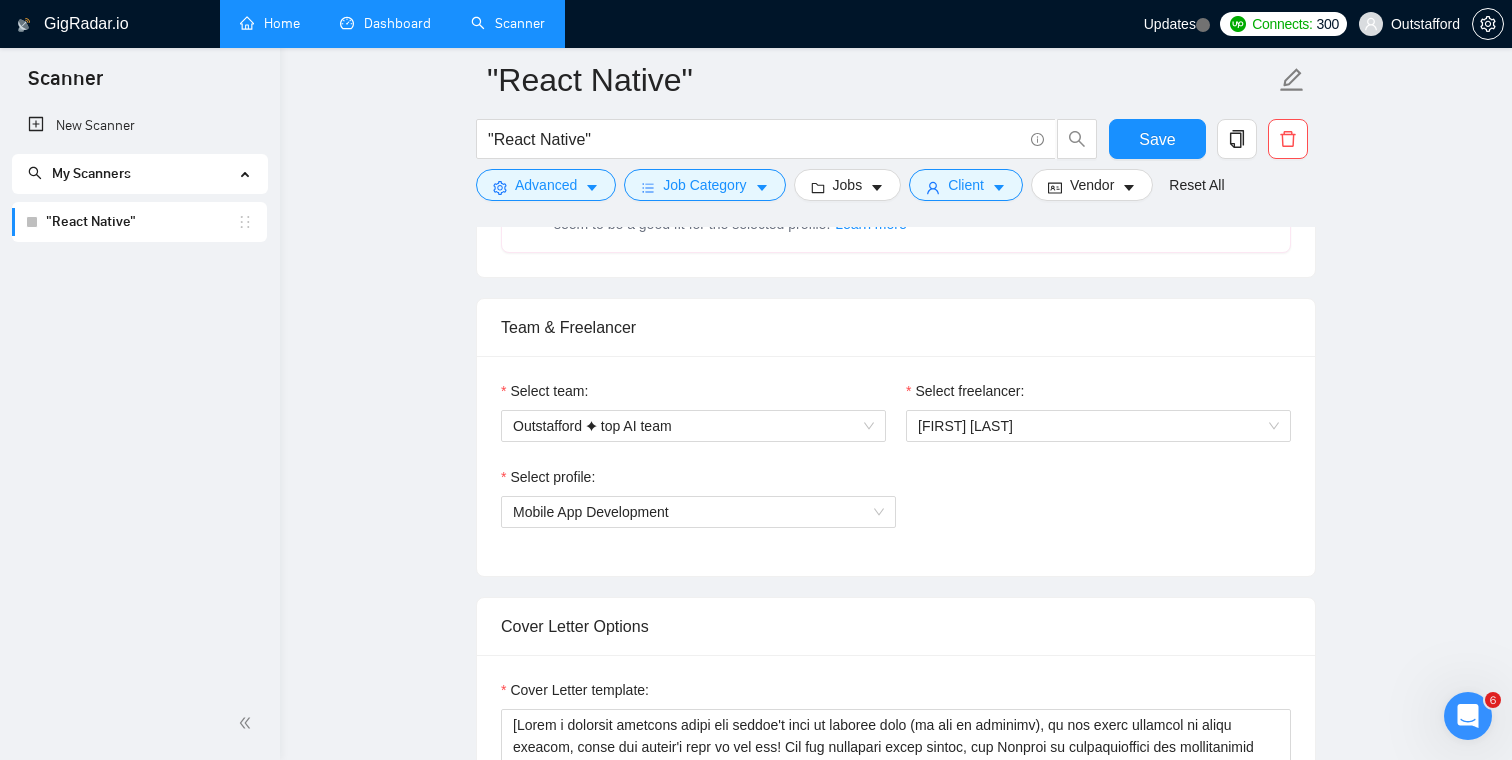 scroll, scrollTop: 837, scrollLeft: 0, axis: vertical 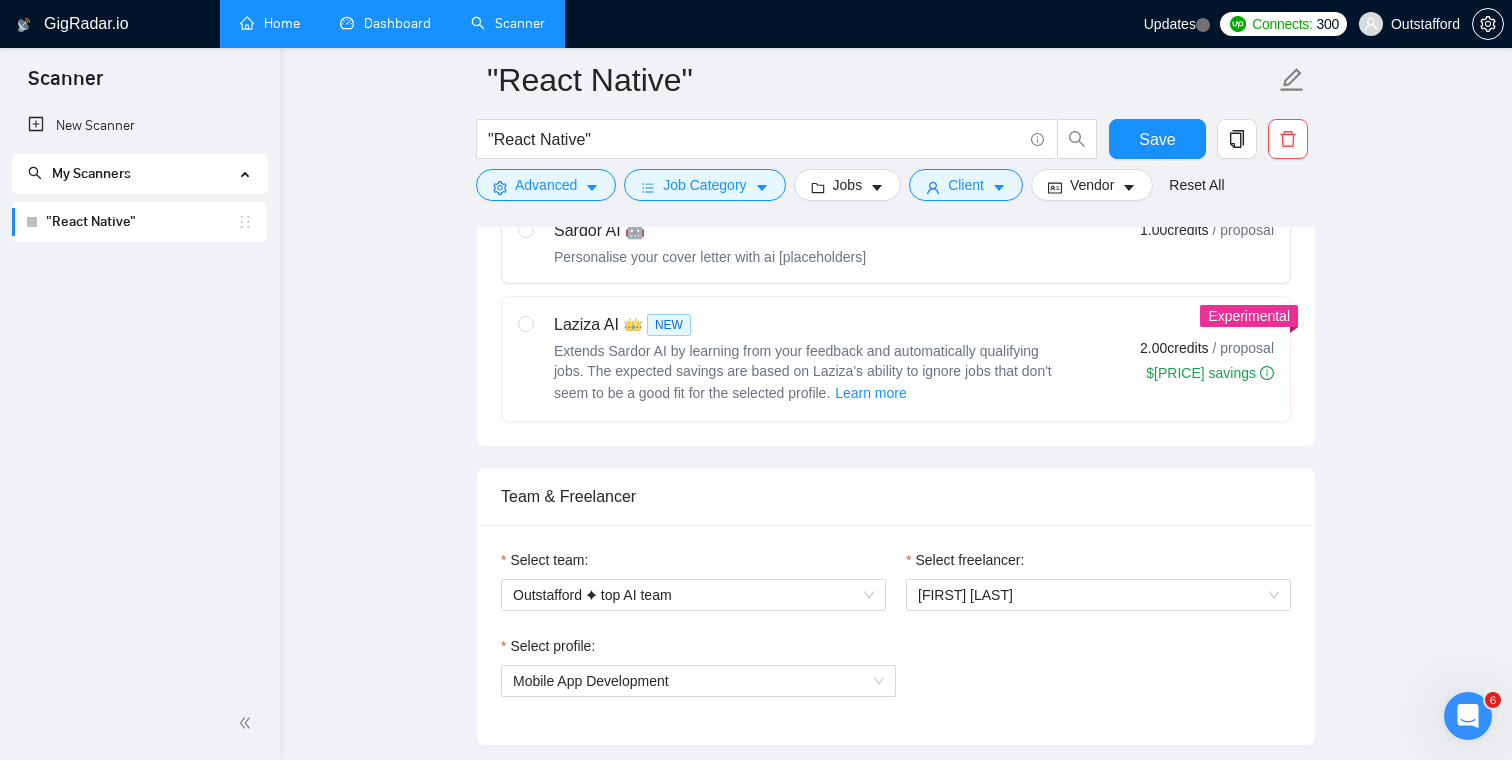 click on "Personalise your cover letter with ai [placeholders]" at bounding box center [710, 257] 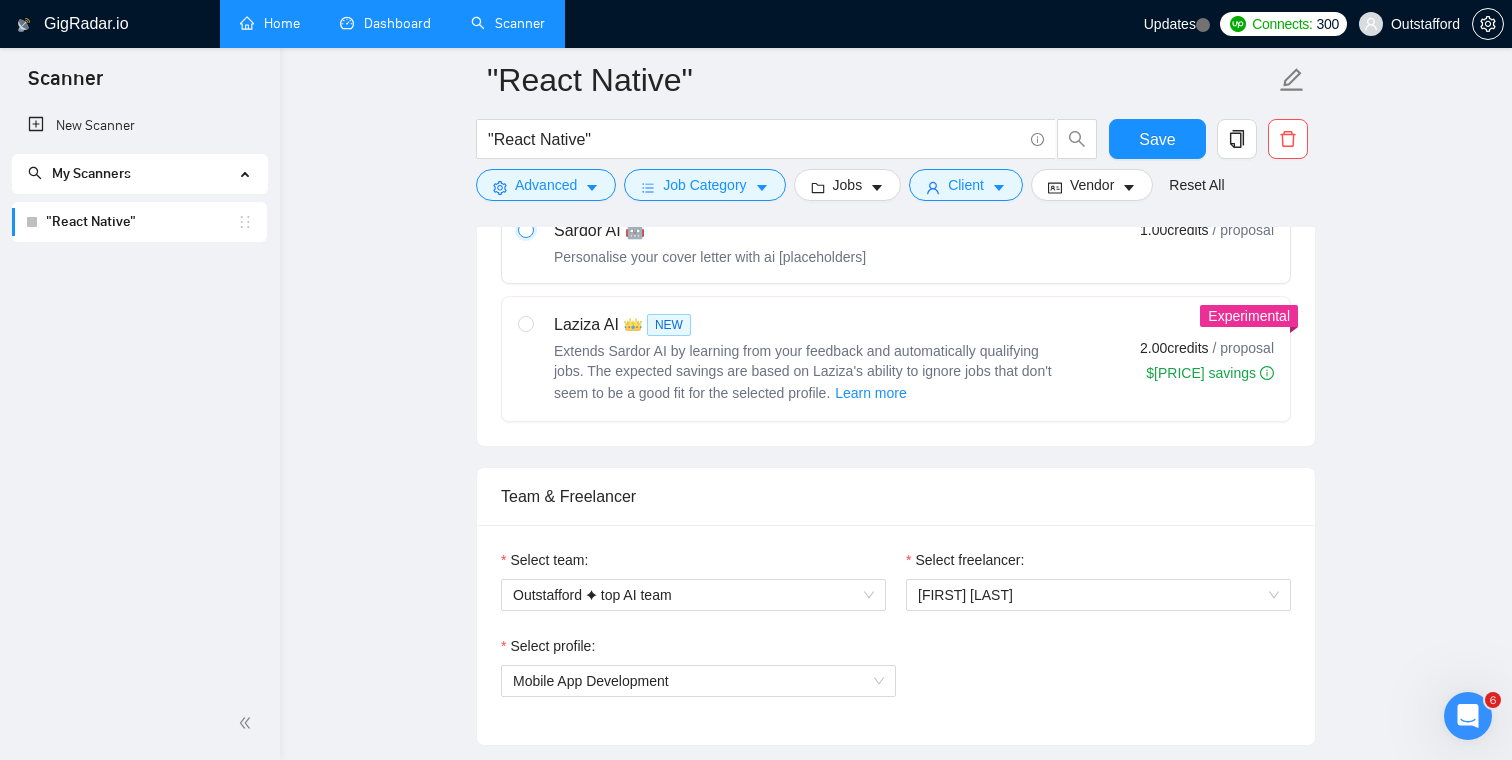 click at bounding box center [525, 229] 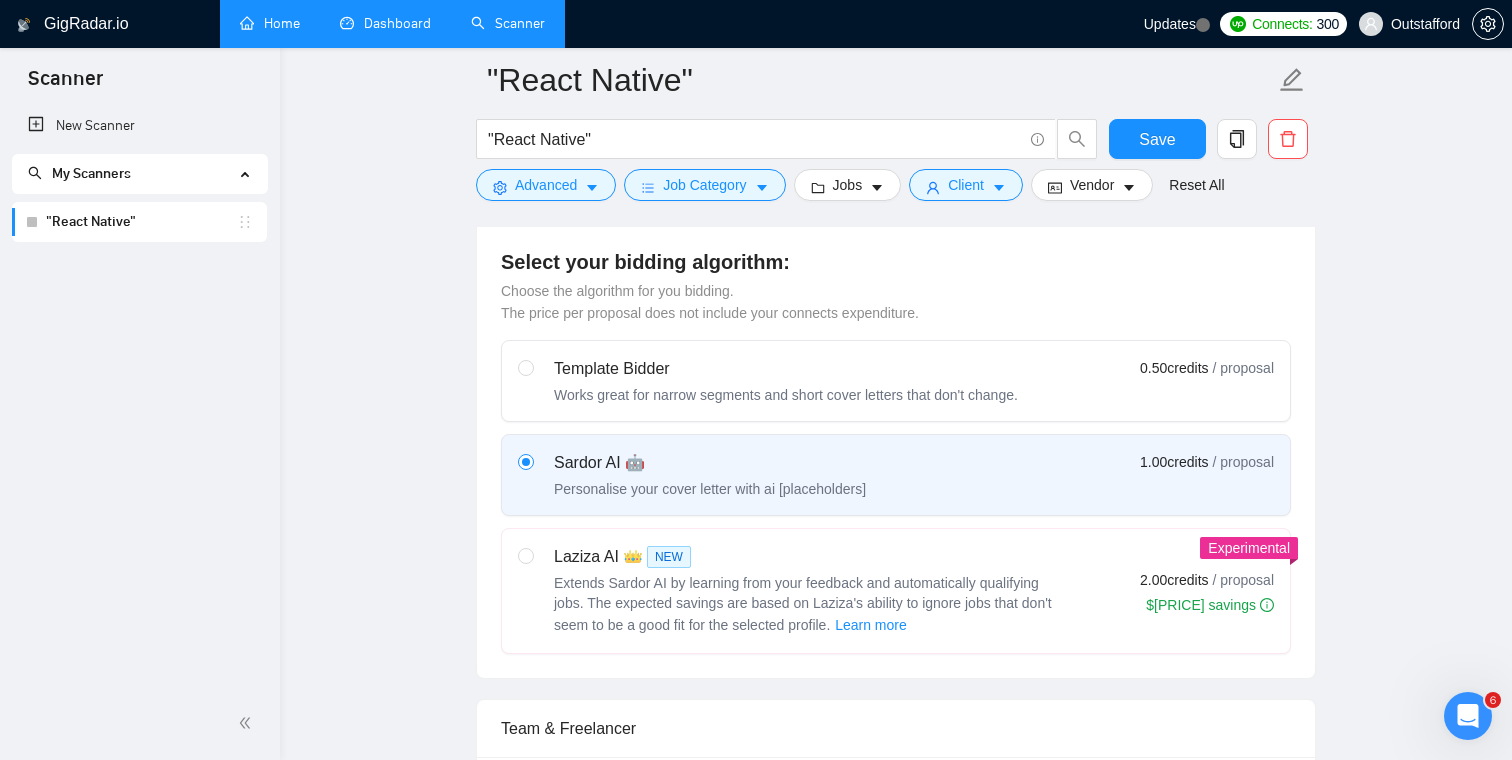click on "Template Bidder Works great for narrow segments and short cover letters that don't change." at bounding box center [786, 381] 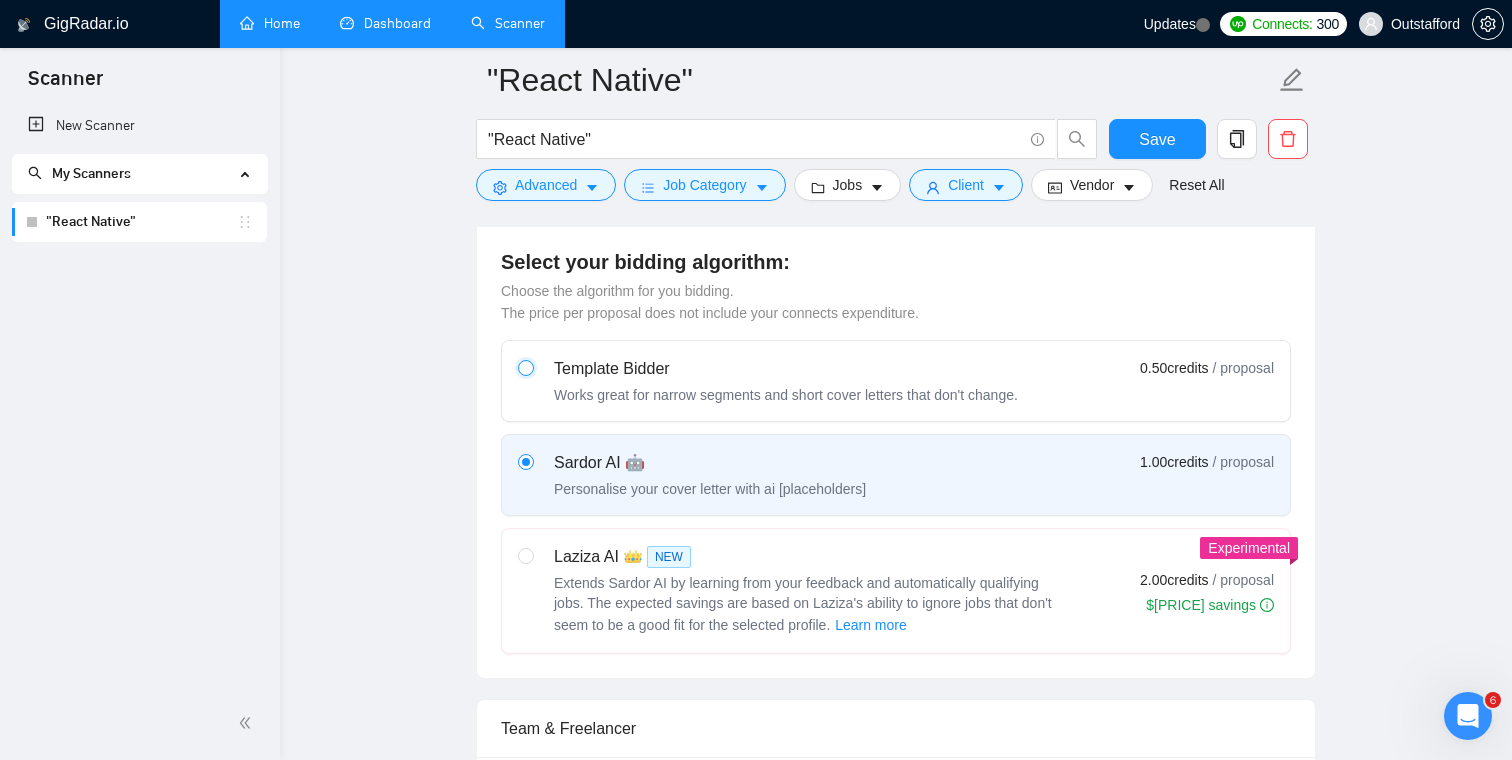 click at bounding box center [525, 367] 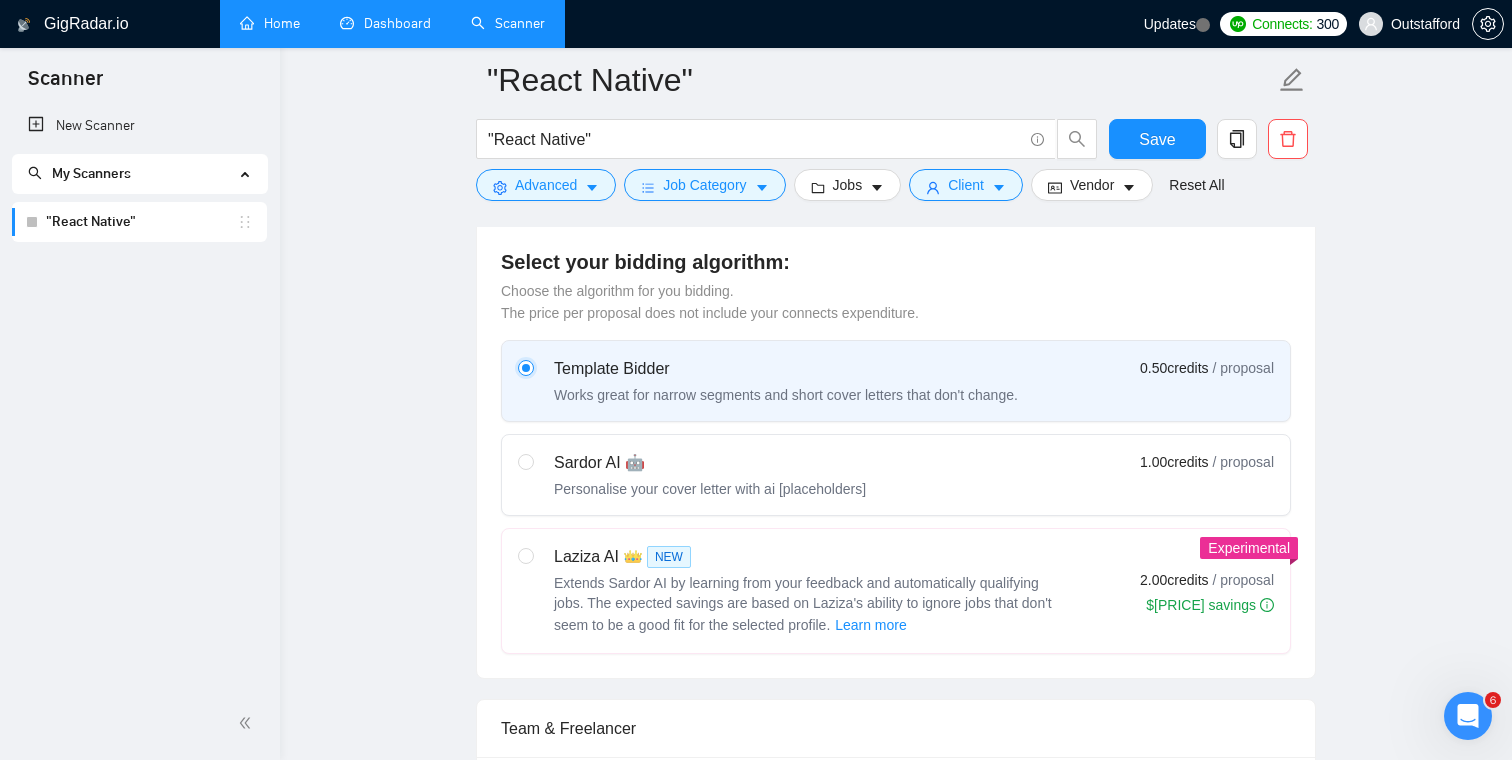 type 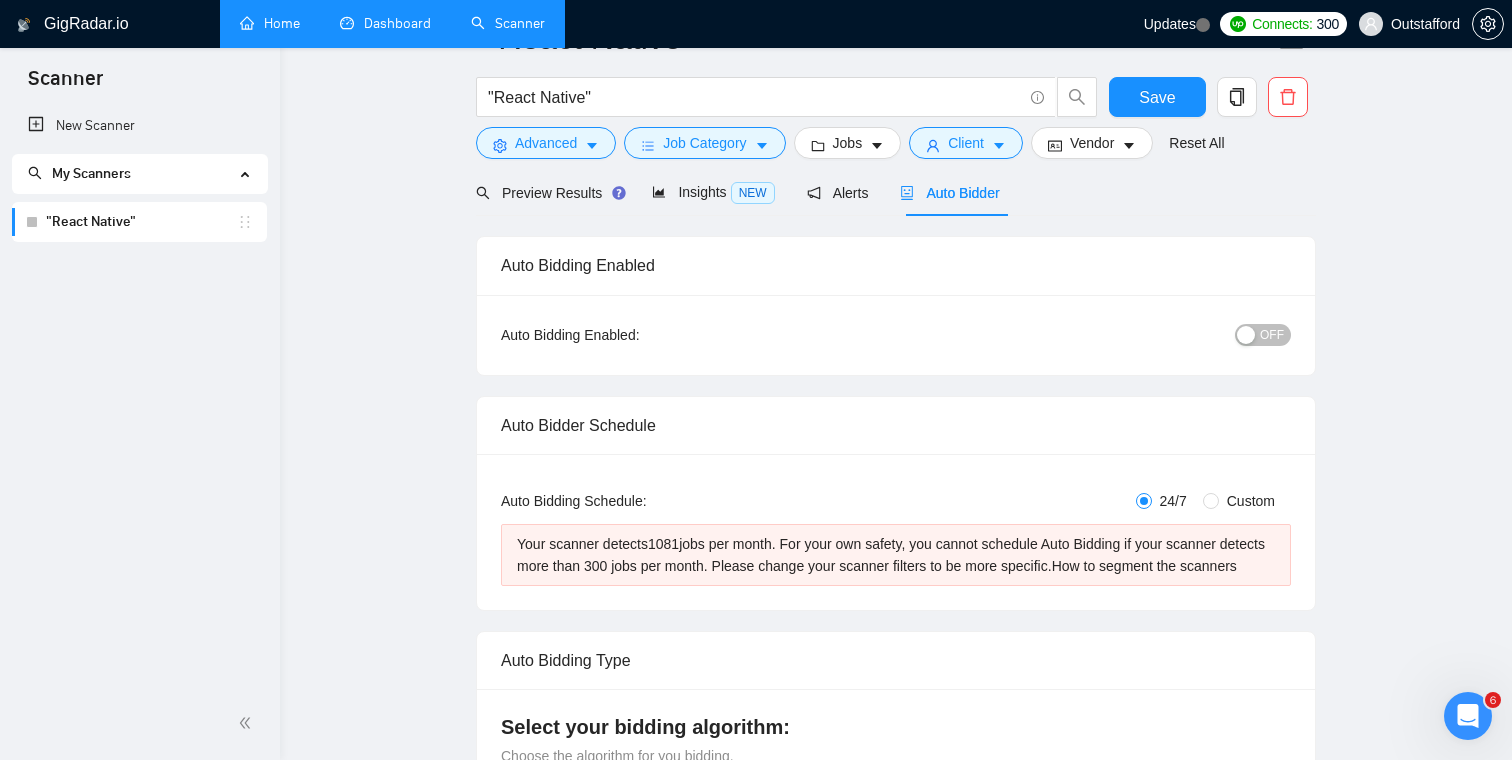 scroll, scrollTop: 0, scrollLeft: 0, axis: both 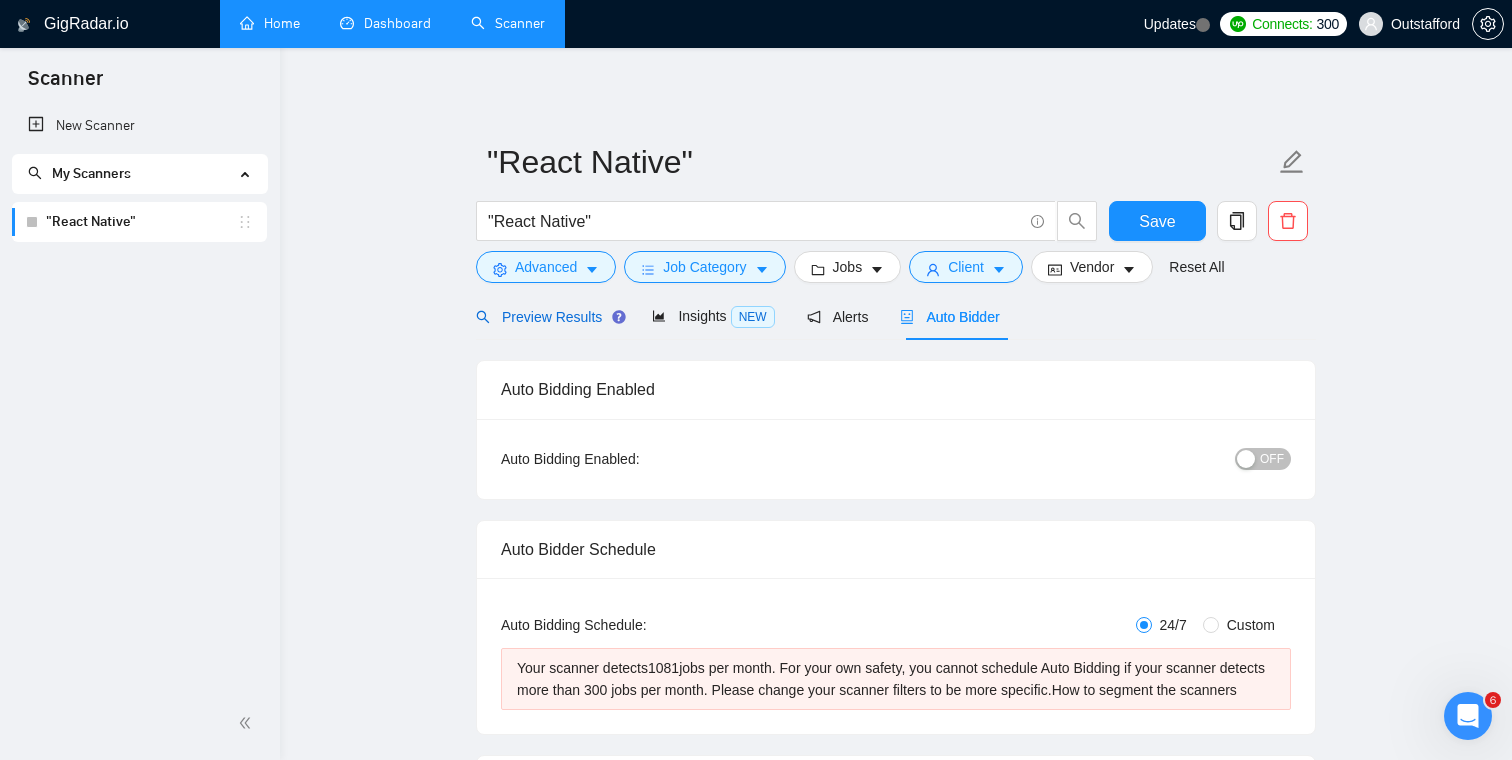 click on "Preview Results" at bounding box center [548, 317] 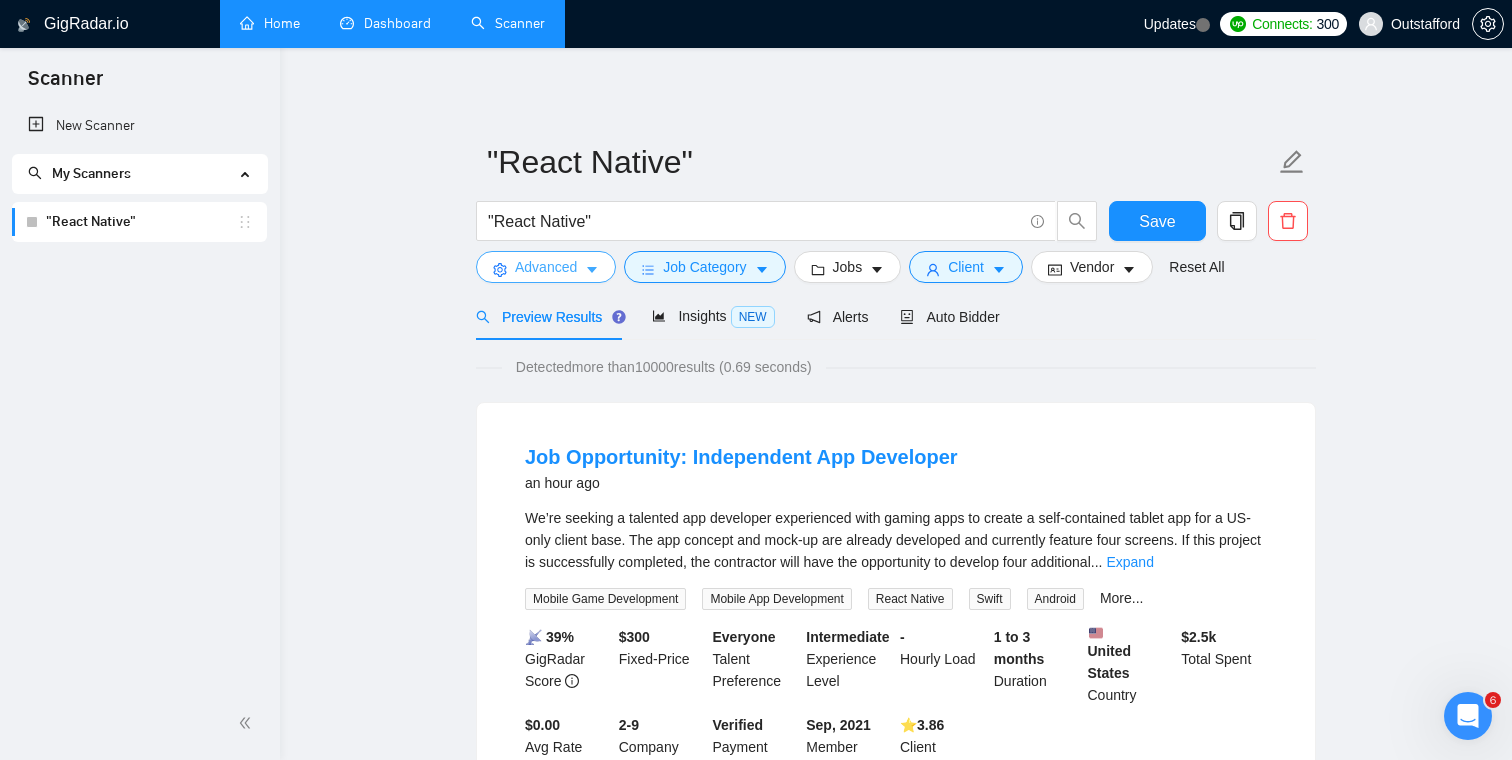 click on "Advanced" at bounding box center [546, 267] 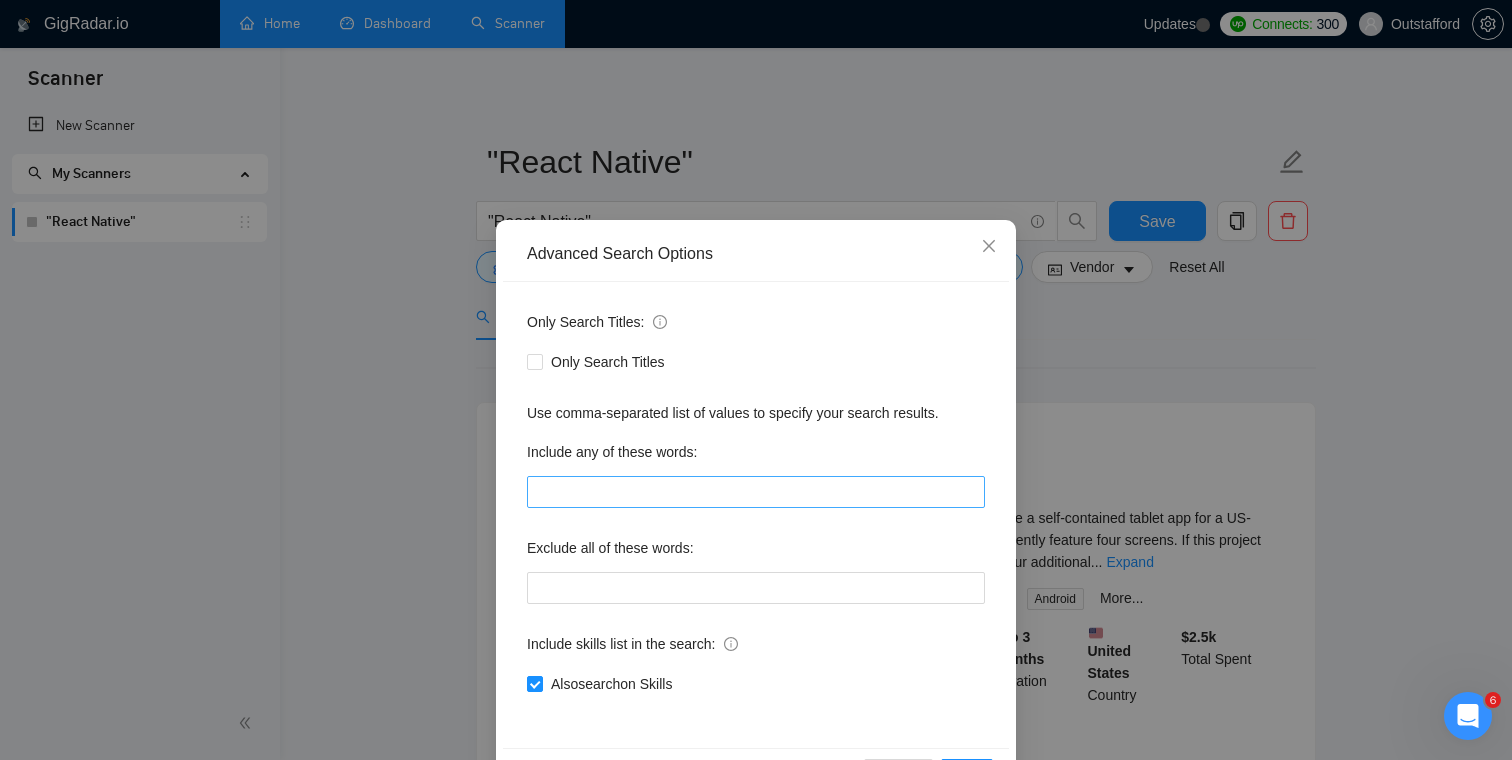 scroll, scrollTop: 72, scrollLeft: 0, axis: vertical 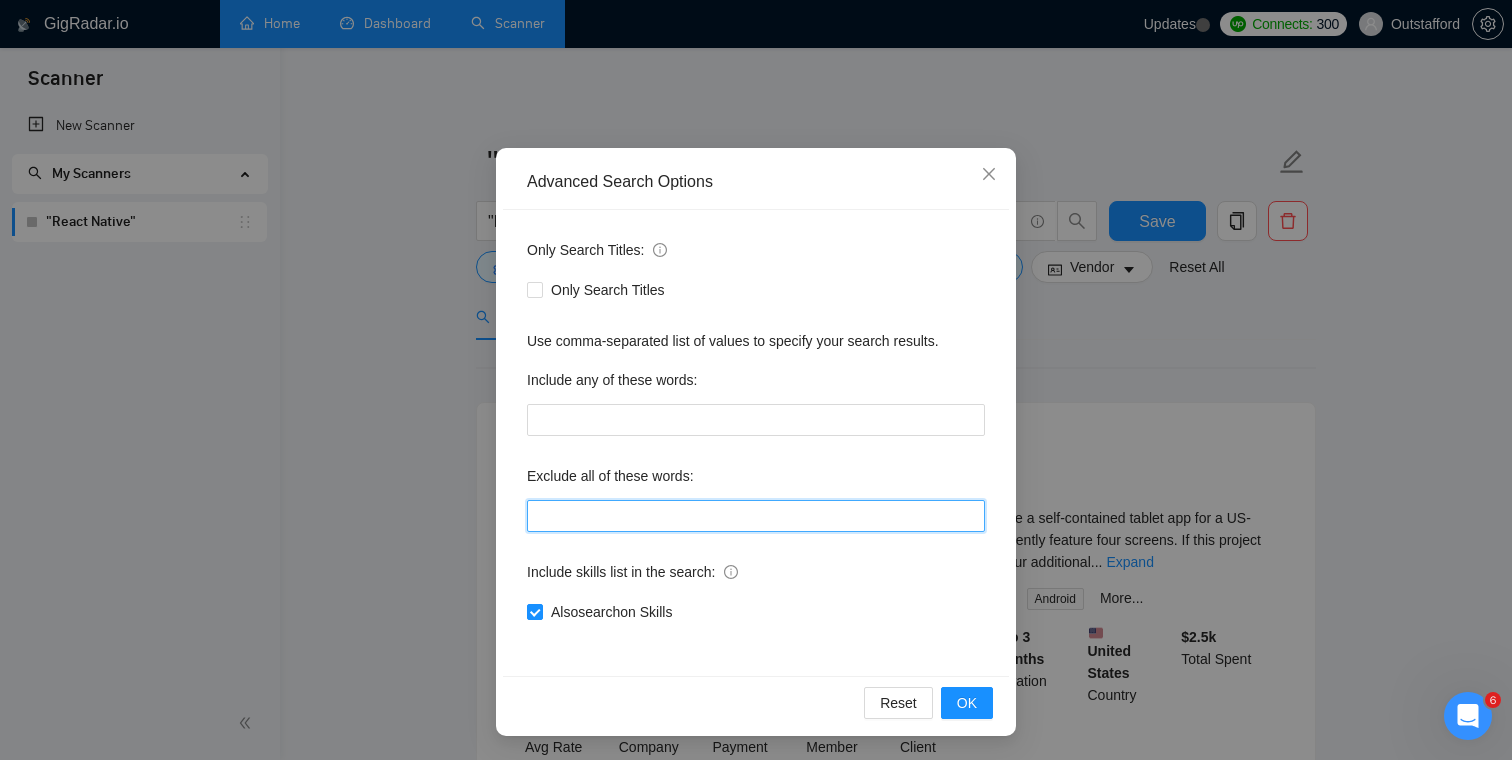 click at bounding box center (756, 516) 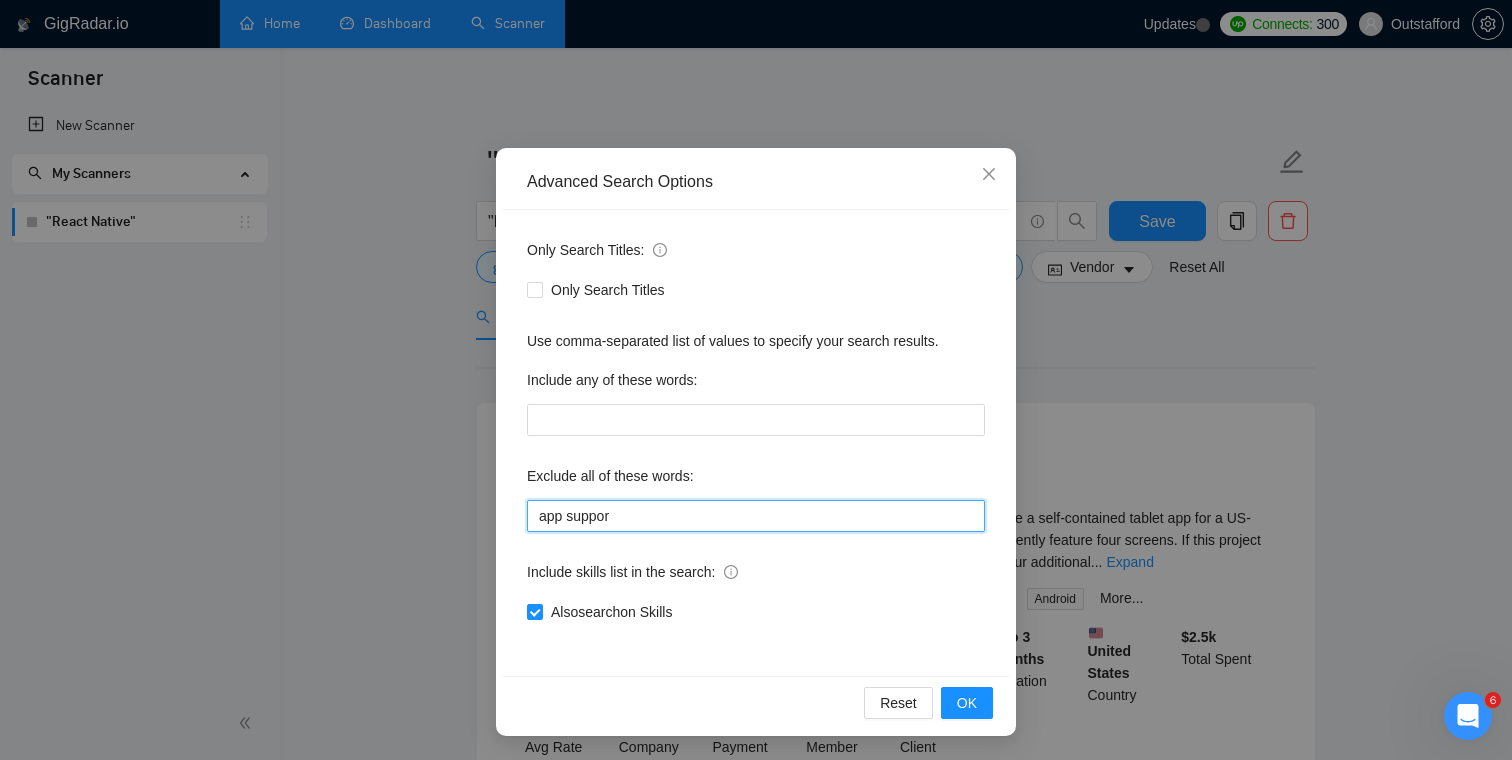 type on "app support" 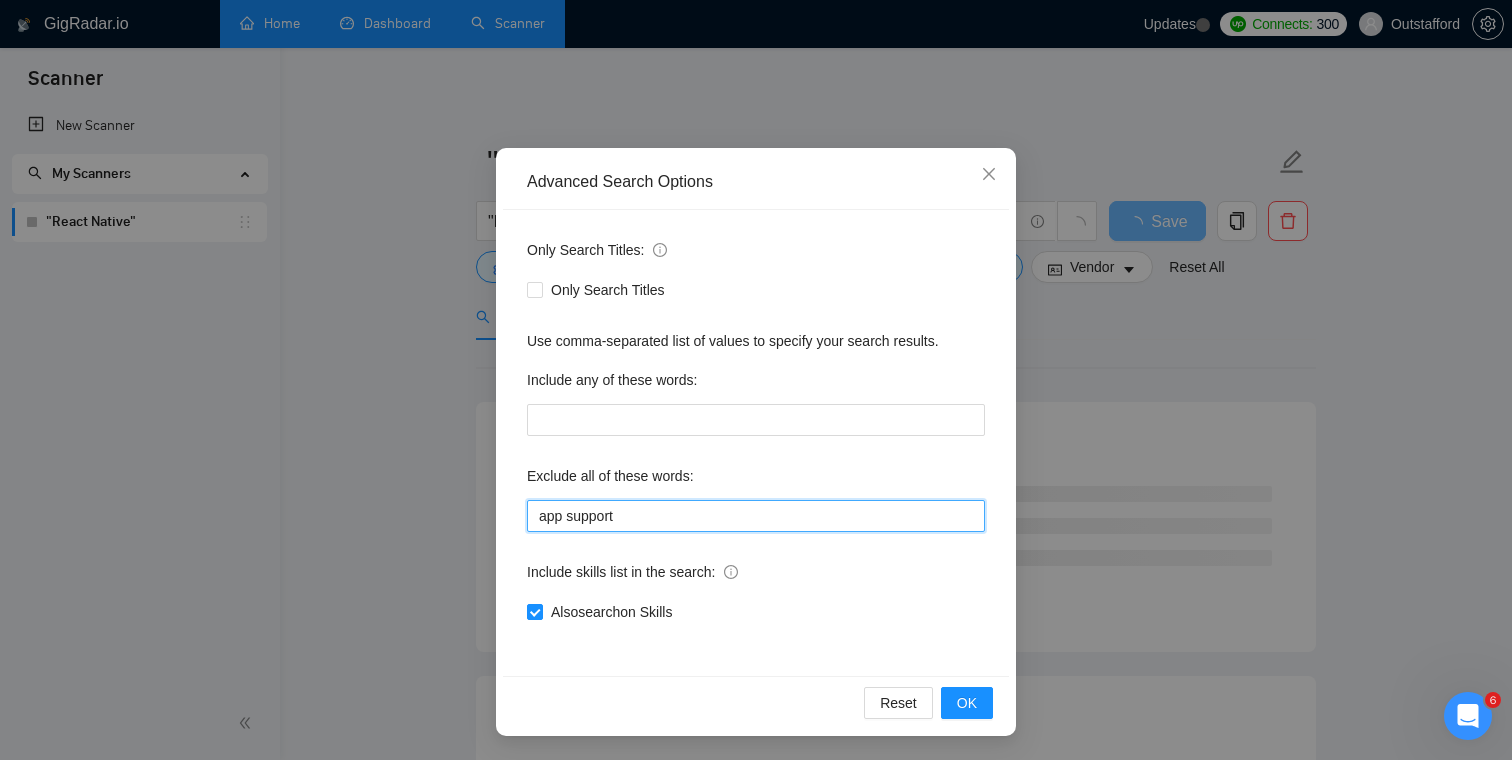 drag, startPoint x: 642, startPoint y: 514, endPoint x: 392, endPoint y: 514, distance: 250 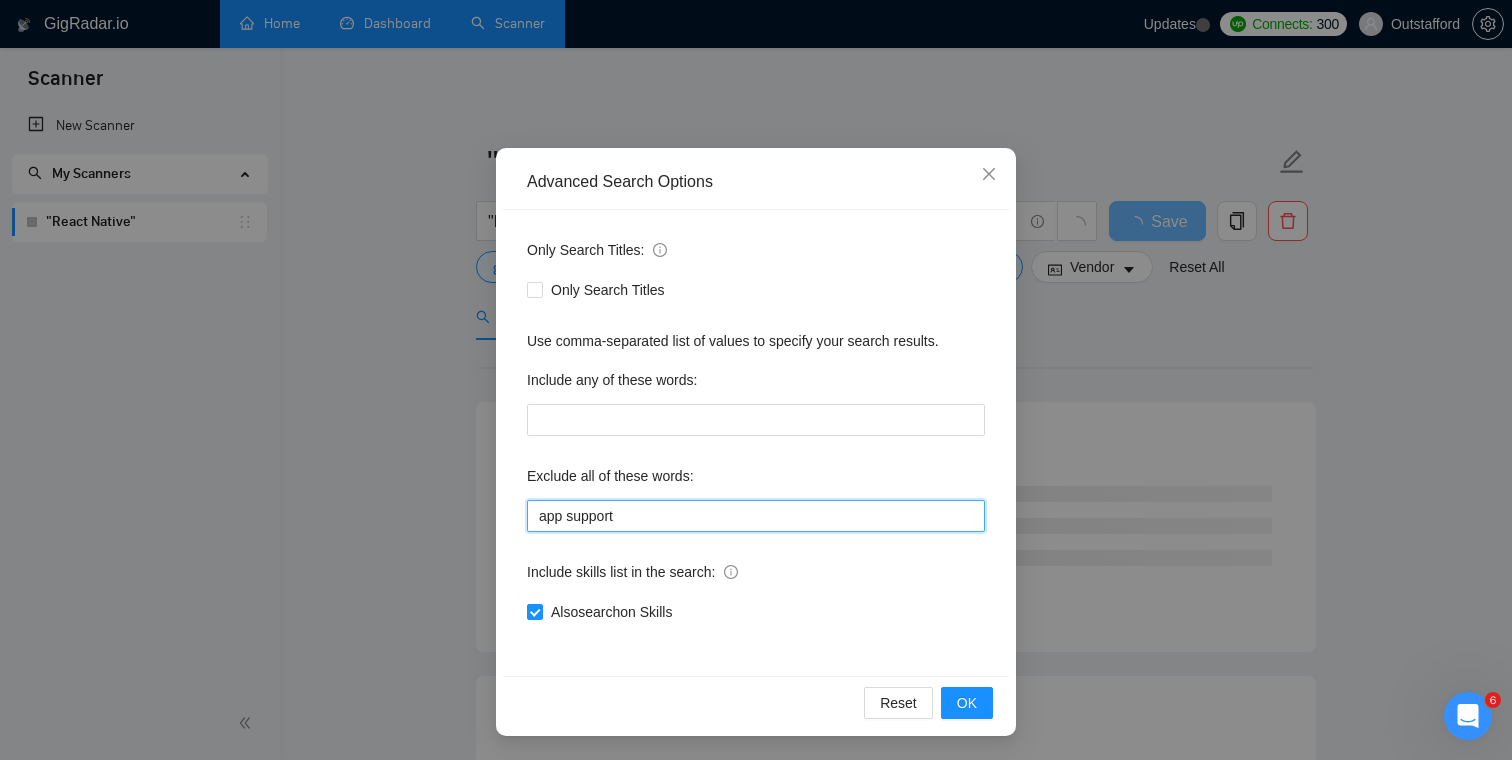 click on "Advanced Search Options Only Search Titles:   Only Search Titles Use comma-separated list of values to specify your search results. Include any of these words: Exclude all of these words: app support Include skills list in the search:   Also  search  on Skills Reset OK" at bounding box center (756, 380) 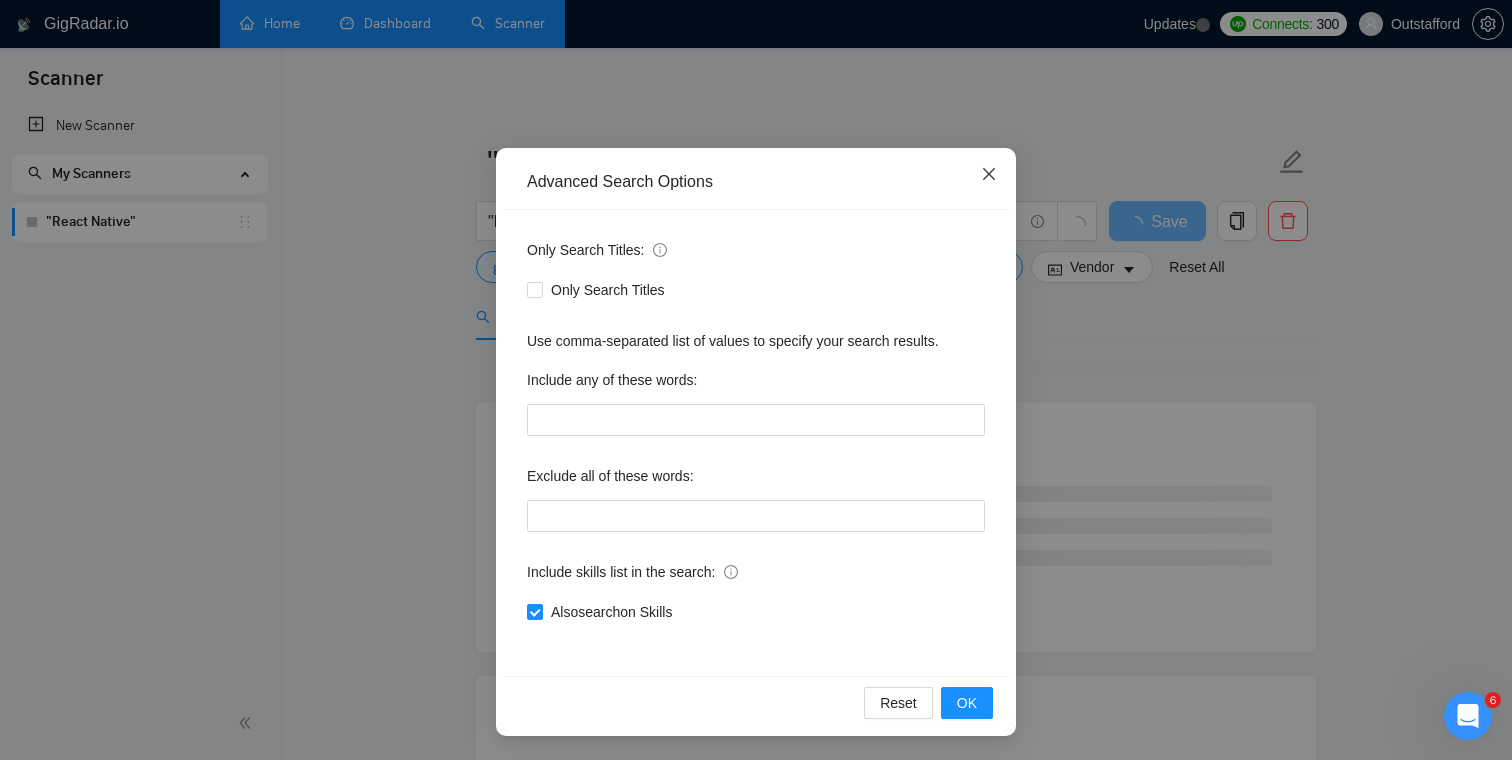 click at bounding box center [989, 175] 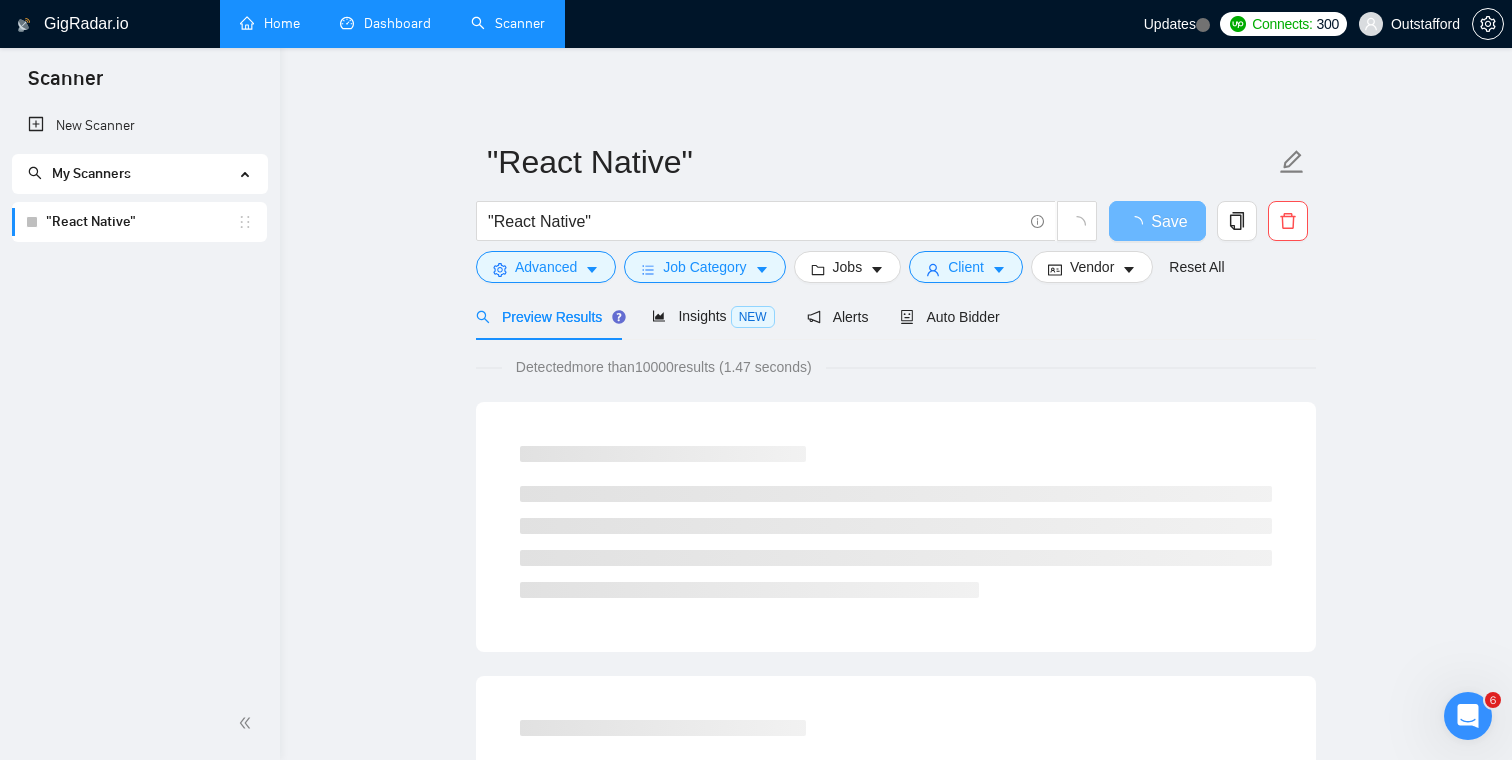 scroll, scrollTop: 0, scrollLeft: 0, axis: both 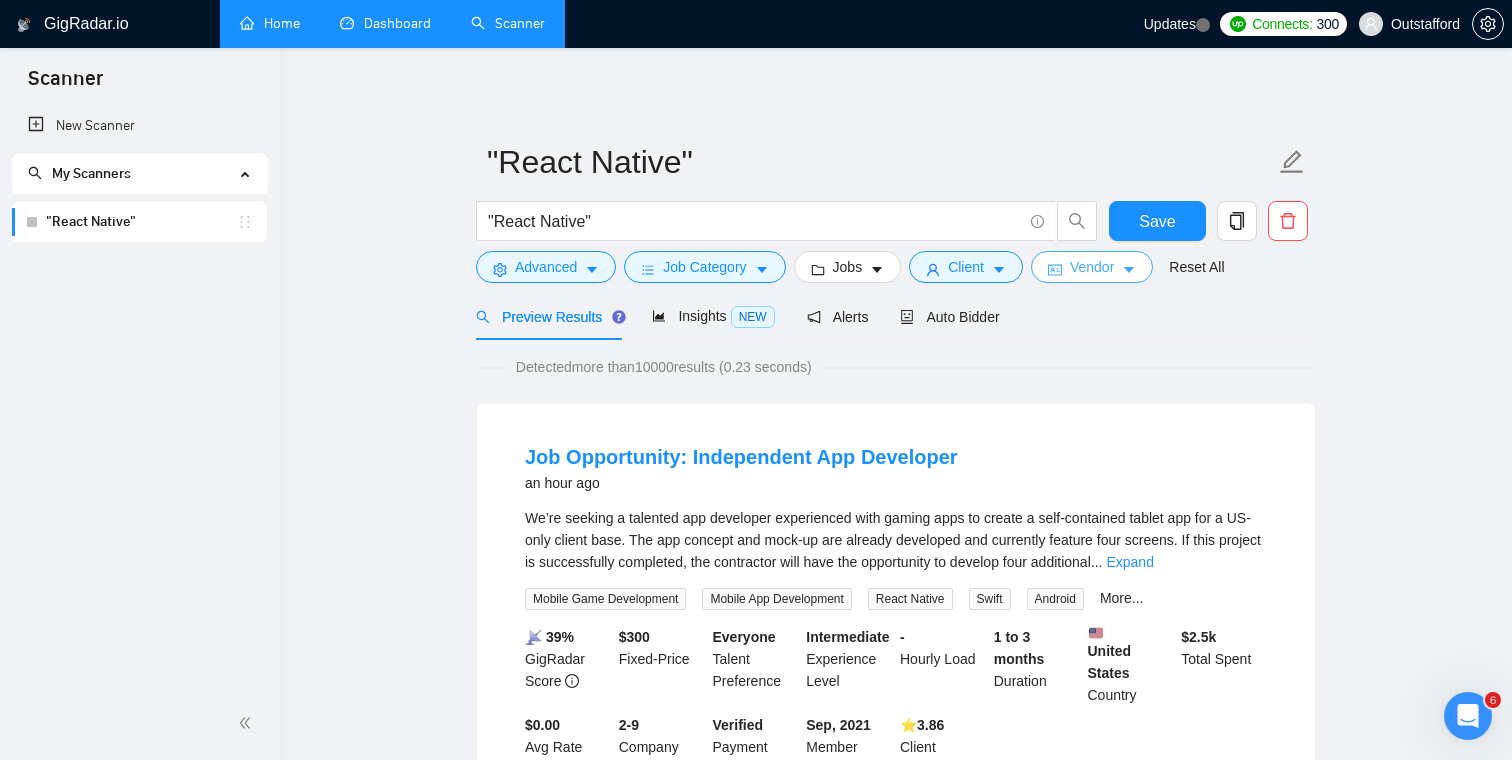 click on "Vendor" at bounding box center (1092, 267) 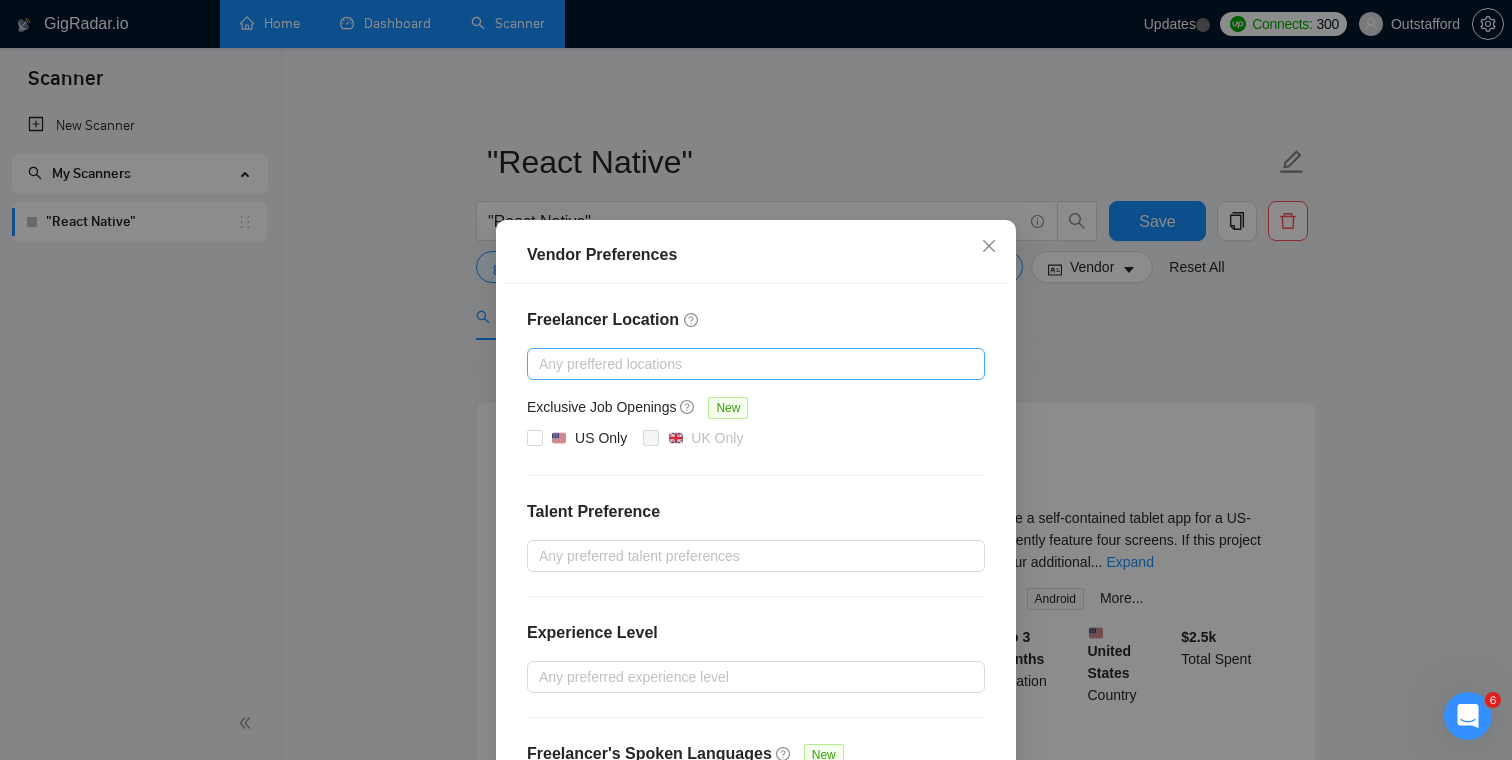 click at bounding box center (746, 364) 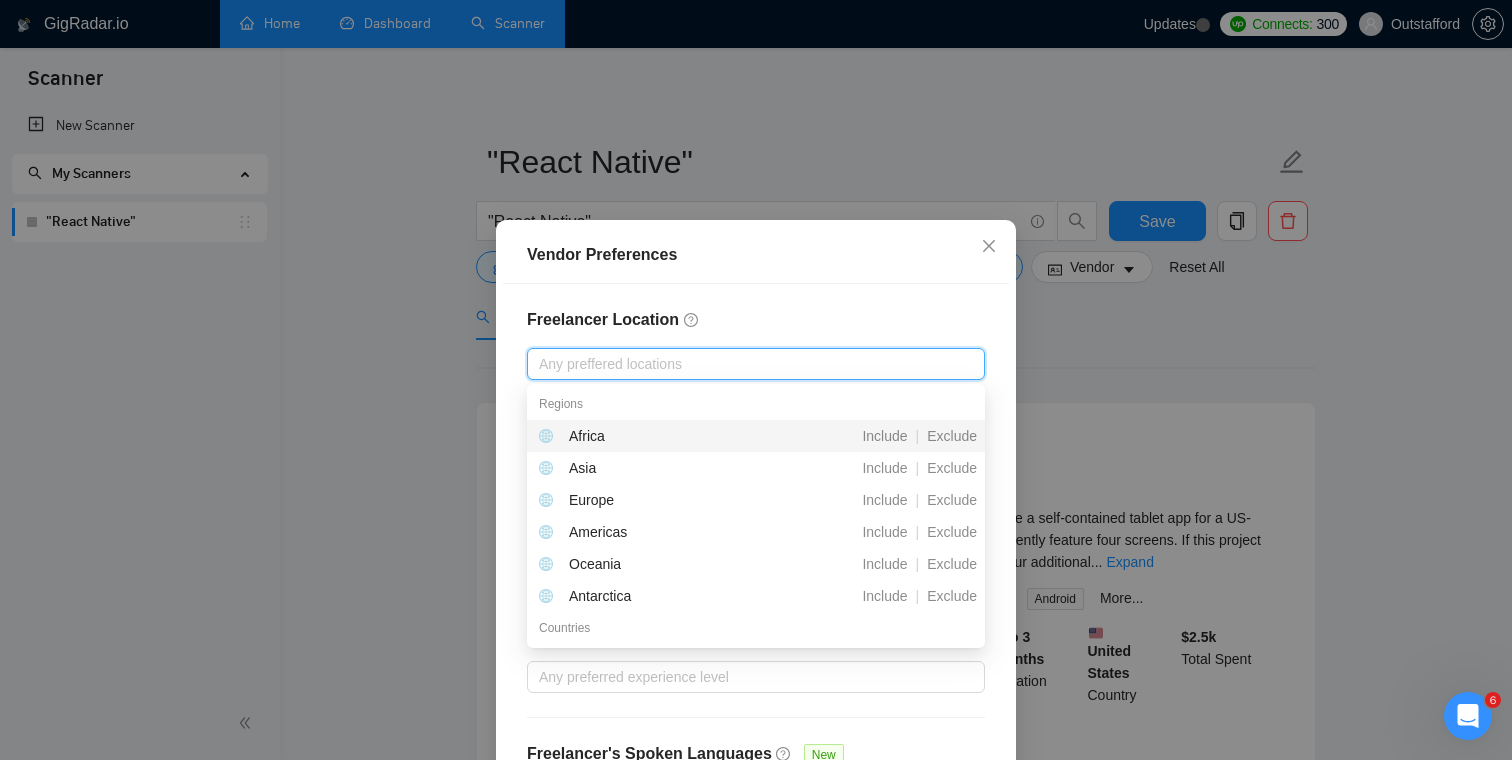 click on "Freelancer Location     Any preffered locations Exclusive Job Openings New US Only UK Only Talent Preference   Any preferred talent preferences Experience Level   Any preferred experience level Freelancer's Spoken Languages New   Any preffered languages" at bounding box center [756, 561] 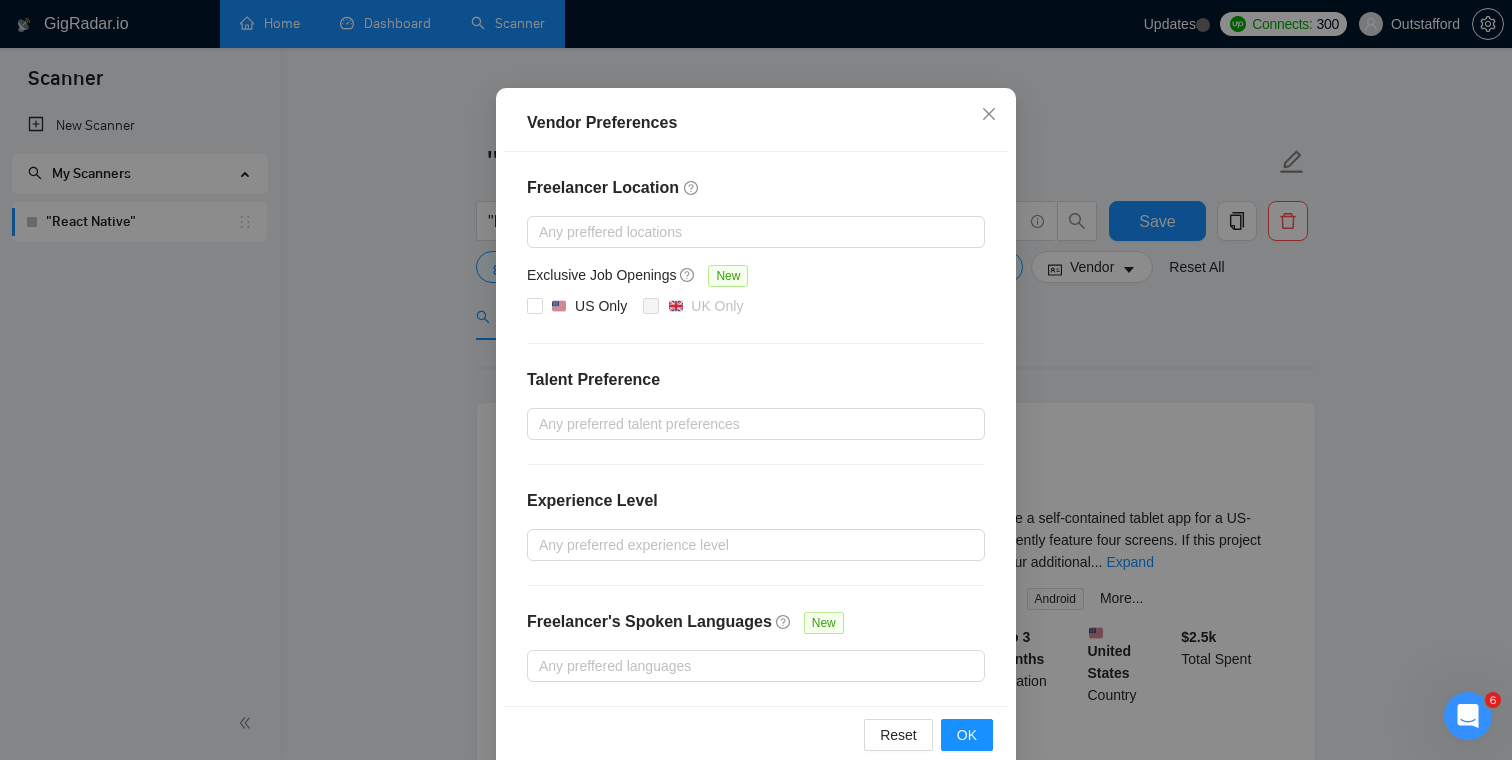 scroll, scrollTop: 165, scrollLeft: 0, axis: vertical 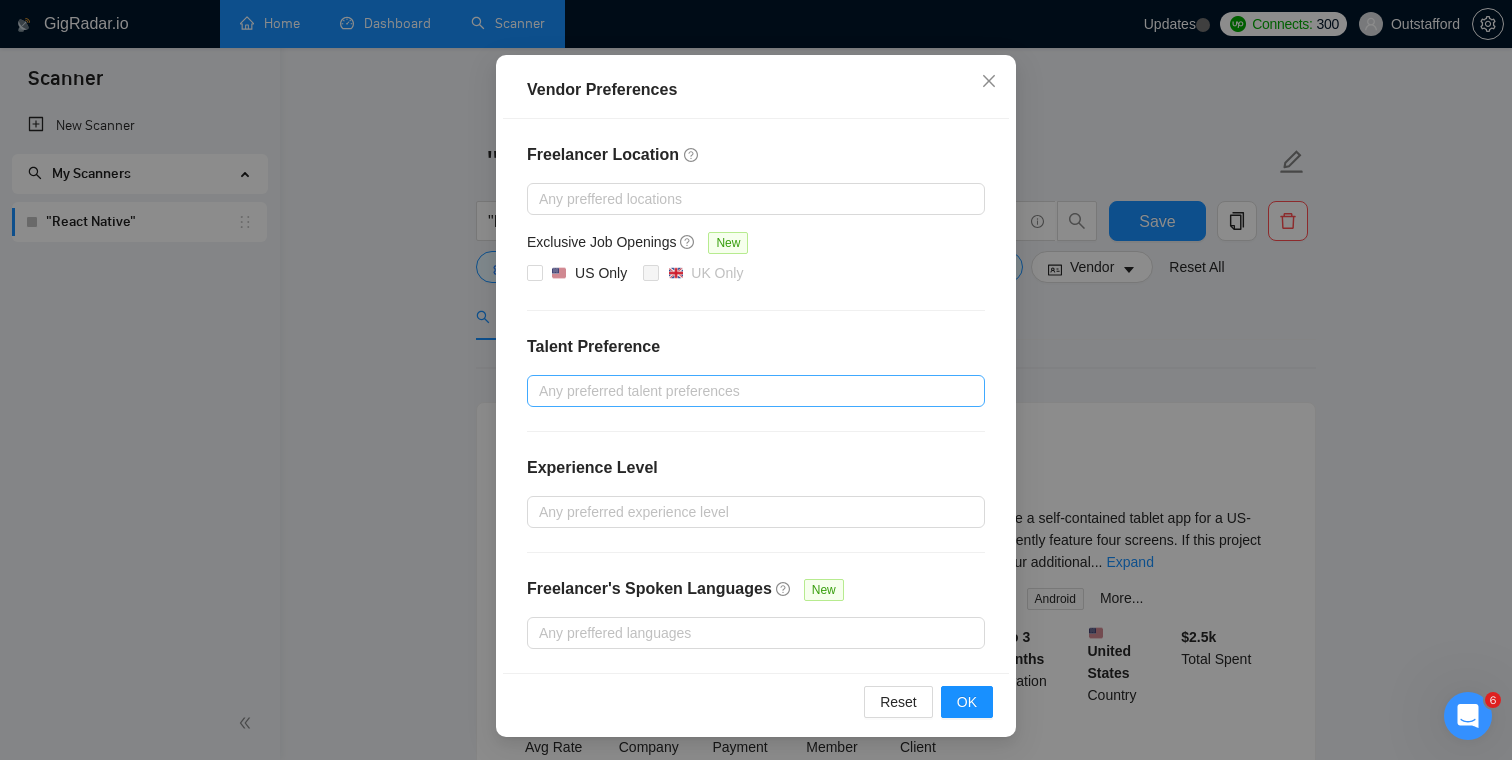 click at bounding box center [746, 391] 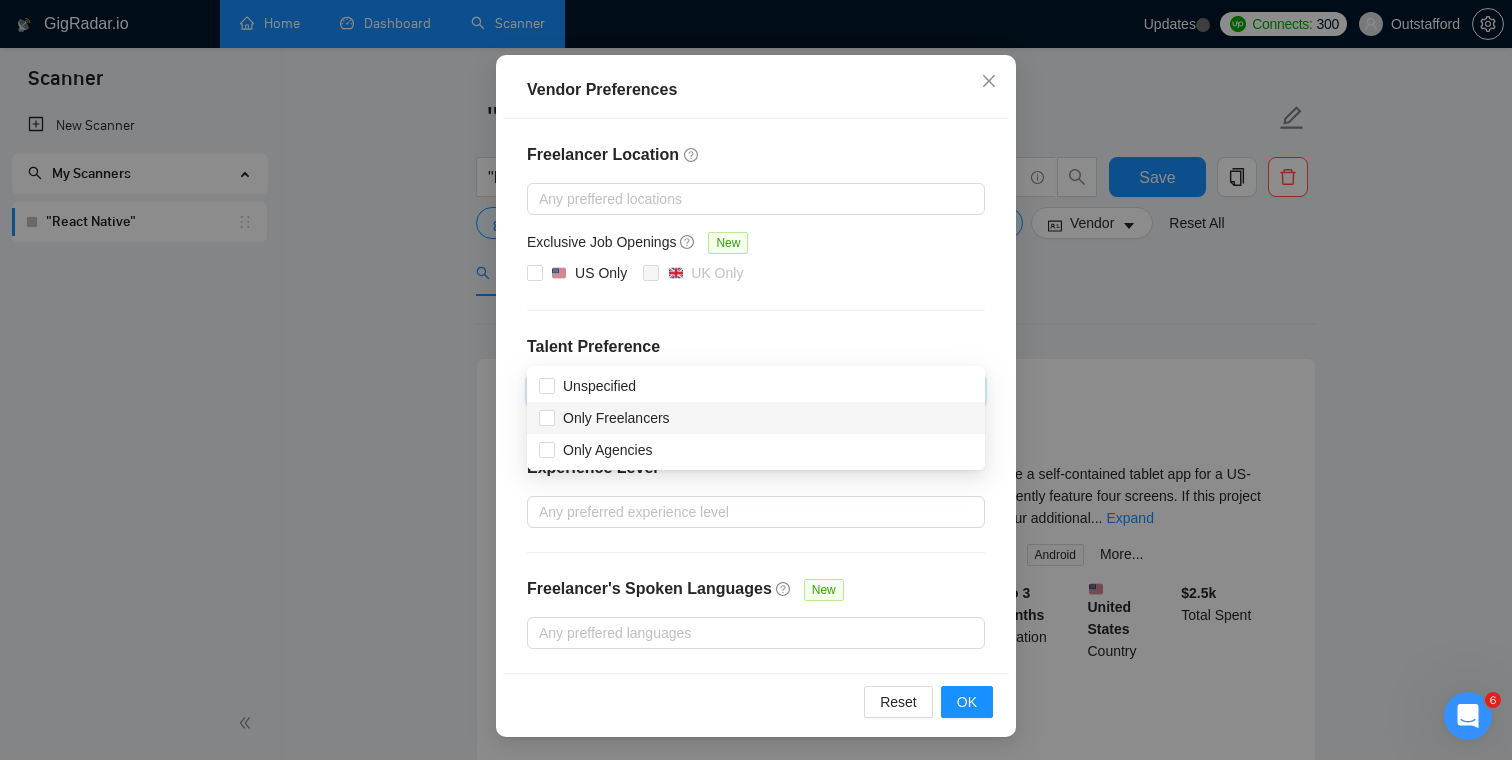 scroll, scrollTop: 47, scrollLeft: 0, axis: vertical 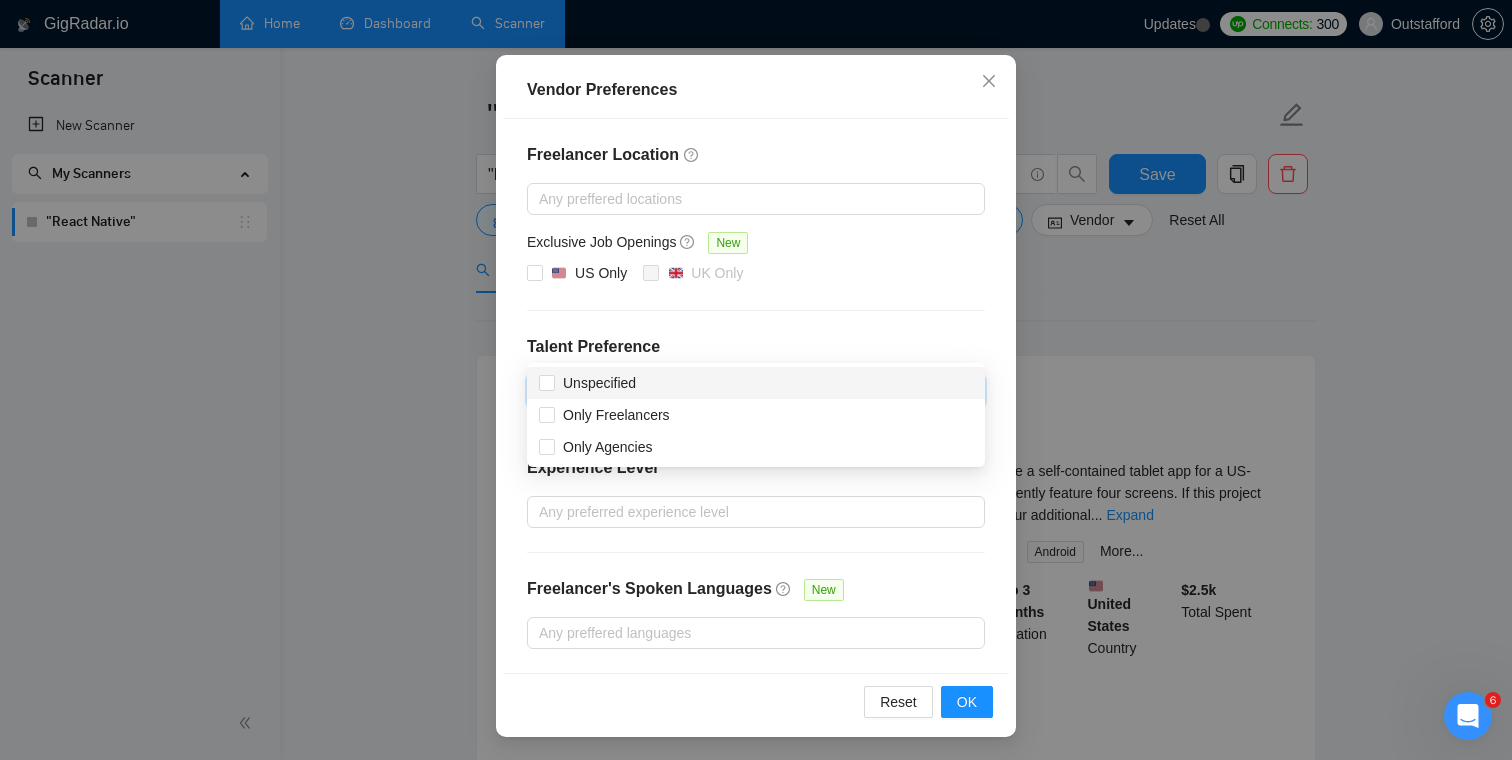 click on "Freelancer Location     Any preffered locations Exclusive Job Openings New US Only UK Only Talent Preference   Any preferred talent preferences Experience Level   Any preferred experience level Freelancer's Spoken Languages New   Any preffered languages" at bounding box center [756, 396] 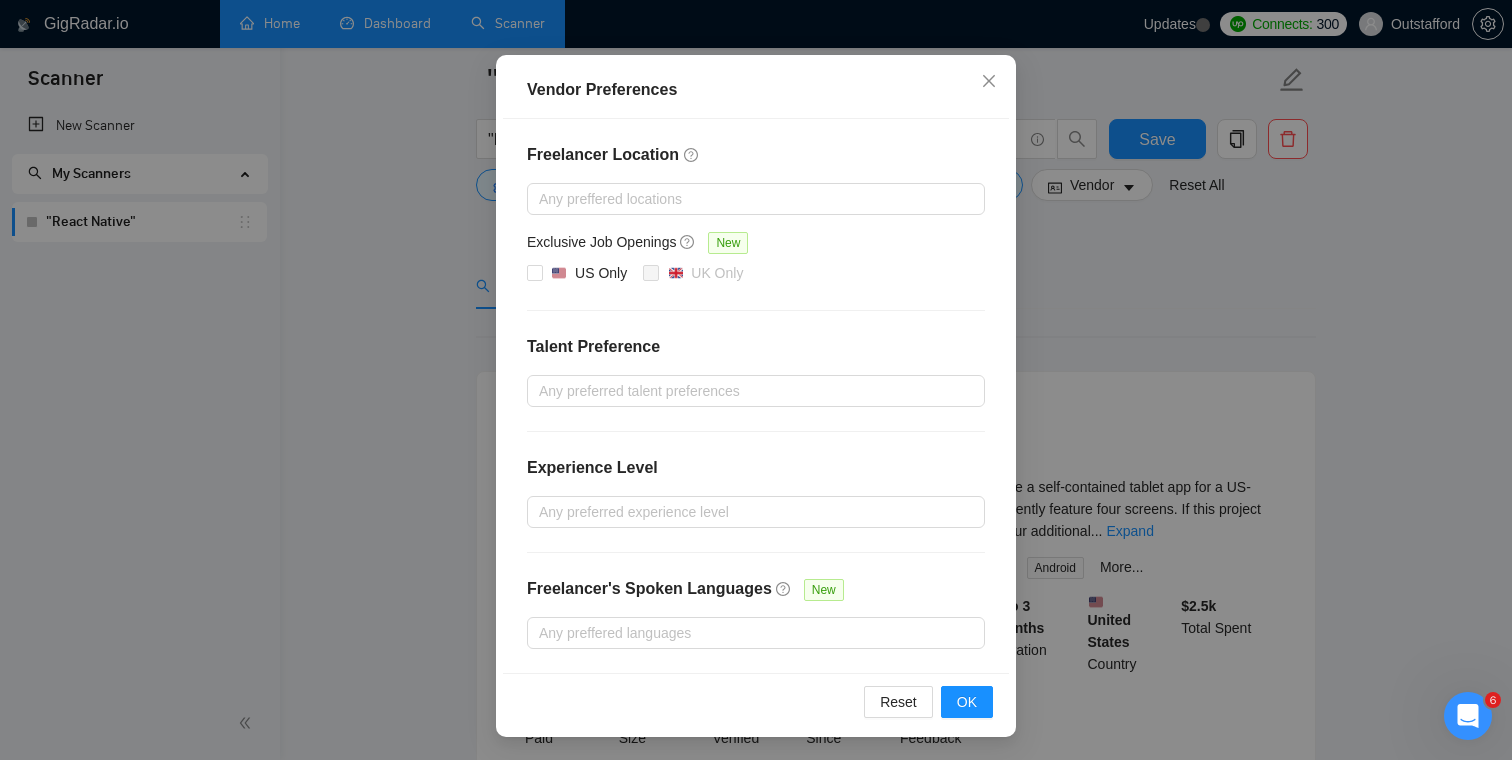 scroll, scrollTop: 152, scrollLeft: 0, axis: vertical 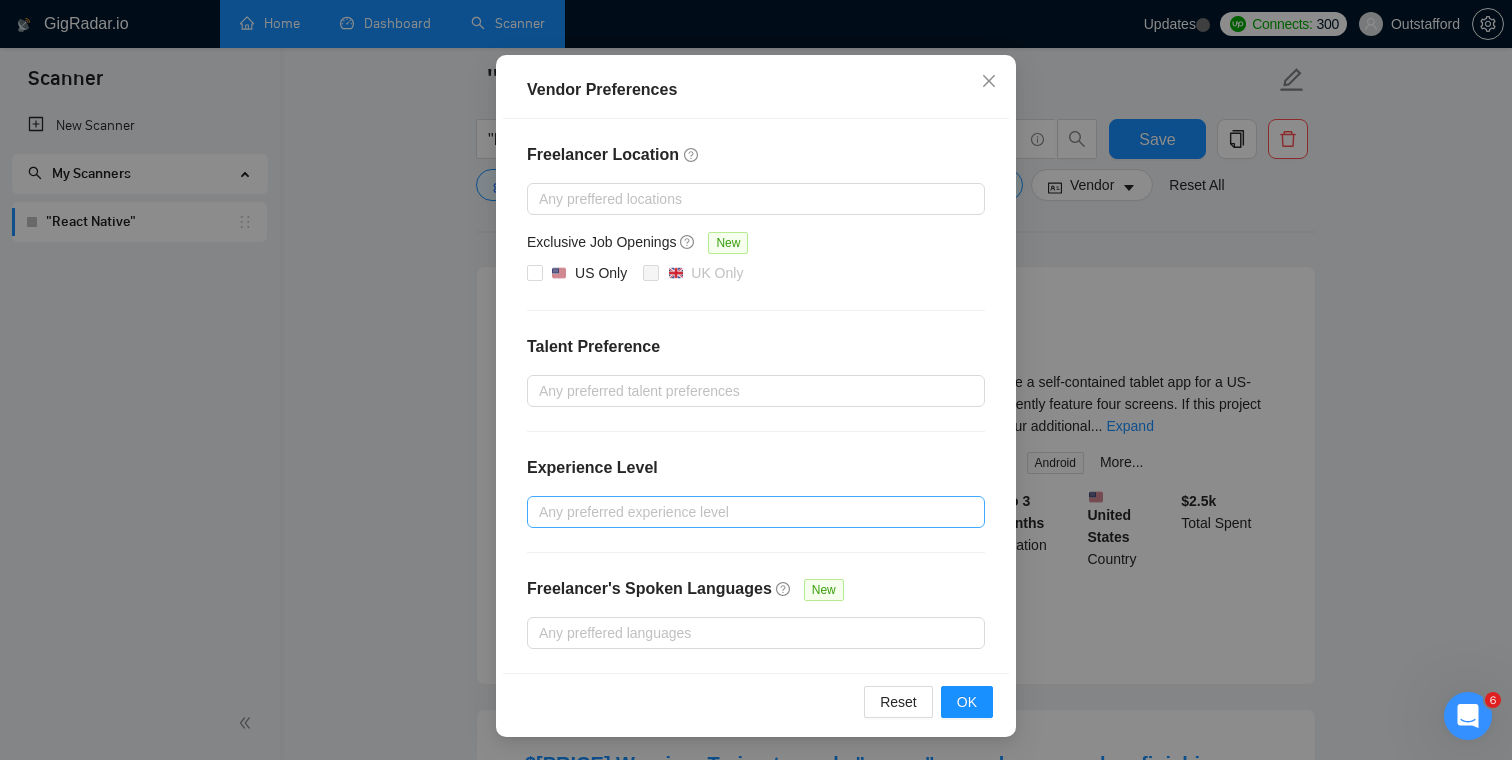 click at bounding box center (746, 512) 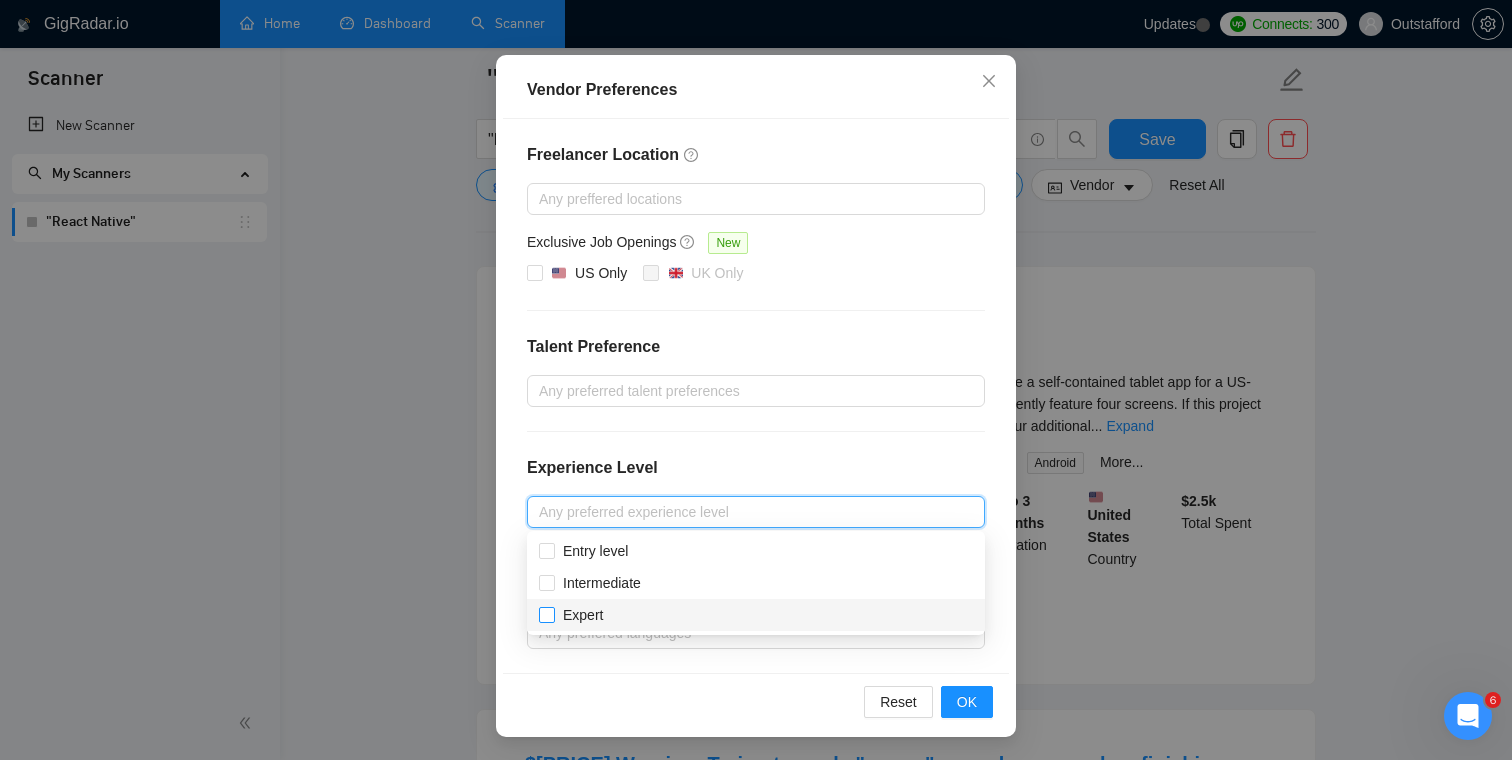 click on "Expert" at bounding box center [583, 615] 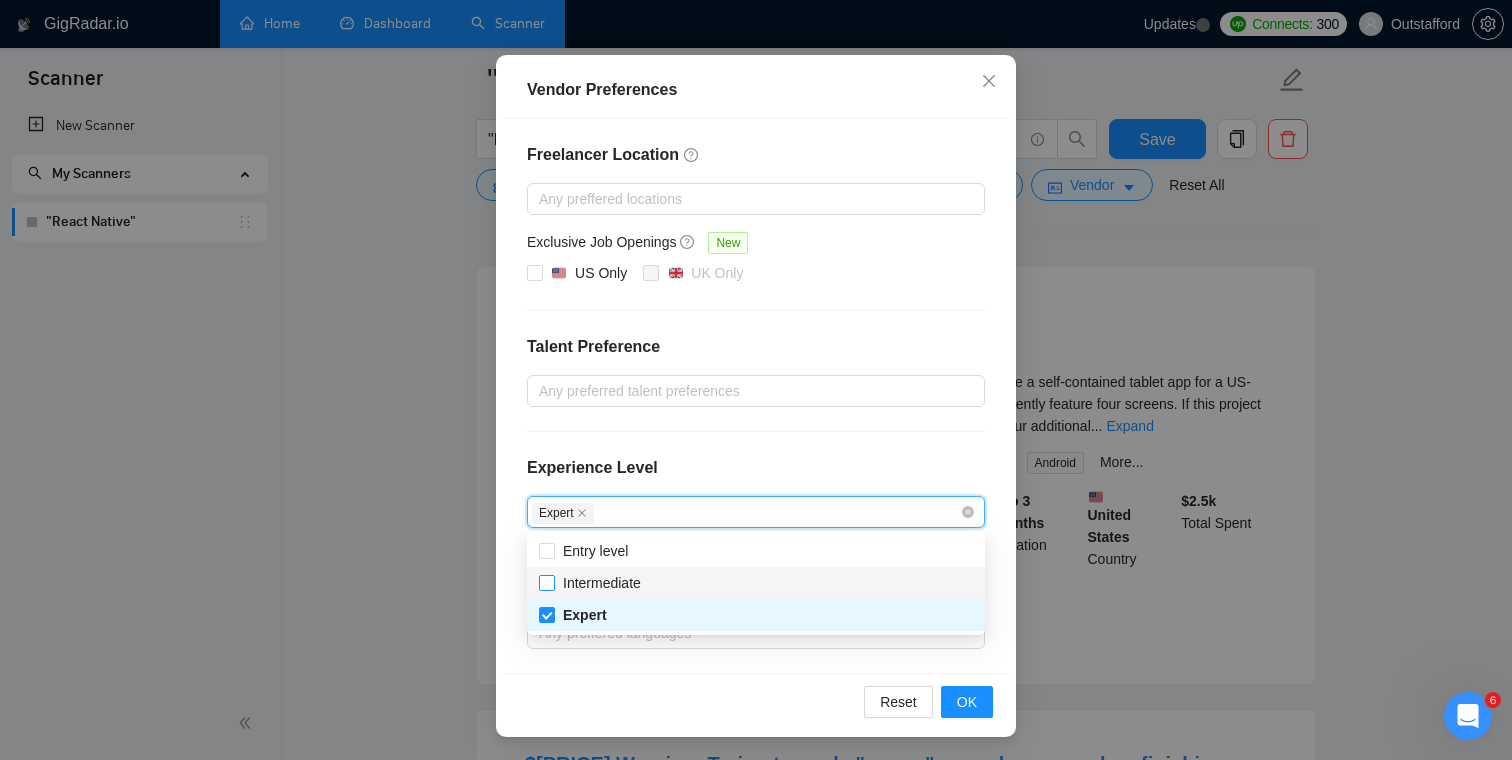 click on "Intermediate" at bounding box center (602, 583) 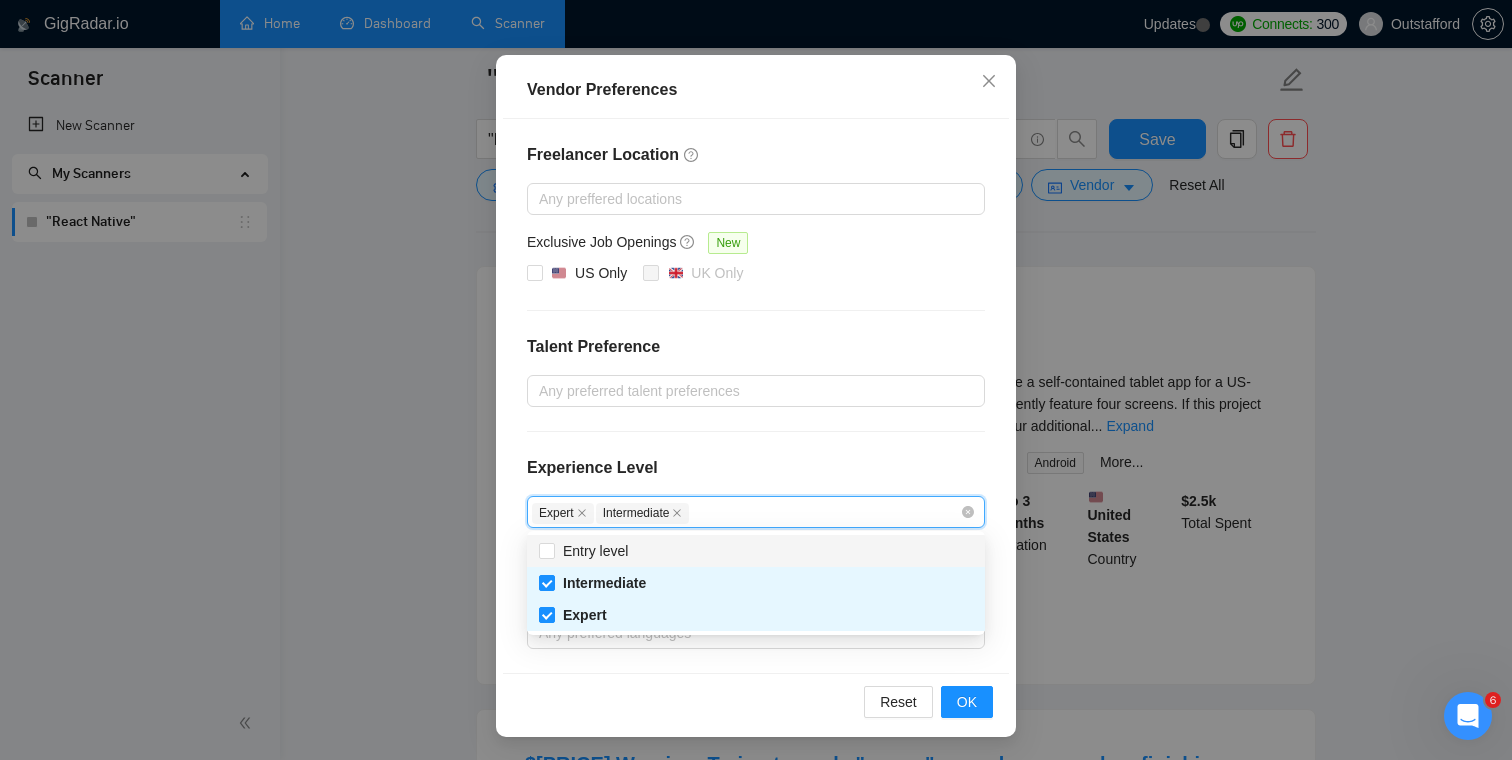 click on "Freelancer Location     Any preffered locations Exclusive Job Openings New US Only UK Only Talent Preference   Any preferred talent preferences Experience Level Expert Intermediate   Freelancer's Spoken Languages New   Any preffered languages" at bounding box center [756, 396] 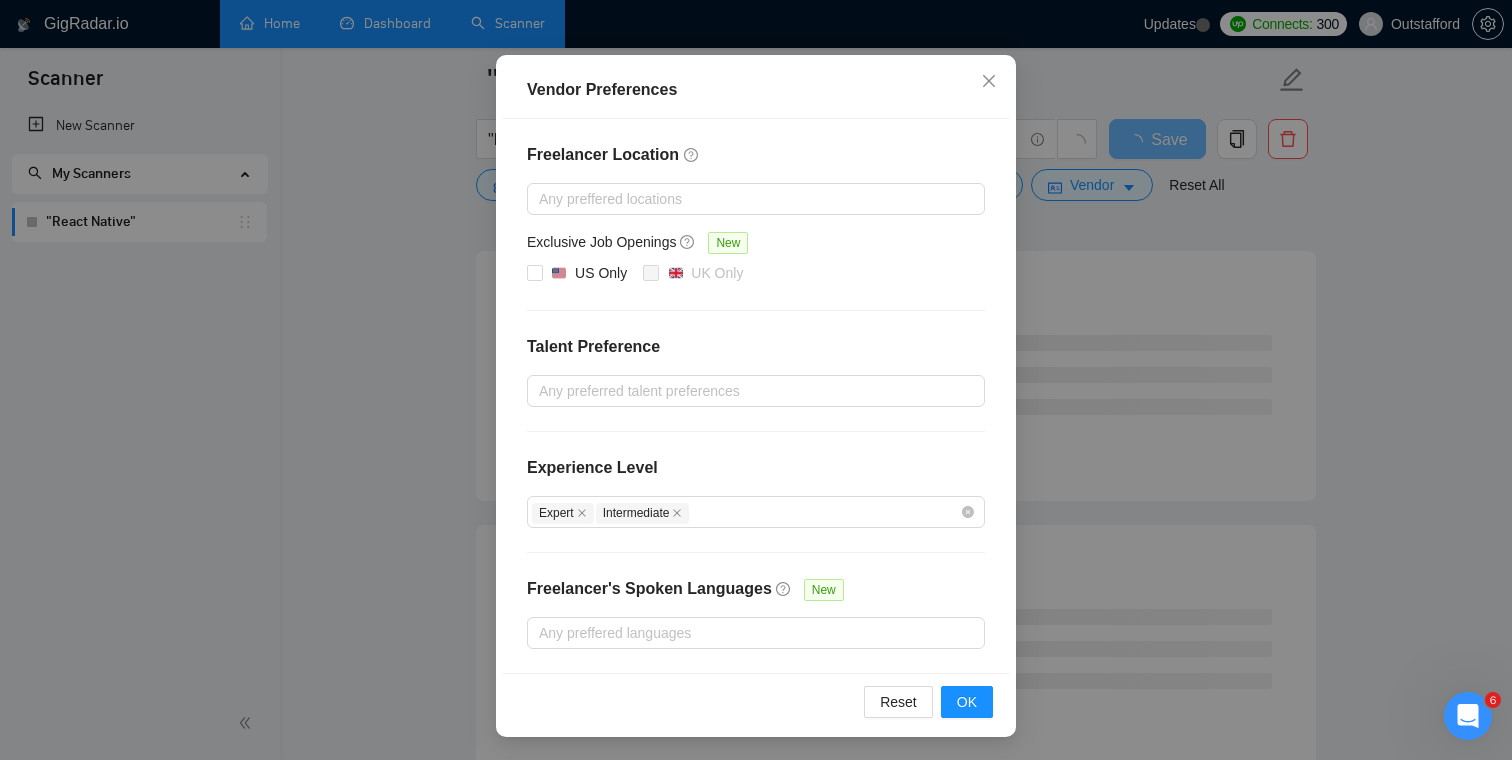 scroll, scrollTop: 480, scrollLeft: 0, axis: vertical 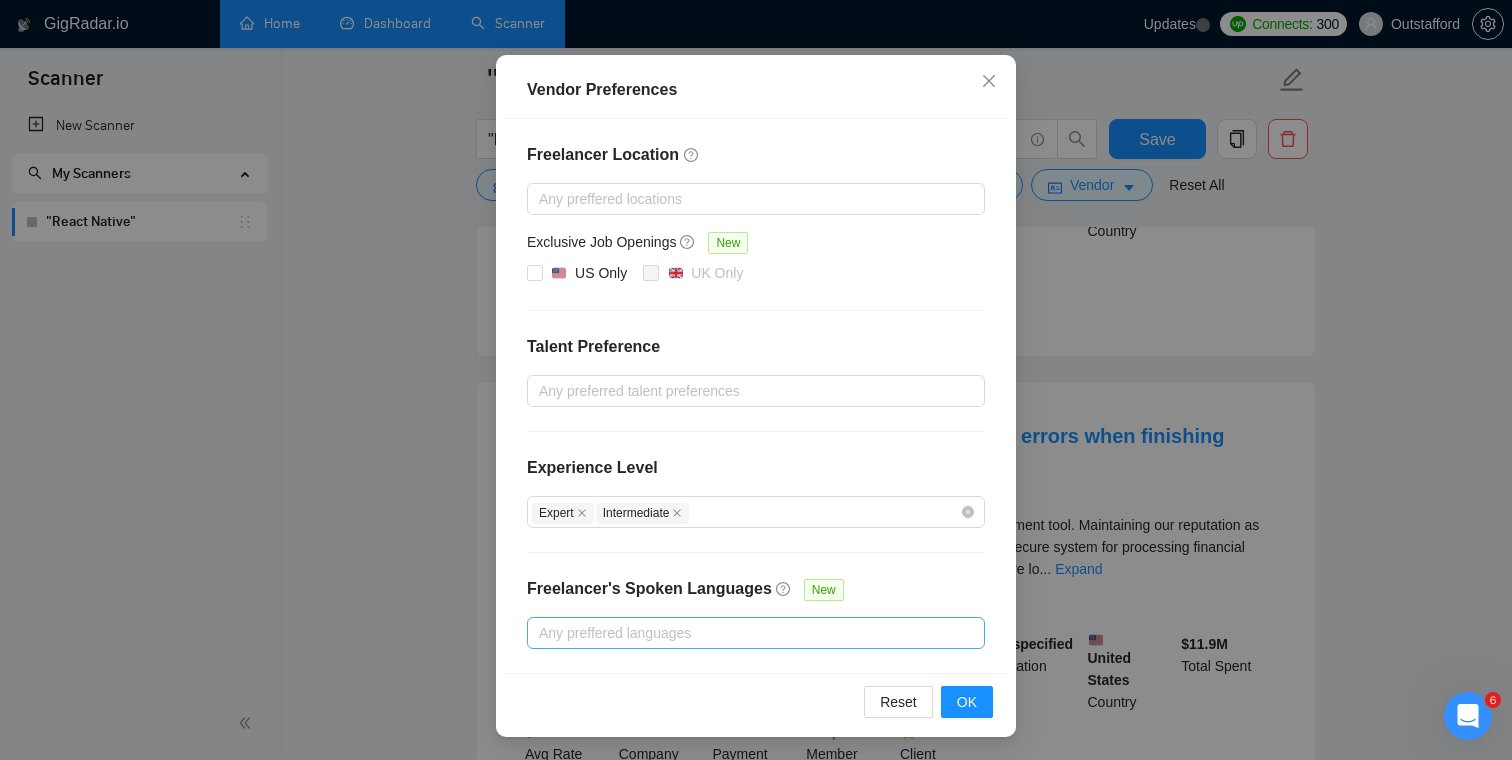 click at bounding box center [746, 633] 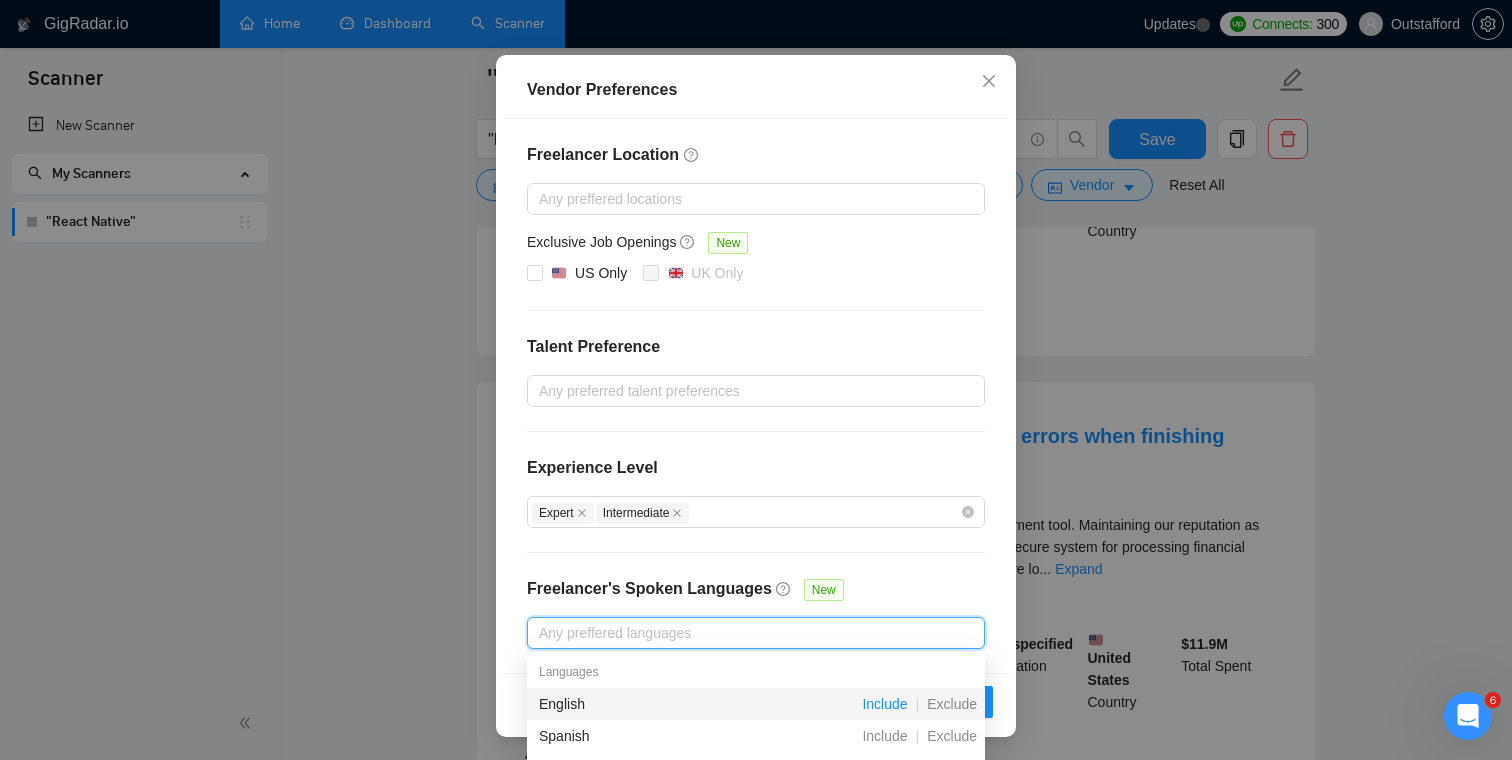 click on "Include" at bounding box center [884, 704] 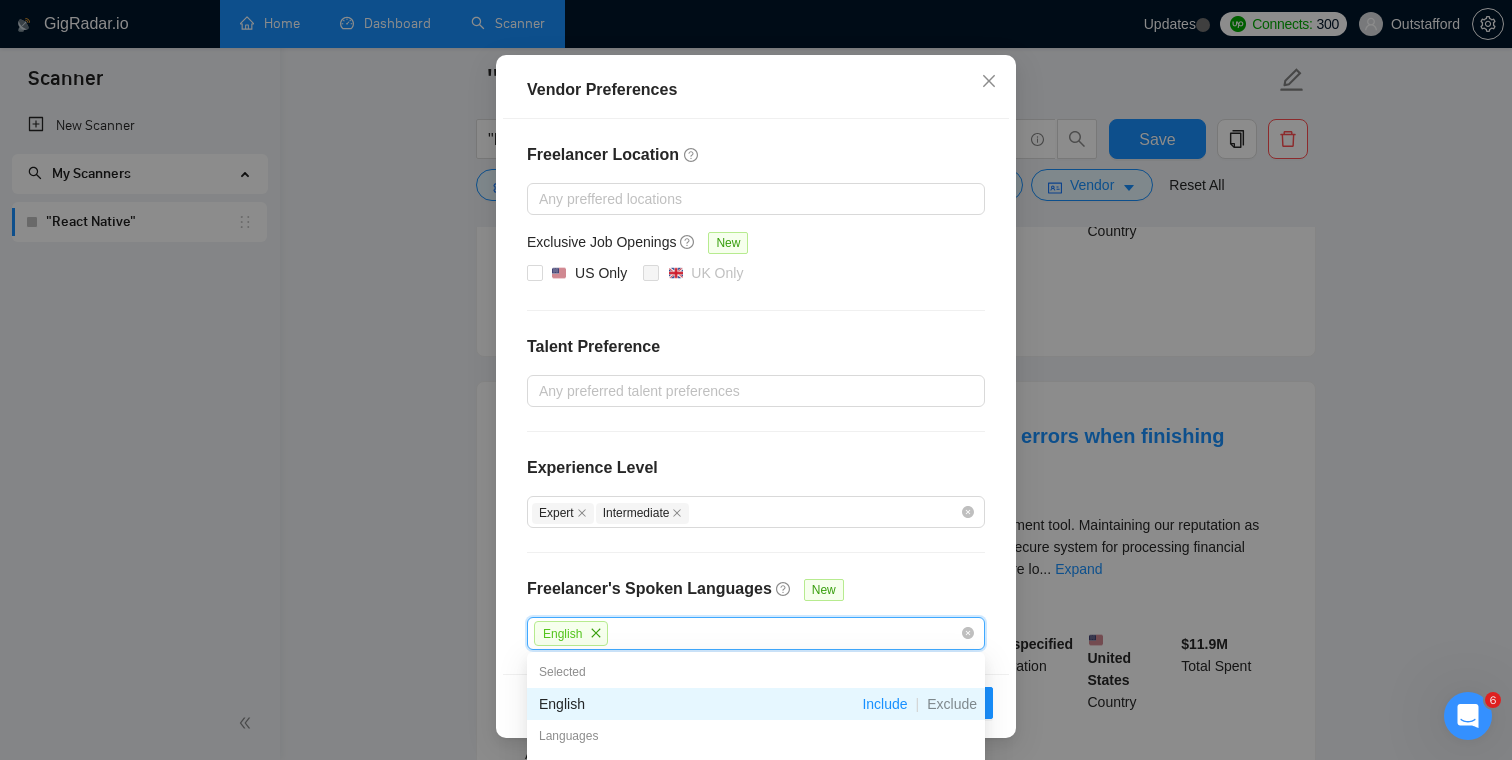 click on "Freelancer Location   Any preffered locations Exclusive Job Openings New US Only UK Only Talent Preference   Any preferred talent preferences Experience Level Expert Intermediate   Freelancer's Spoken Languages New English" at bounding box center [756, 396] 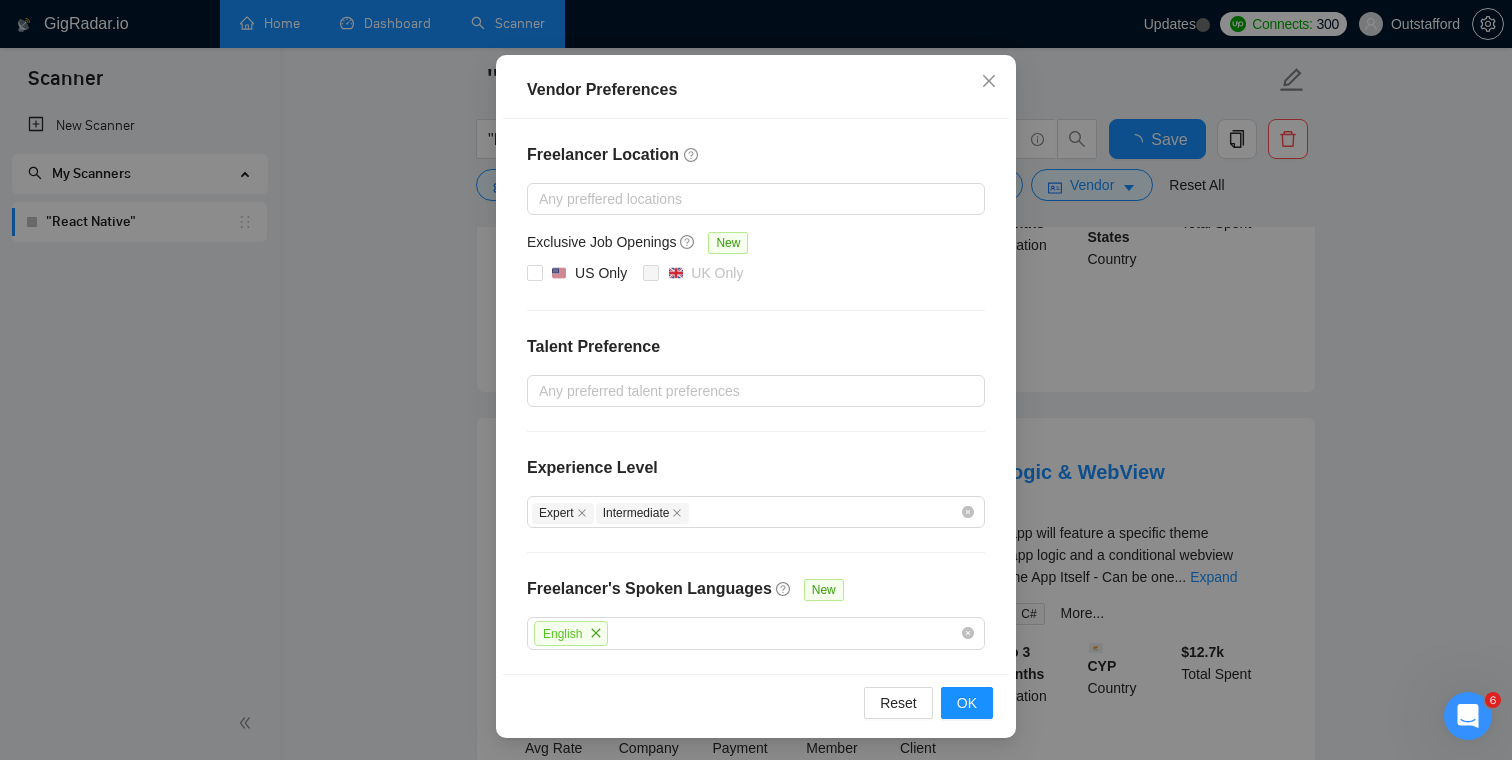 scroll, scrollTop: 631, scrollLeft: 0, axis: vertical 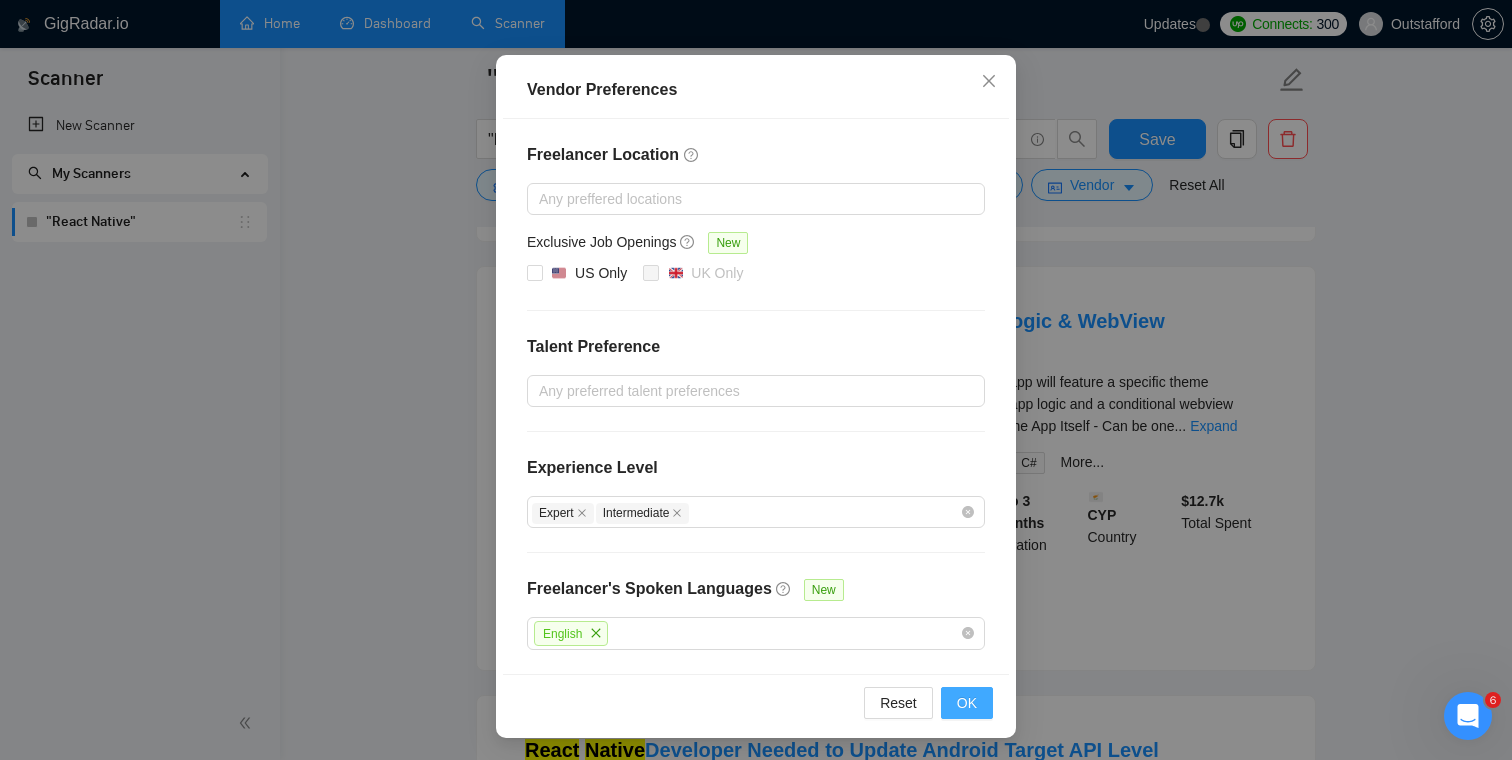 click on "OK" at bounding box center (967, 703) 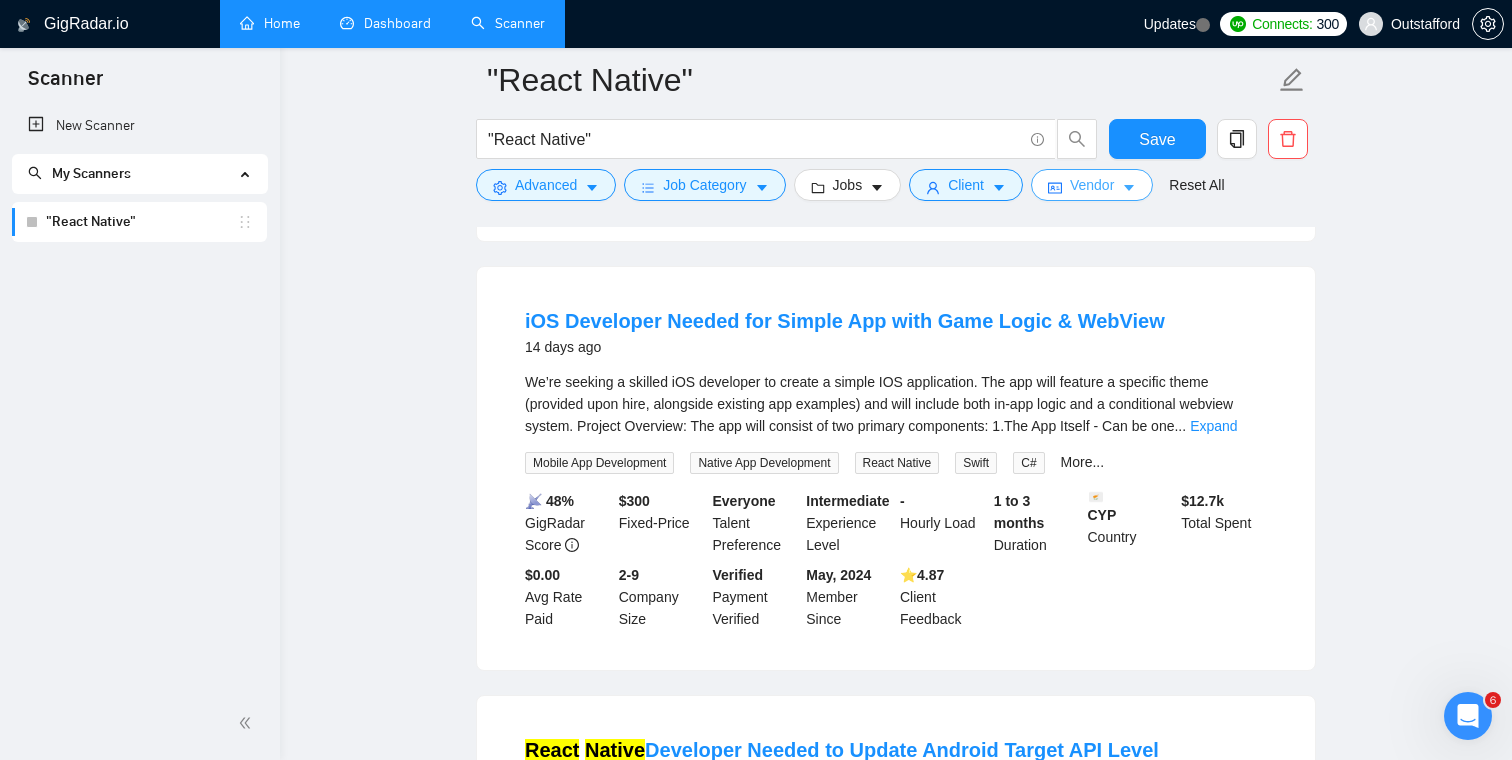 scroll, scrollTop: 0, scrollLeft: 0, axis: both 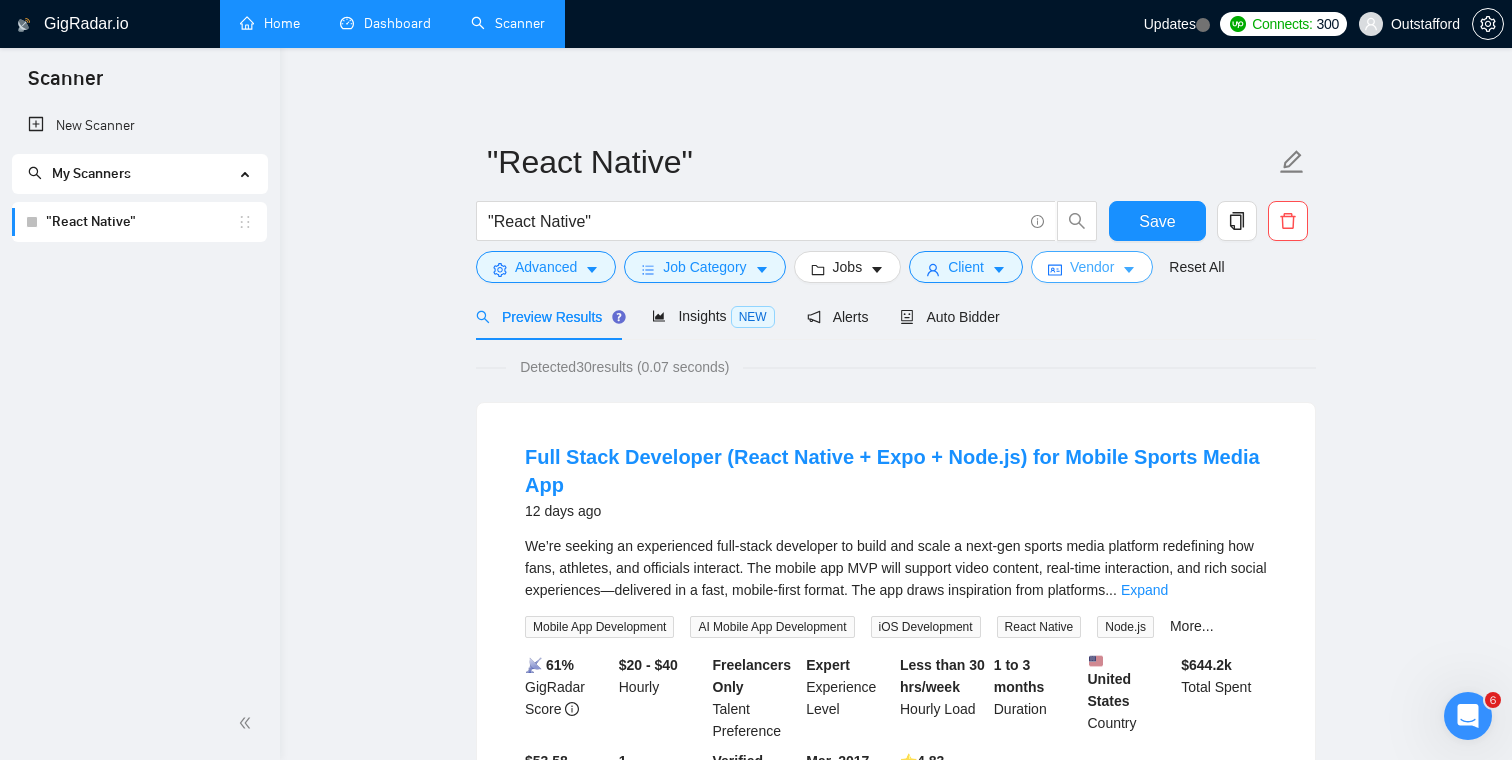 click on "Vendor" at bounding box center (1092, 267) 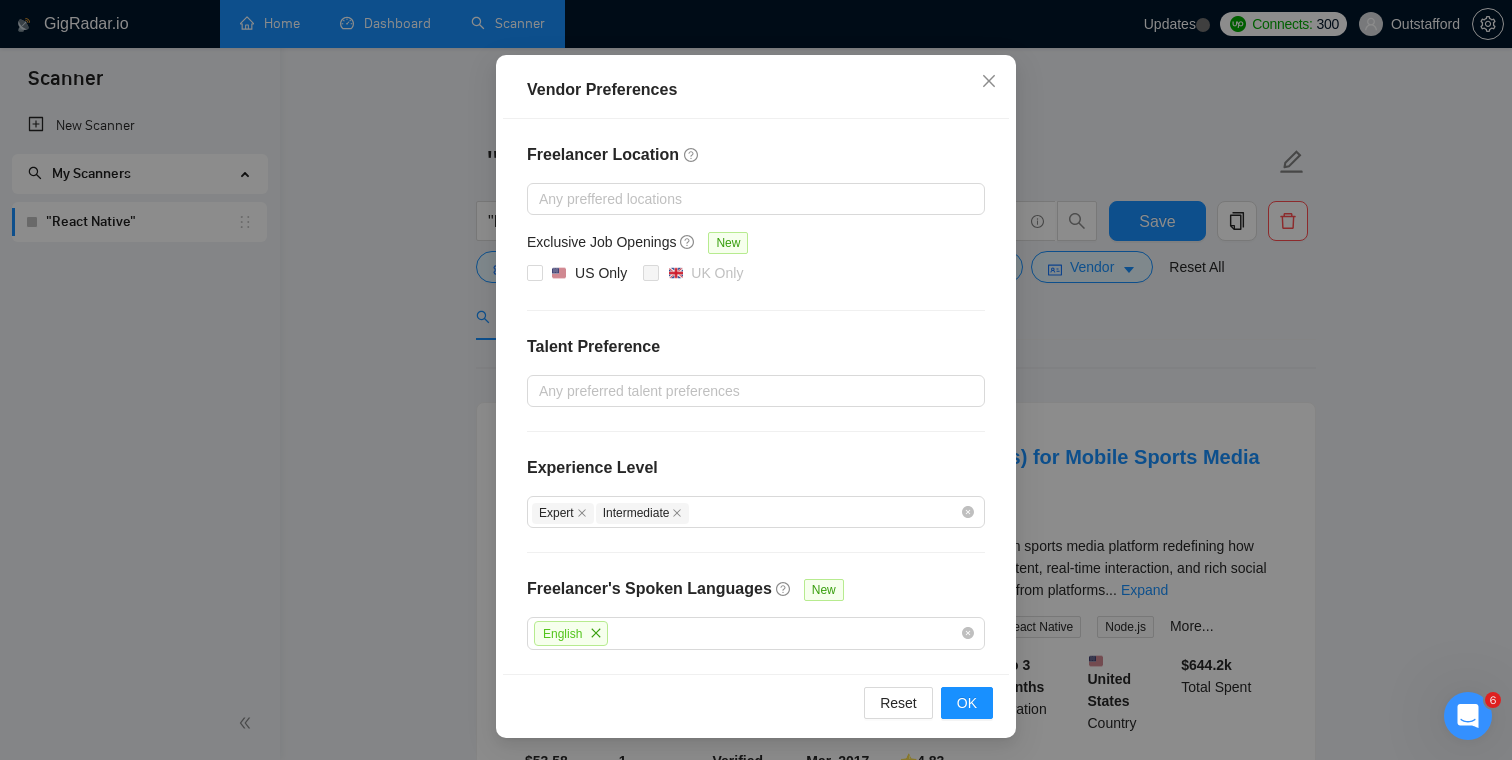scroll, scrollTop: 165, scrollLeft: 0, axis: vertical 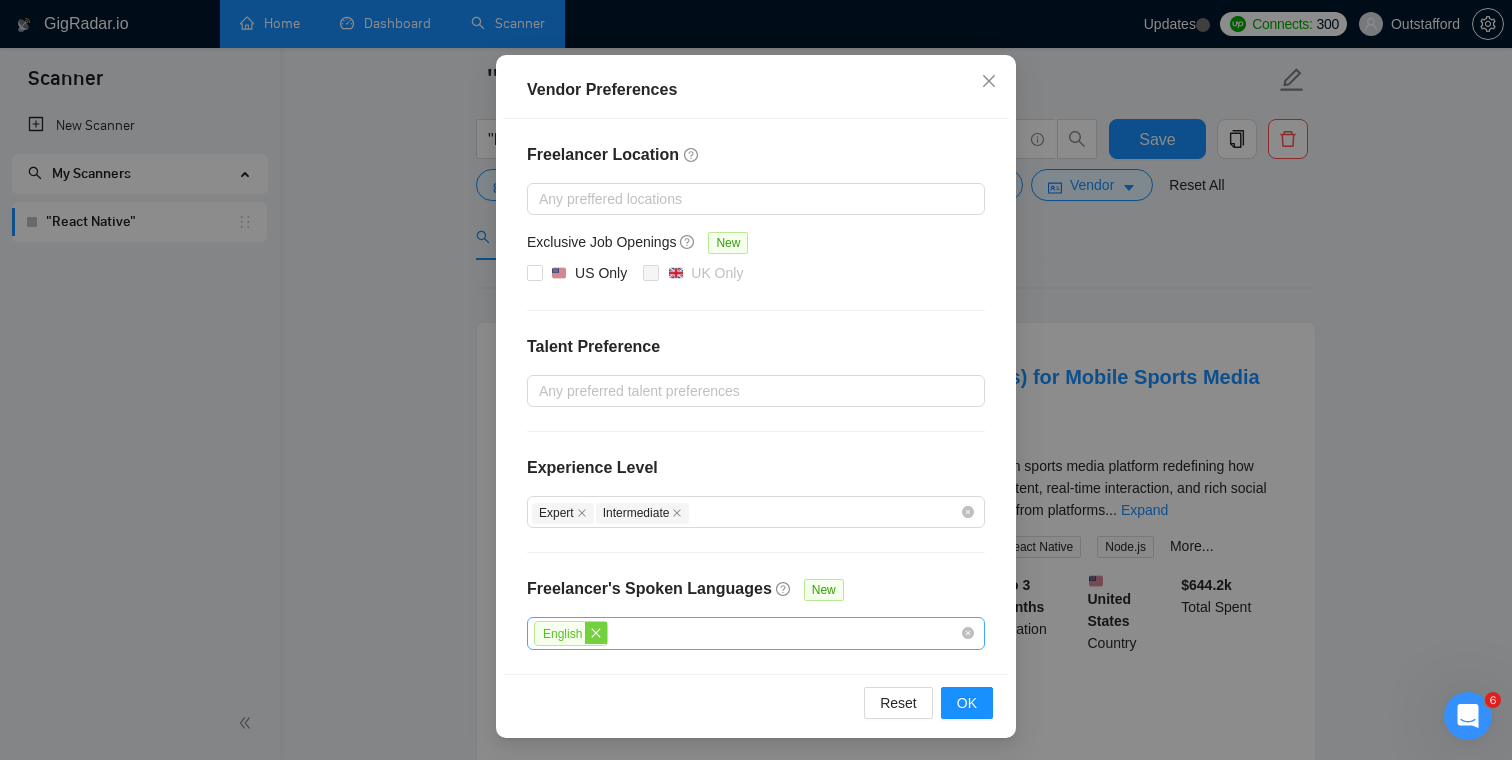 click 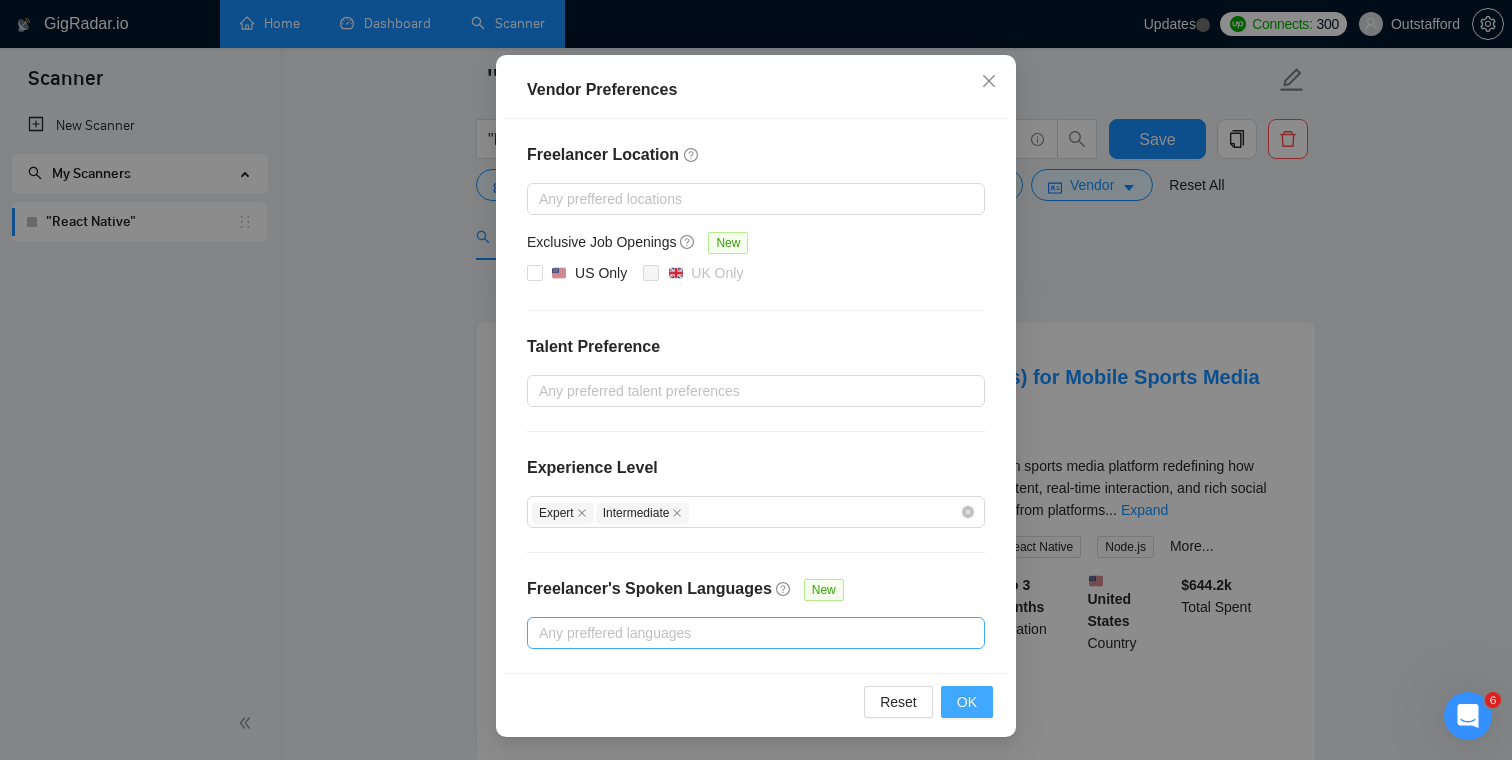 click on "OK" at bounding box center [967, 702] 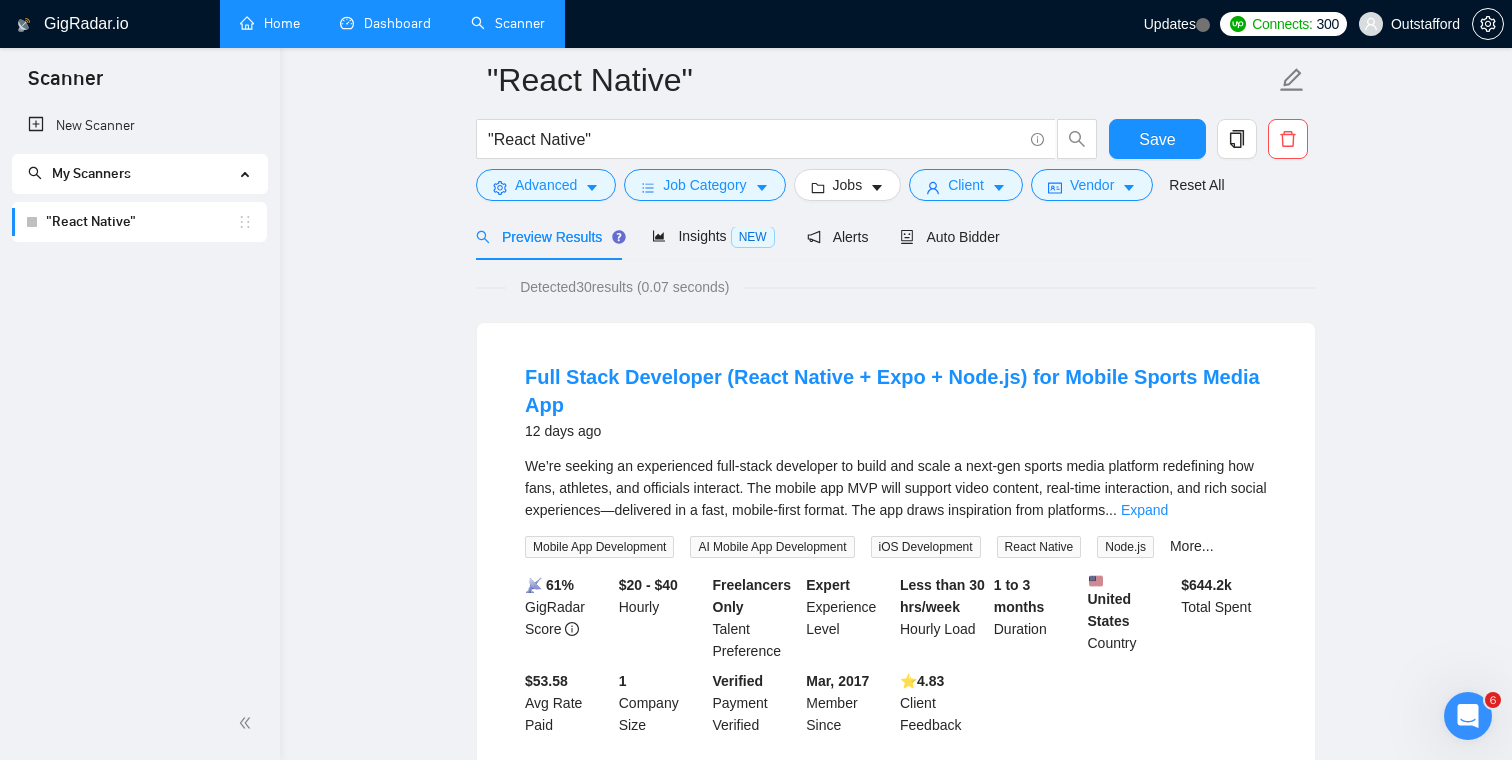 scroll, scrollTop: 65, scrollLeft: 0, axis: vertical 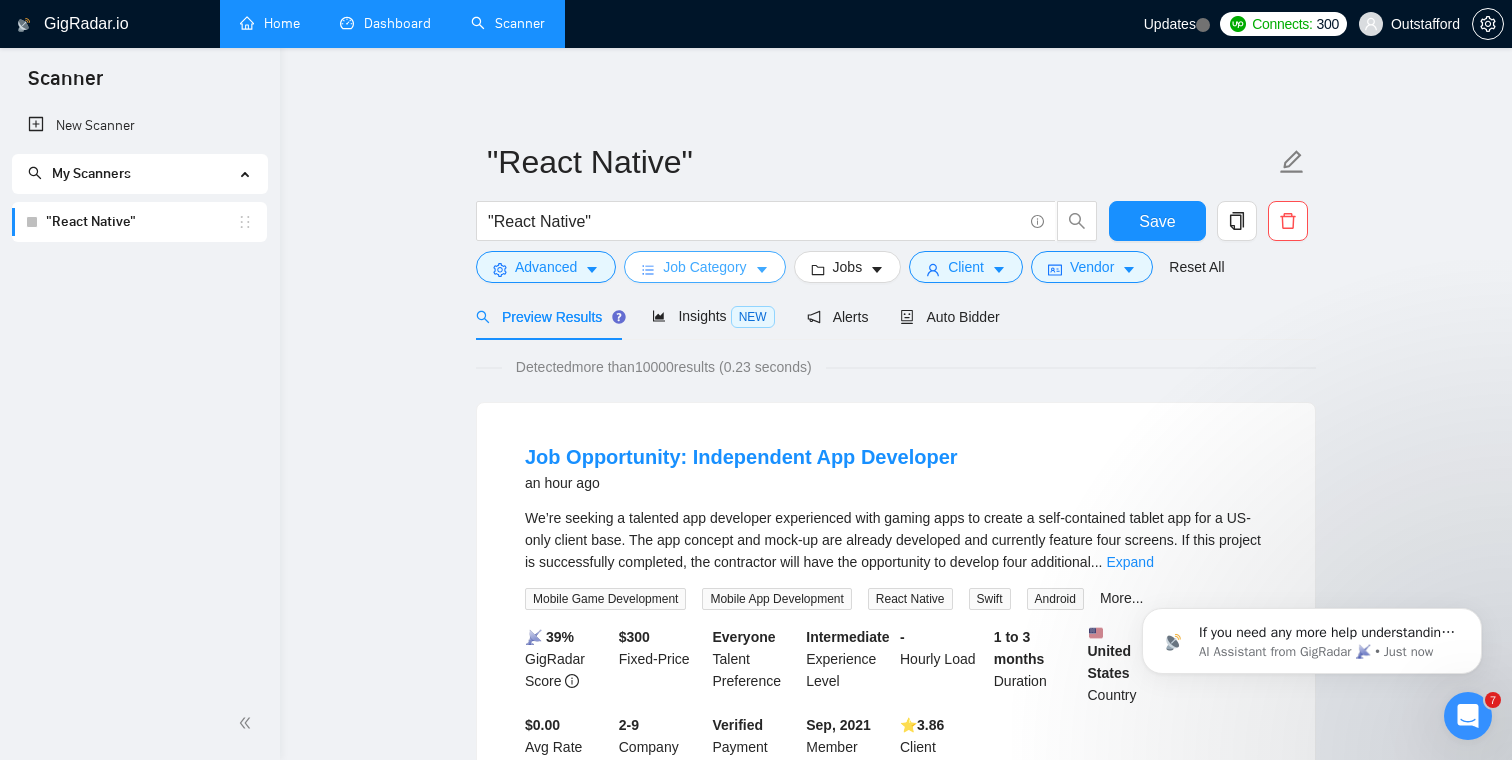 click on "Job Category" at bounding box center [704, 267] 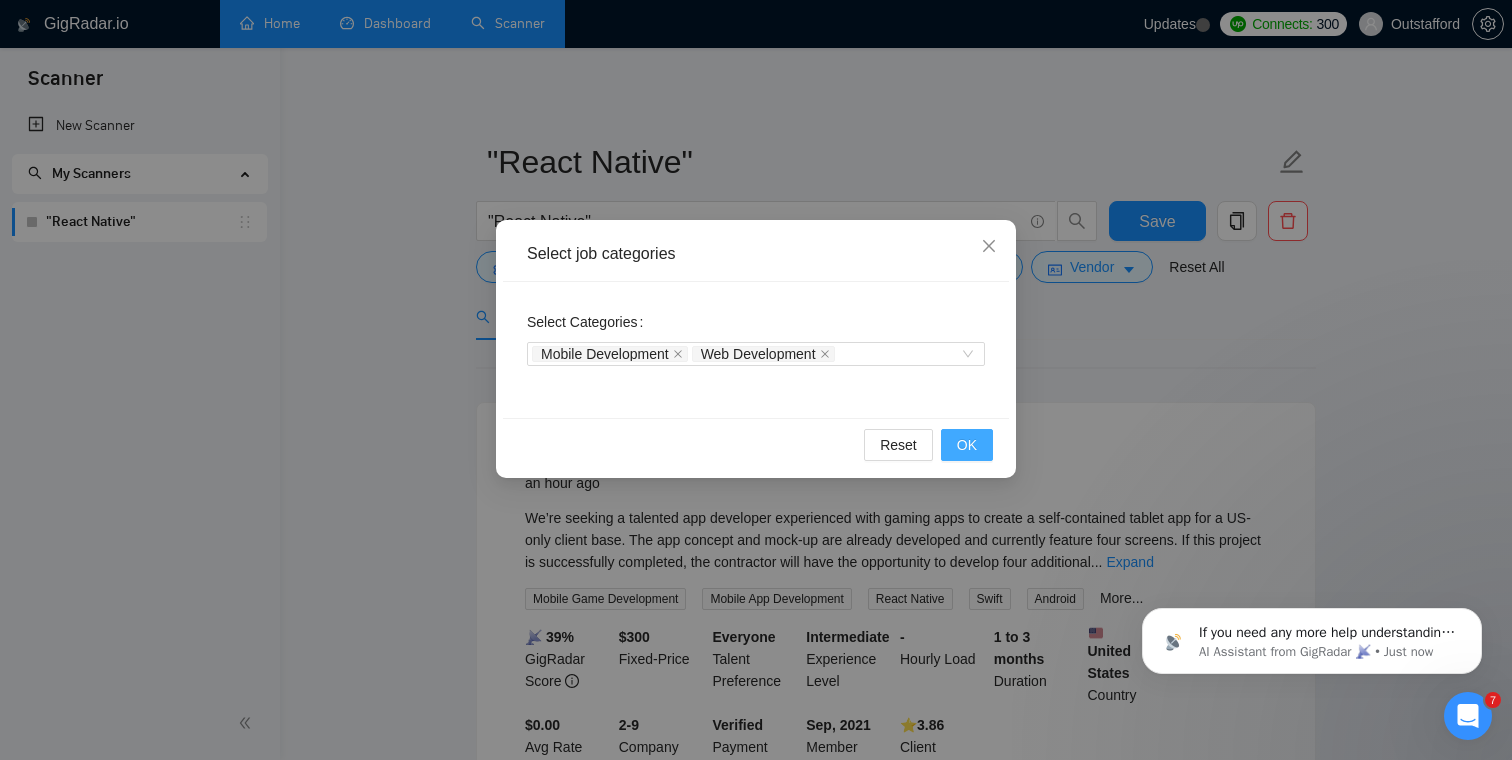 click on "OK" at bounding box center (967, 445) 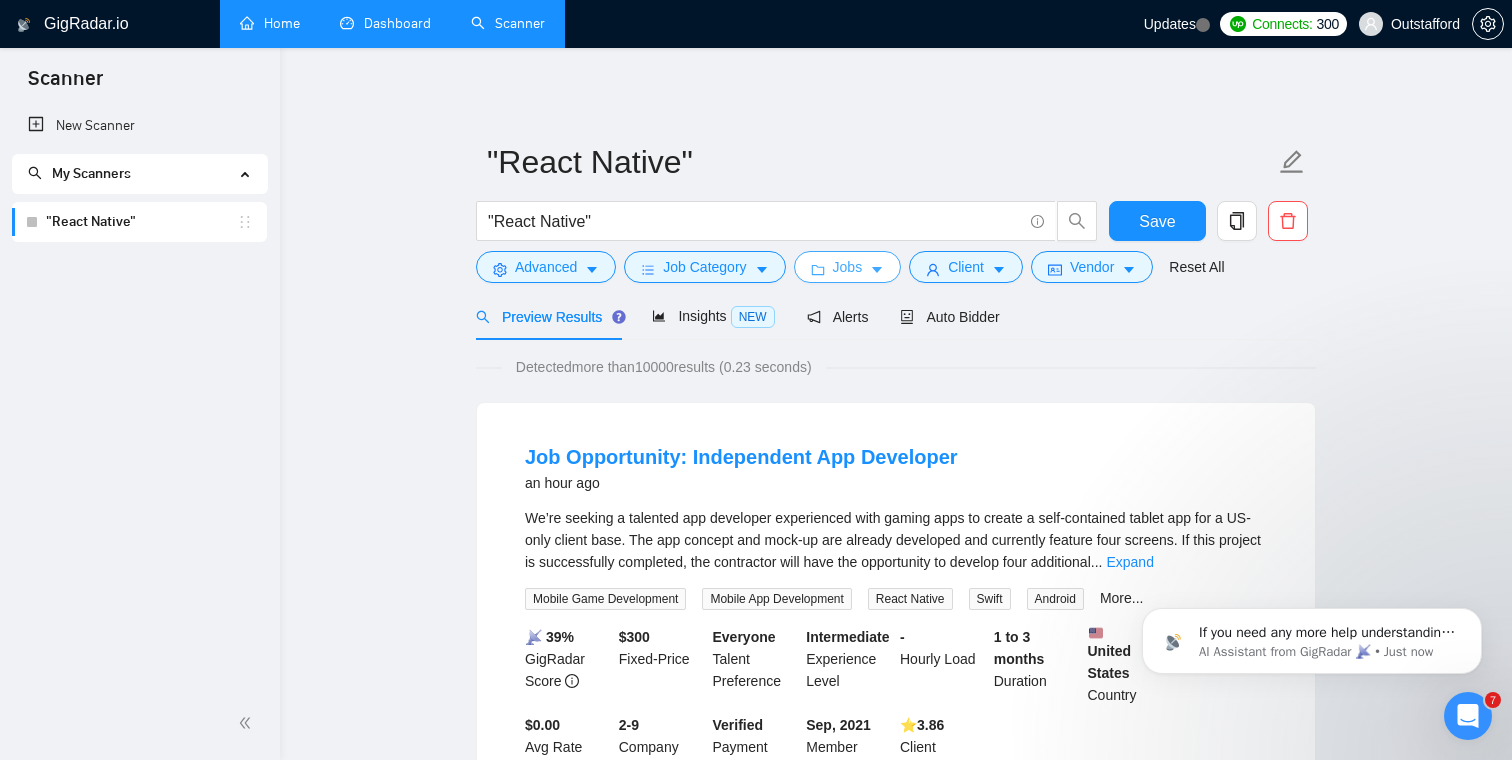 click on "Jobs" at bounding box center [848, 267] 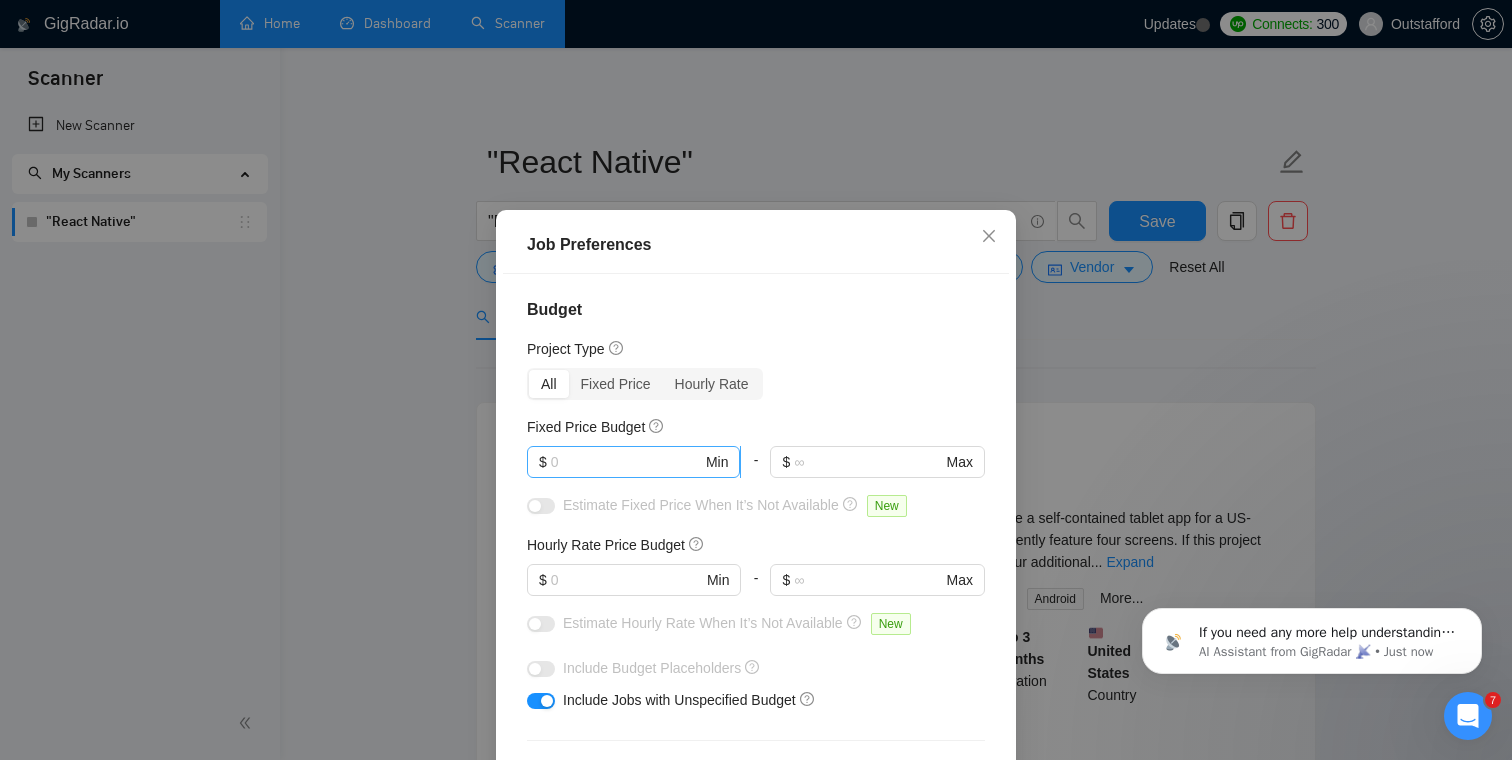 scroll, scrollTop: 20, scrollLeft: 0, axis: vertical 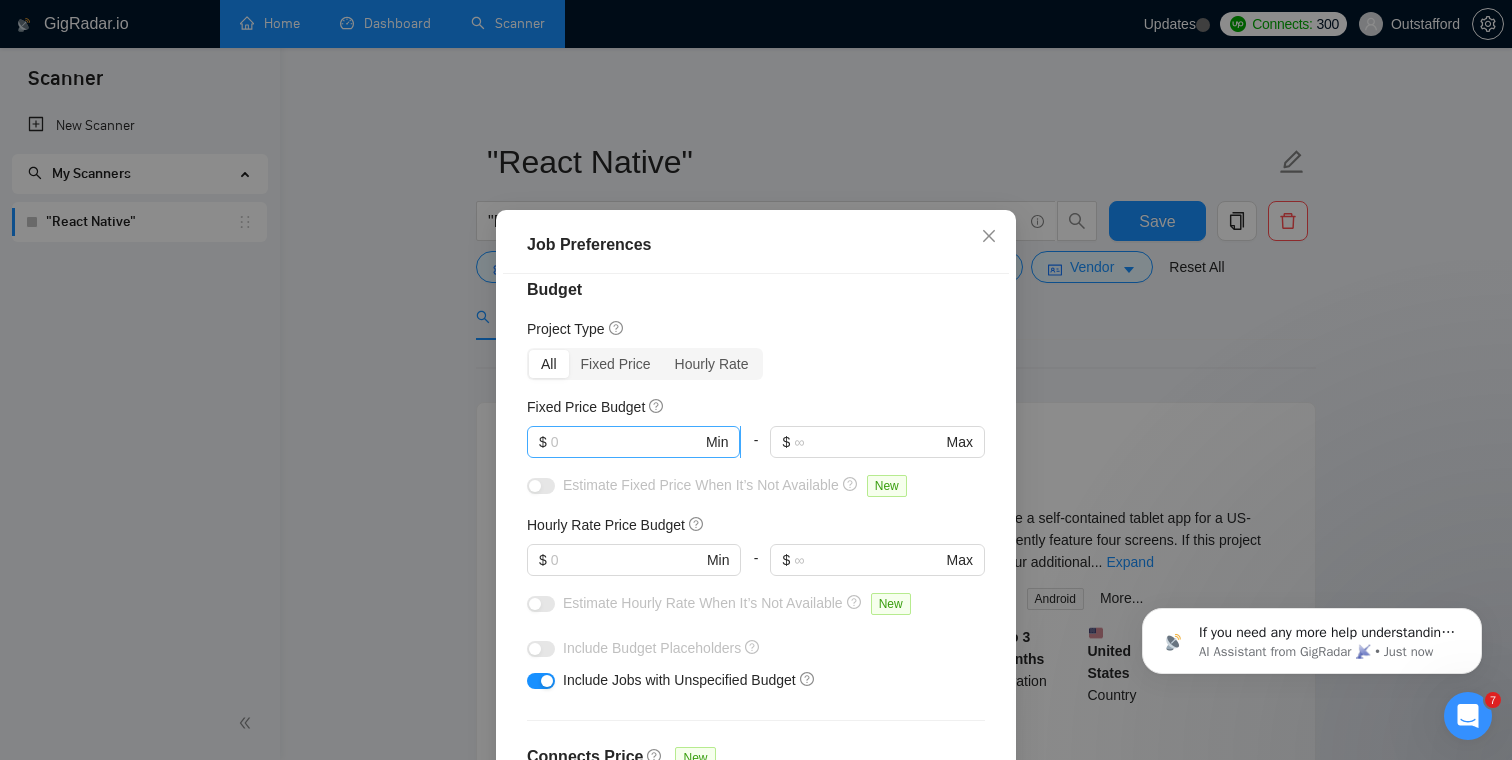 click at bounding box center [626, 442] 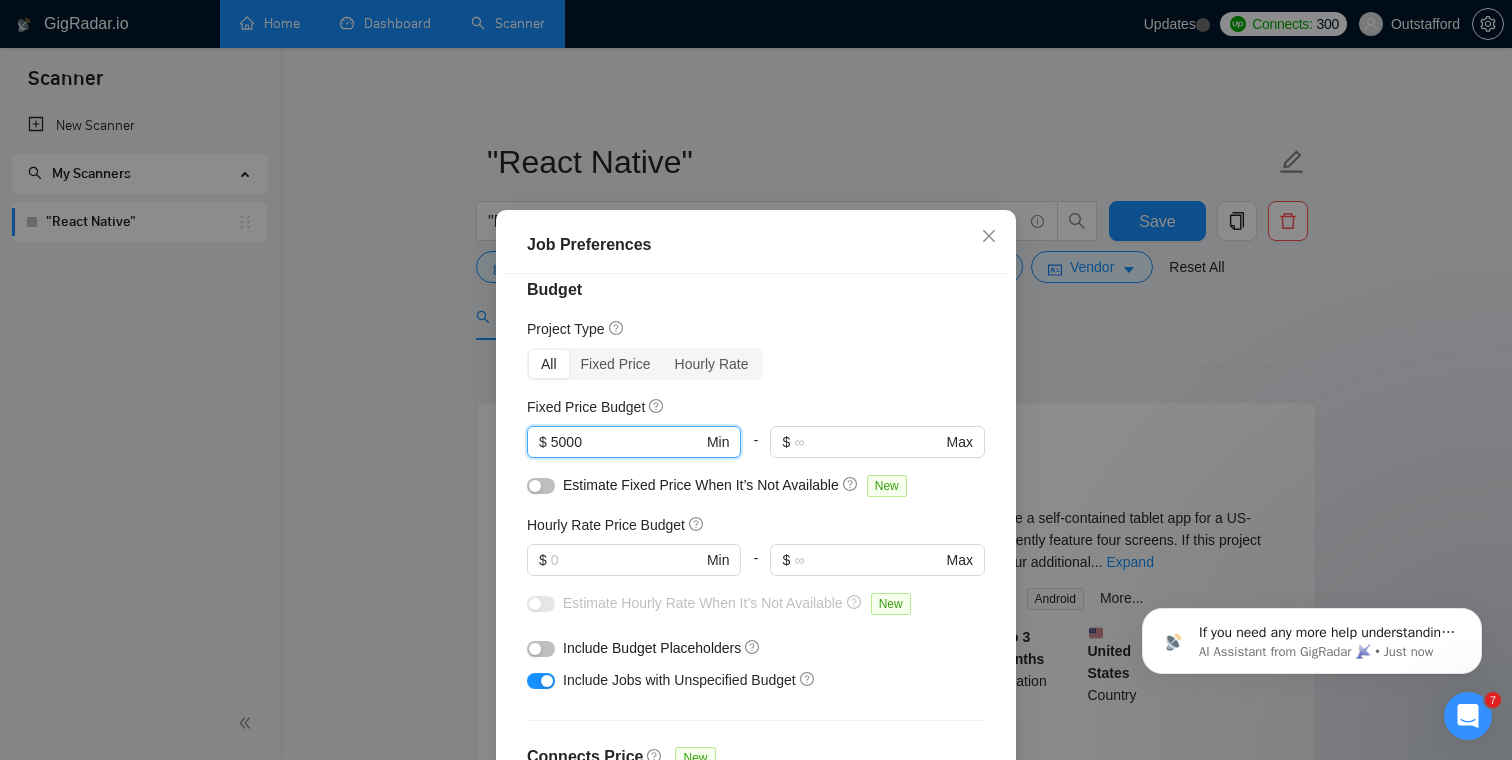 type on "5000" 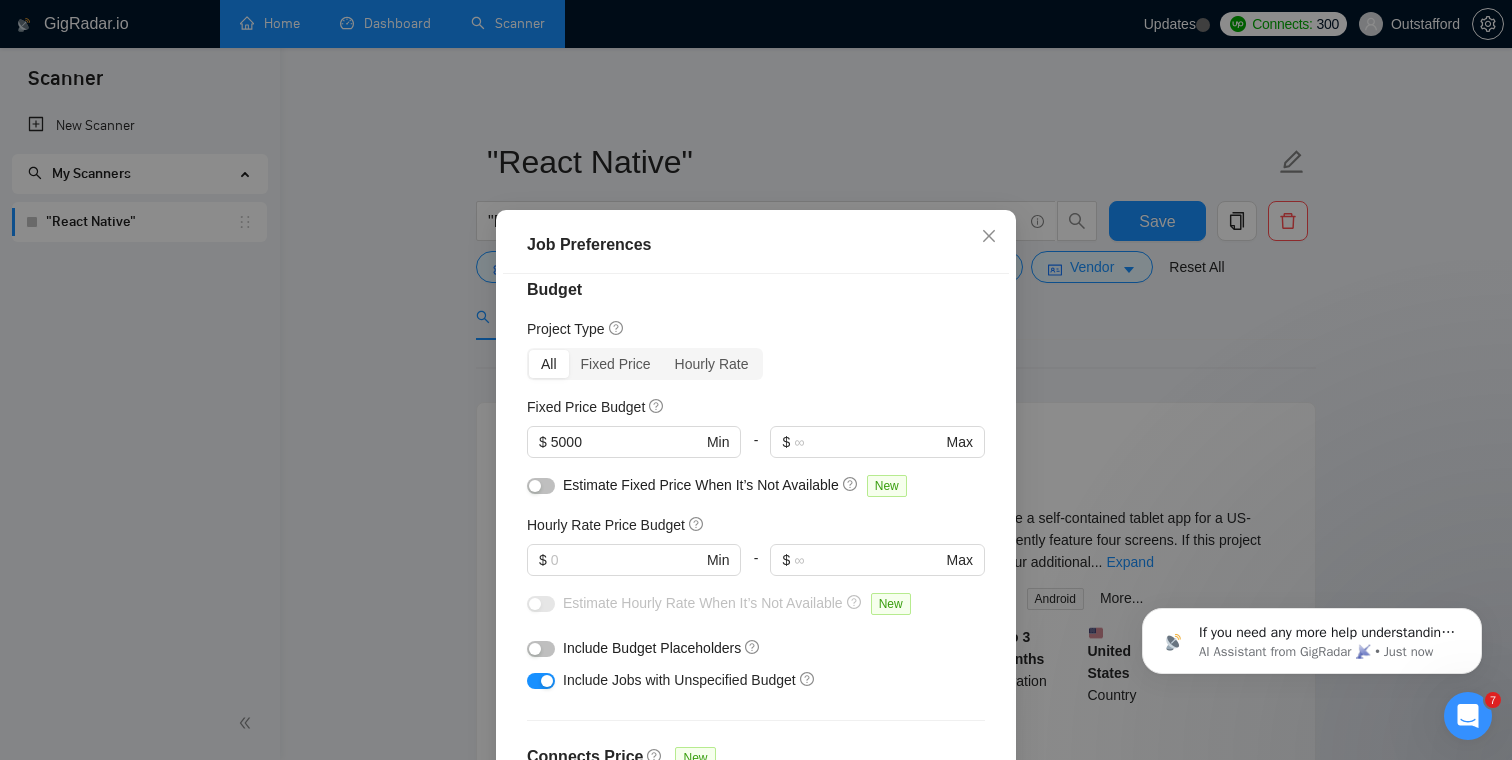 click on "All Fixed Price Hourly Rate" at bounding box center (756, 364) 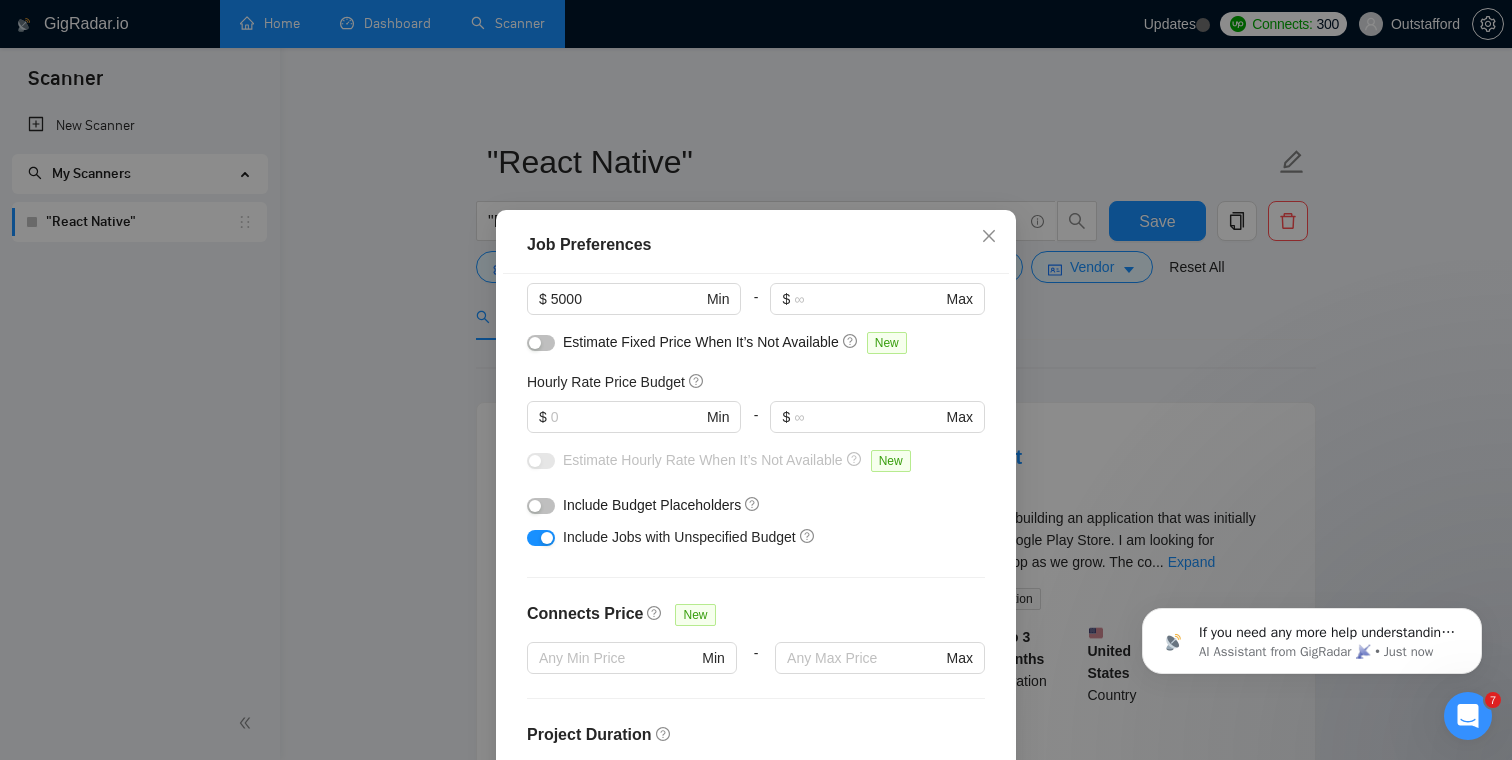 scroll, scrollTop: 142, scrollLeft: 0, axis: vertical 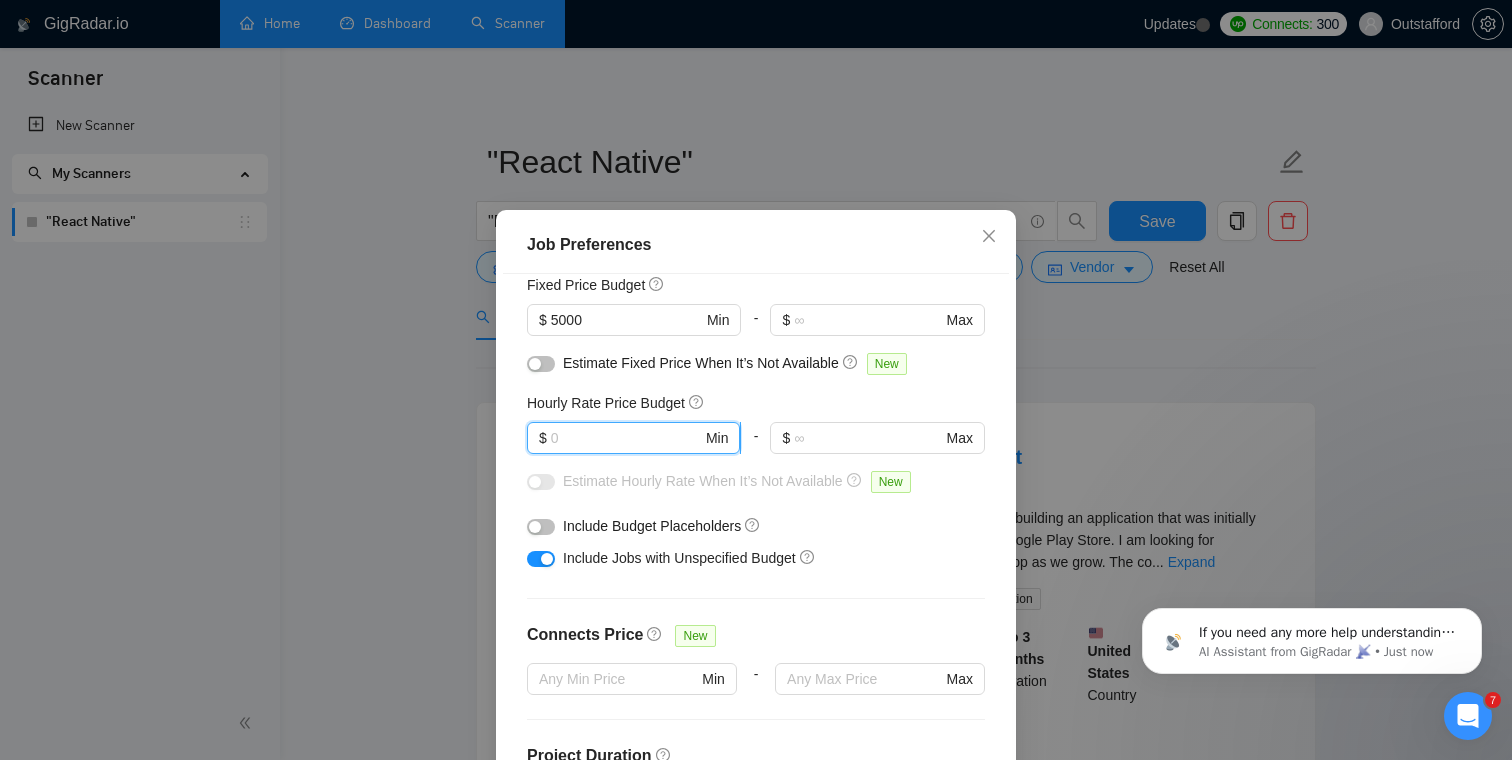click at bounding box center [626, 438] 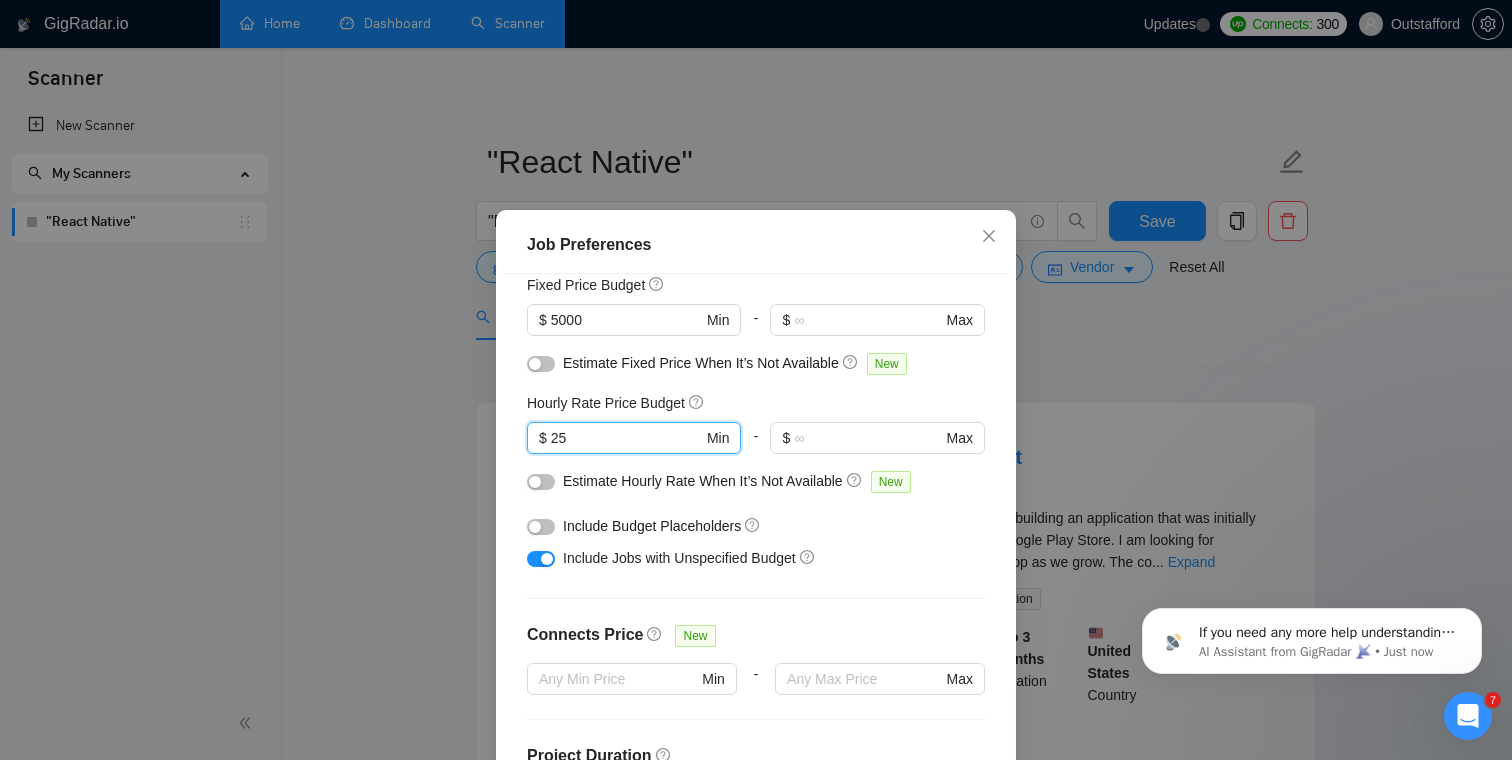 type on "25" 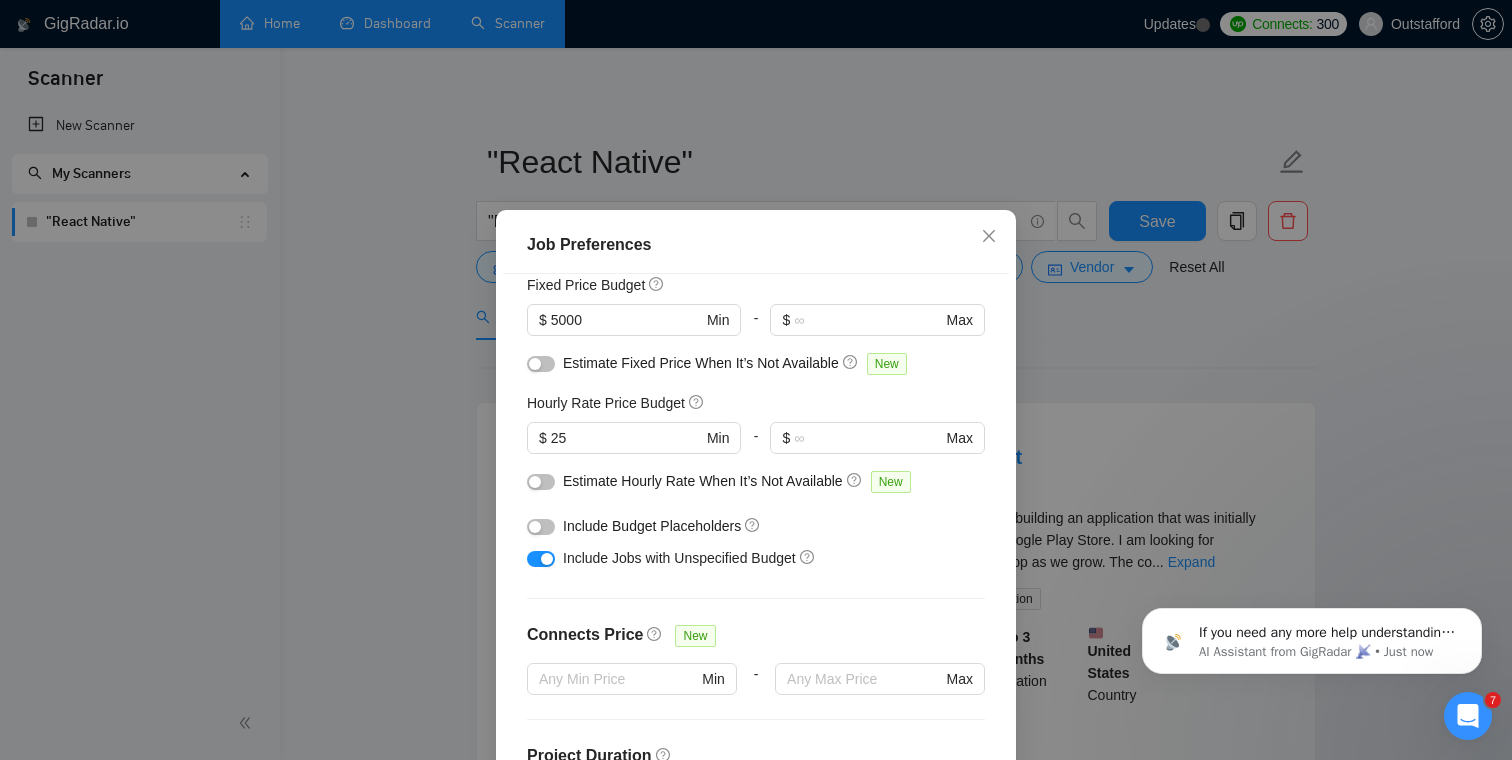 click on "Budget Project Type All Fixed Price Hourly Rate   Fixed Price Budget $ 5000 Min - $ Max Estimate Fixed Price When It’s Not Available New   Hourly Rate Price Budget $ 25 Min - $ Max Estimate Hourly Rate When It’s Not Available New Include Budget Placeholders Include Jobs with Unspecified Budget   Connects Price New Min - Max Project Duration   Unspecified Less than 1 month 1 to 3 months 3 to 6 months More than 6 months Hourly Workload   Unspecified <30 hrs/week >30 hrs/week Hours TBD Unsure Job Posting Questions New   Any posting questions Description Preferences Description Size New   Any description size" at bounding box center [756, 540] 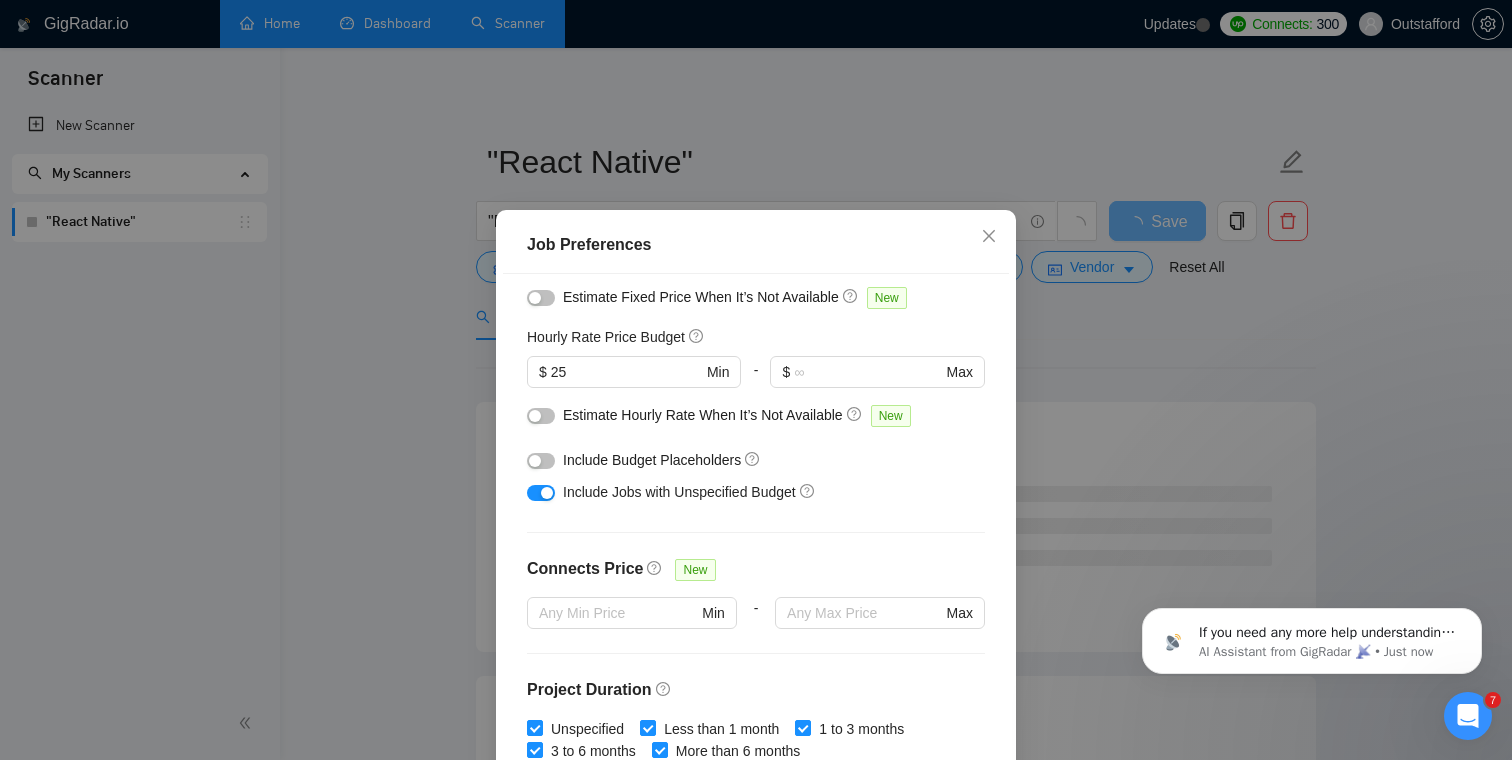 scroll, scrollTop: 229, scrollLeft: 0, axis: vertical 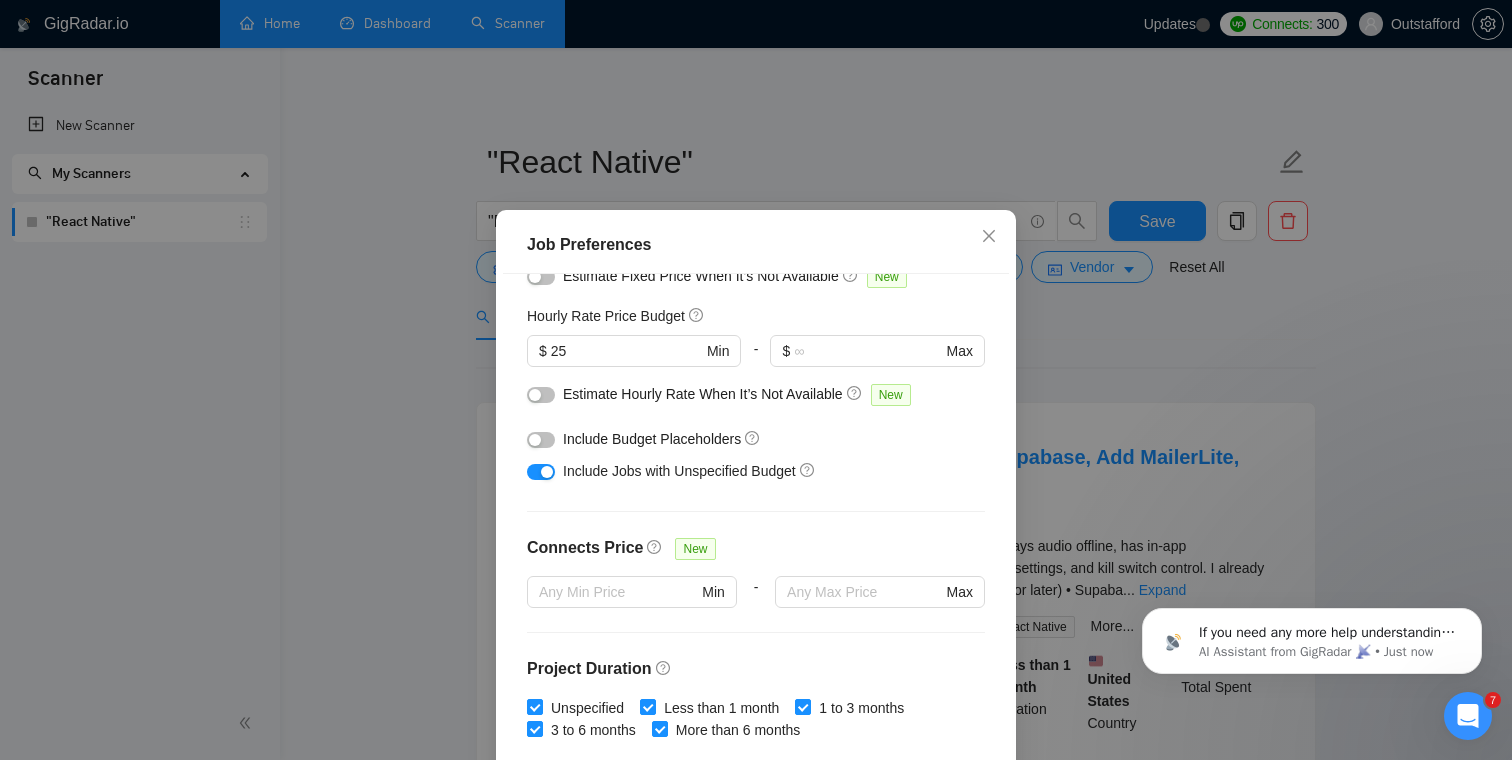 click on "Estimate Hourly Rate When It’s Not Available" at bounding box center (703, 394) 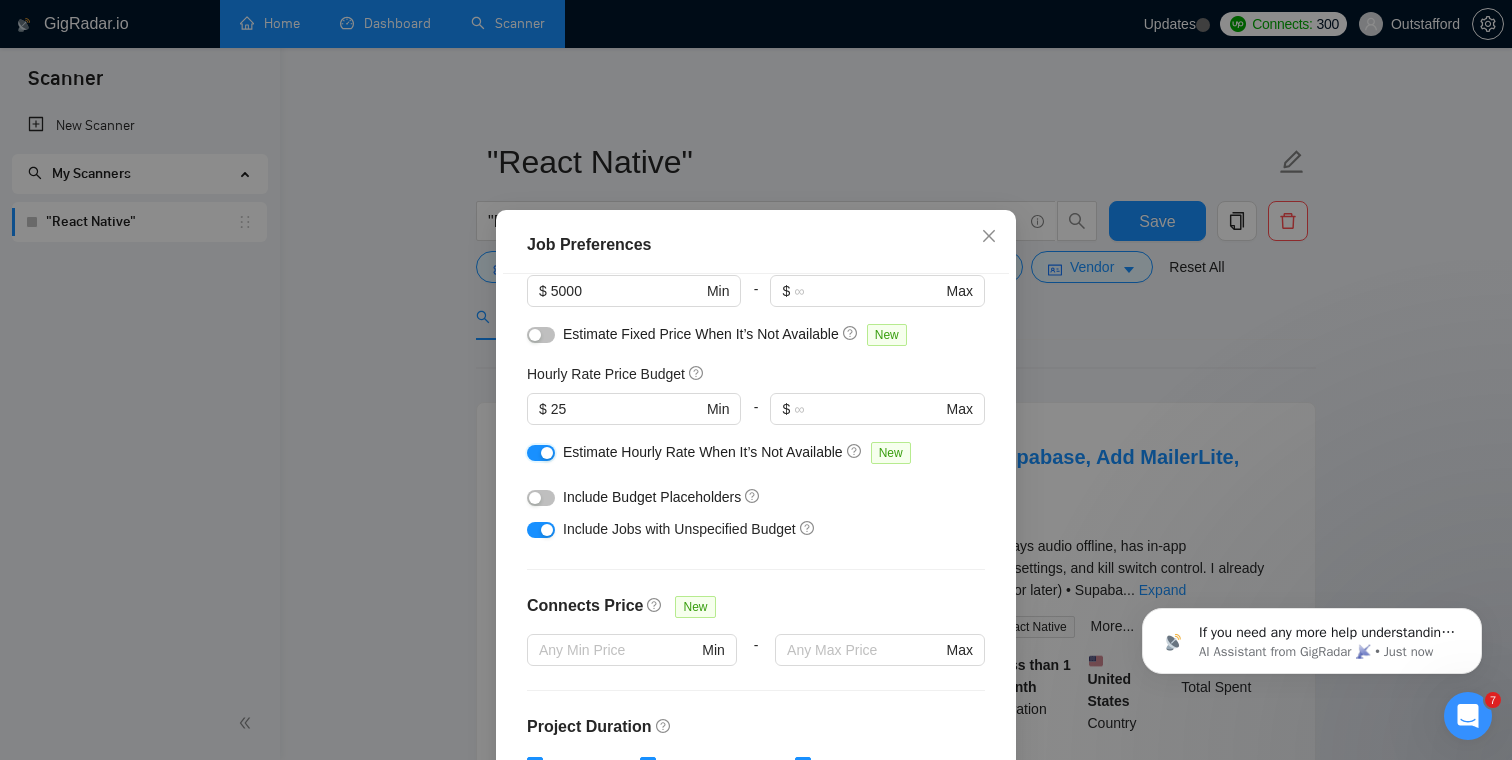 scroll, scrollTop: 129, scrollLeft: 0, axis: vertical 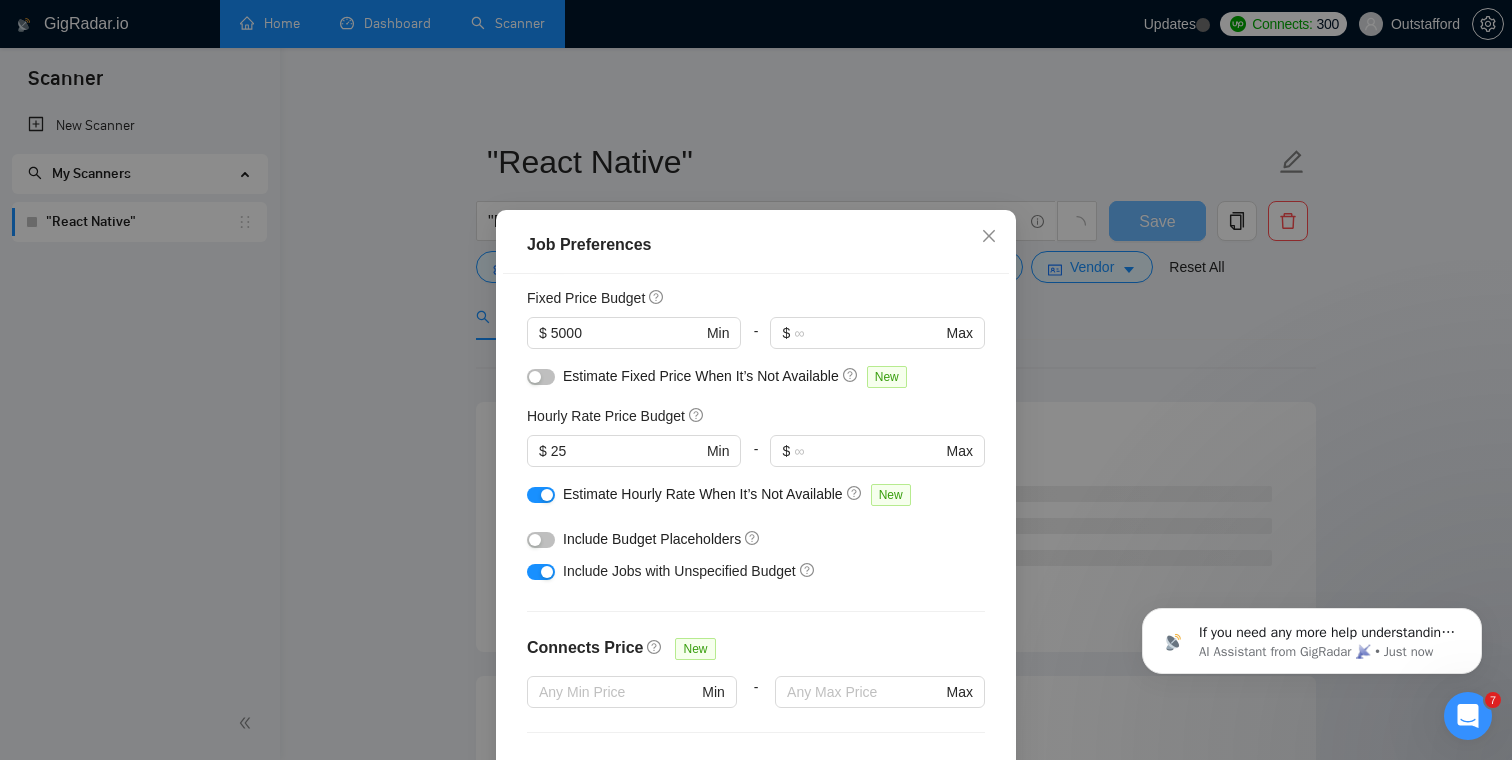 click at bounding box center (541, 377) 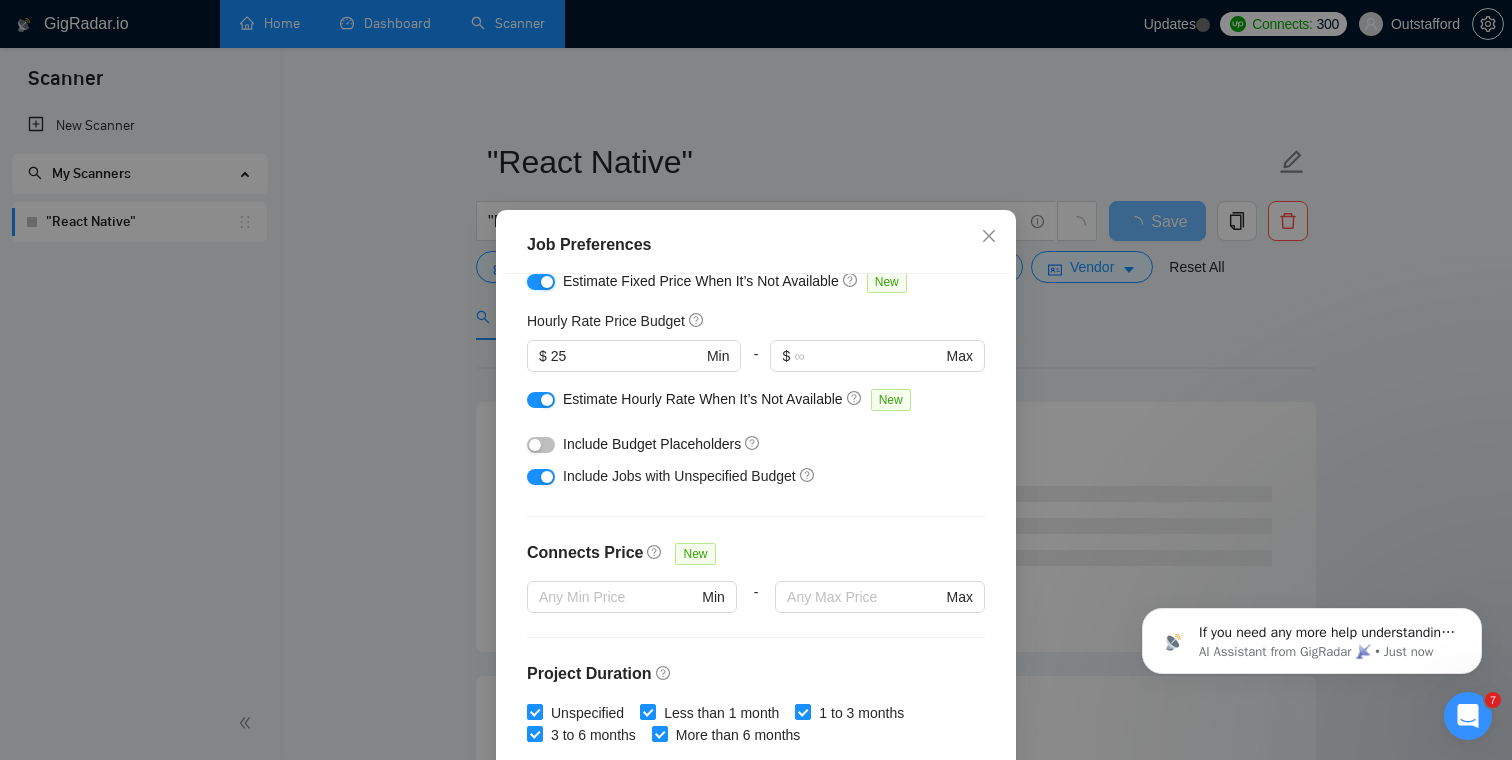 scroll, scrollTop: 263, scrollLeft: 0, axis: vertical 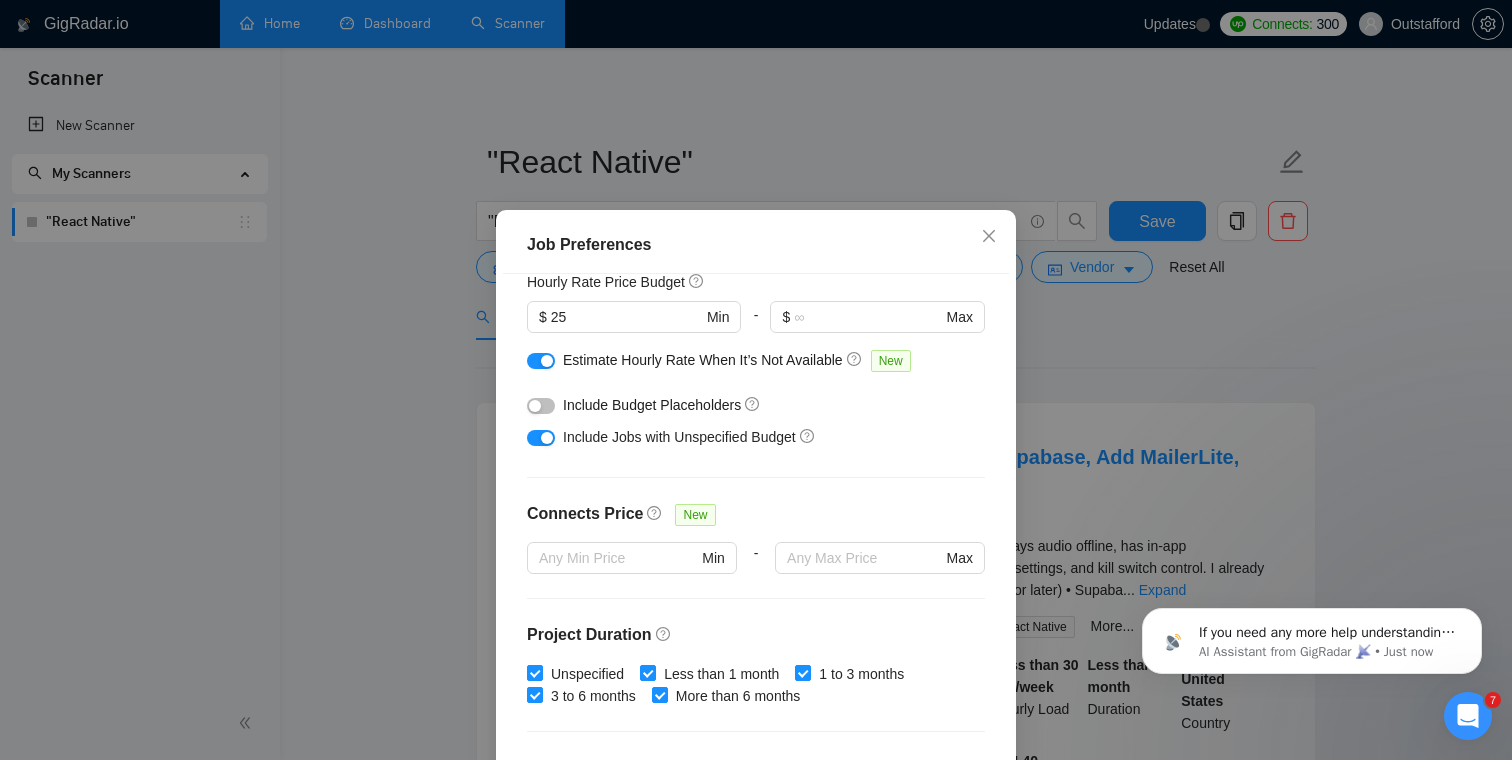 click at bounding box center (541, 406) 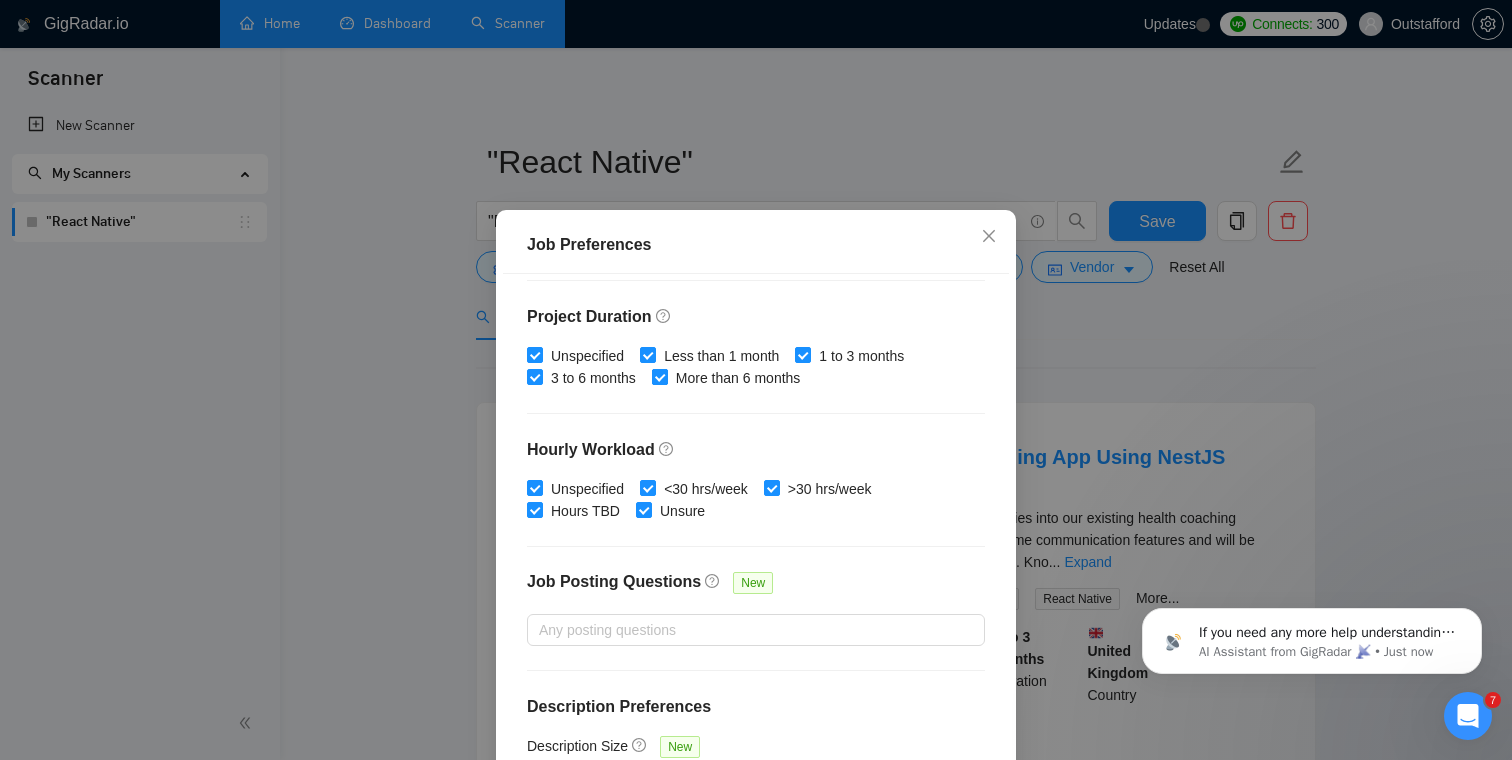 scroll, scrollTop: 595, scrollLeft: 0, axis: vertical 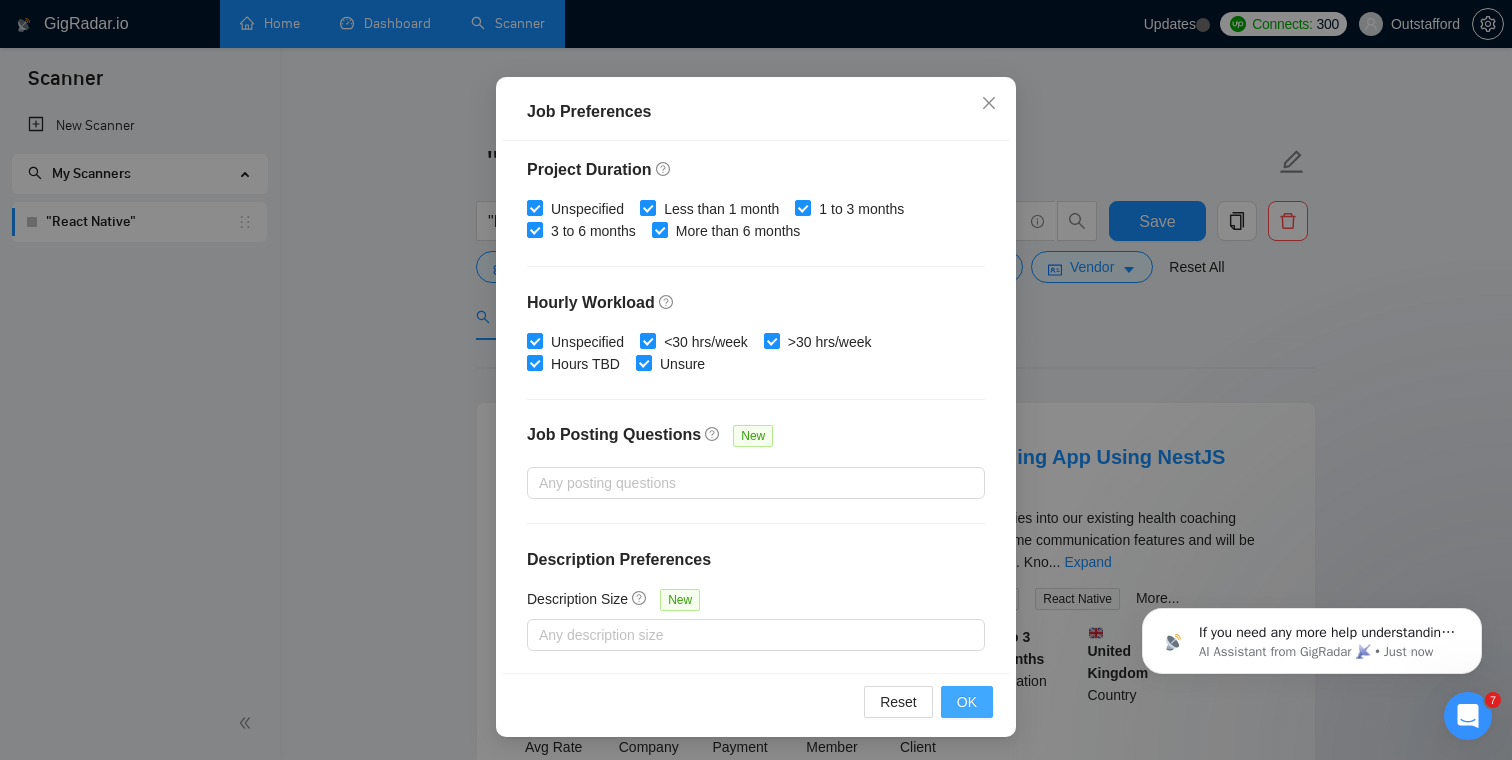 click on "OK" at bounding box center (967, 702) 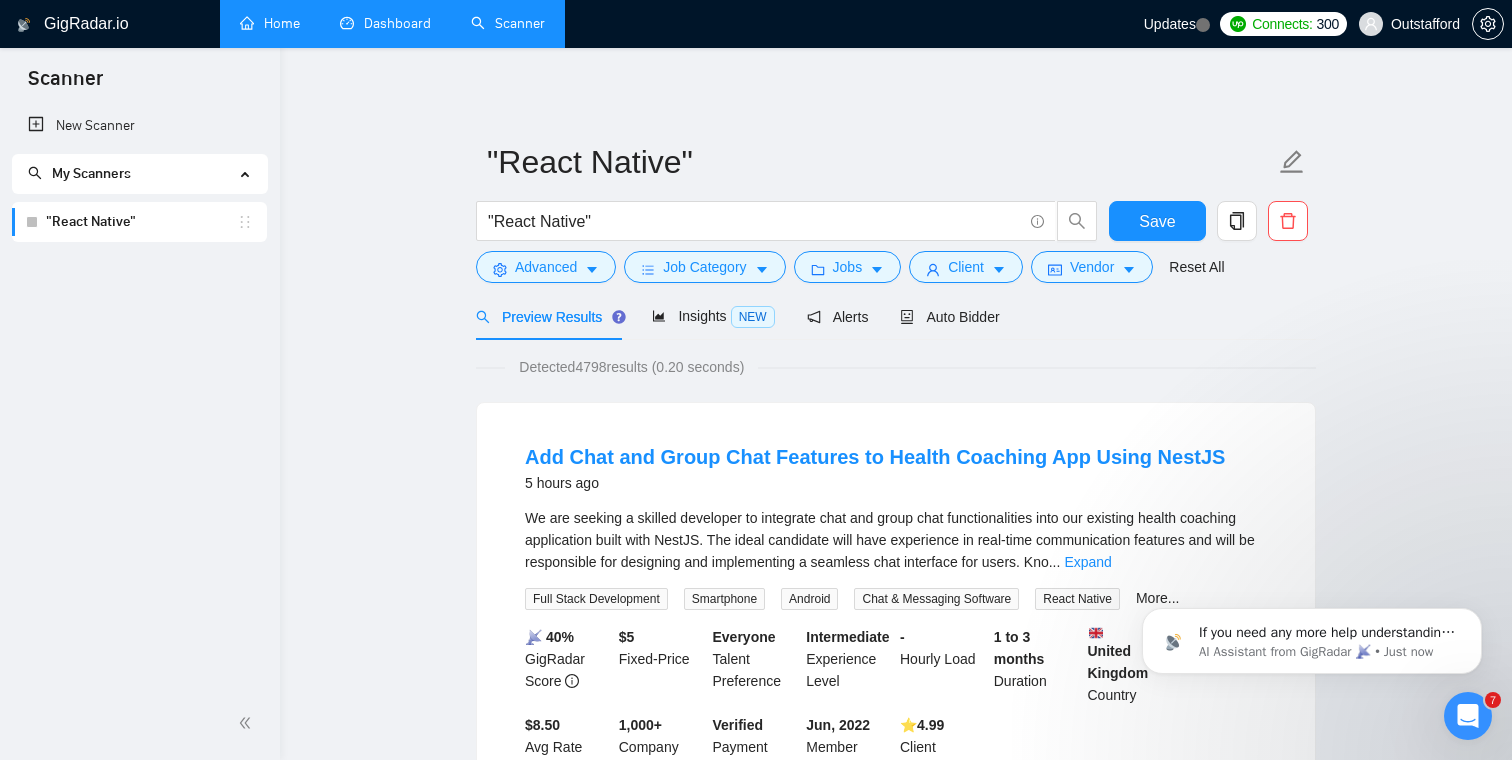 scroll, scrollTop: 44, scrollLeft: 0, axis: vertical 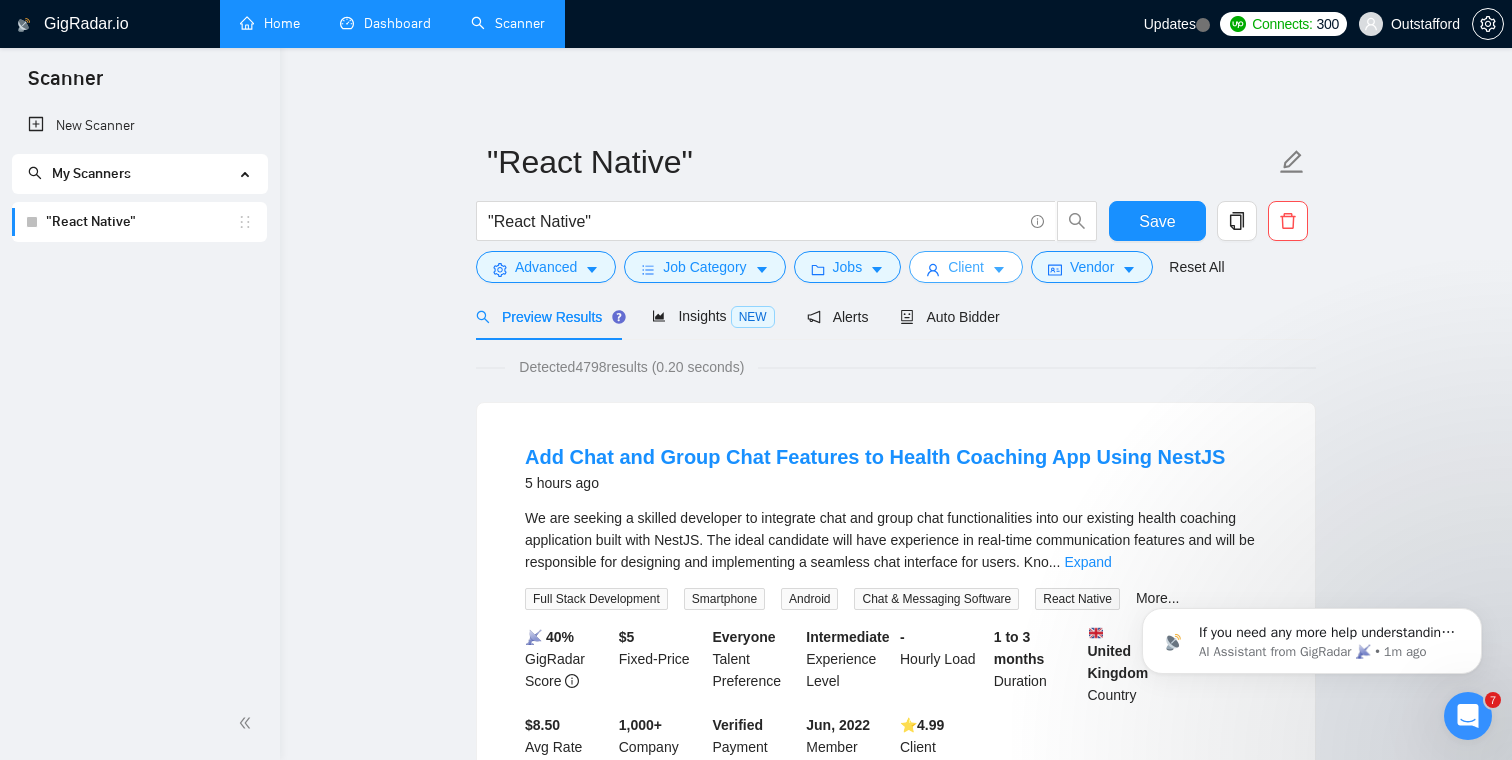 click on "Client" at bounding box center (966, 267) 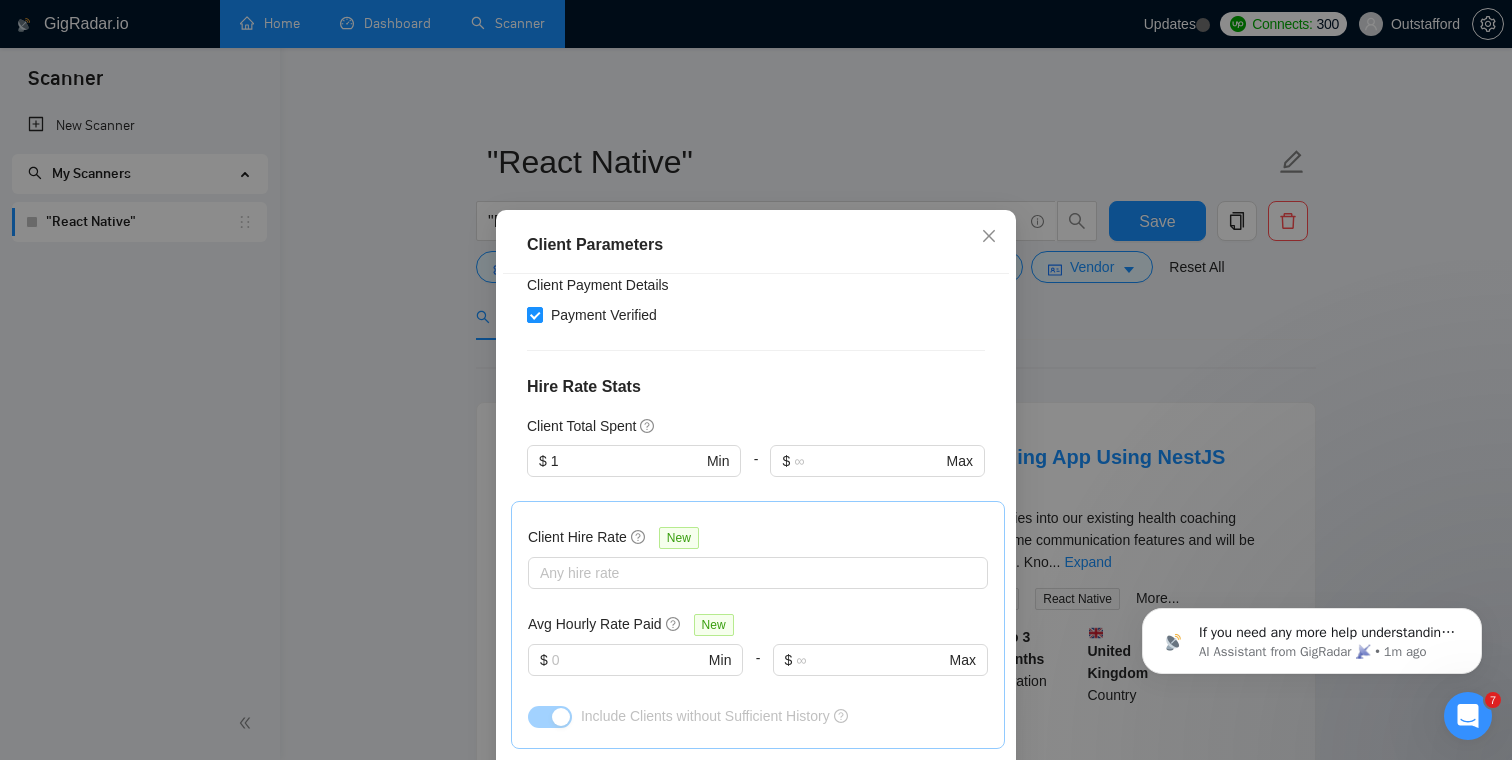 scroll, scrollTop: 402, scrollLeft: 0, axis: vertical 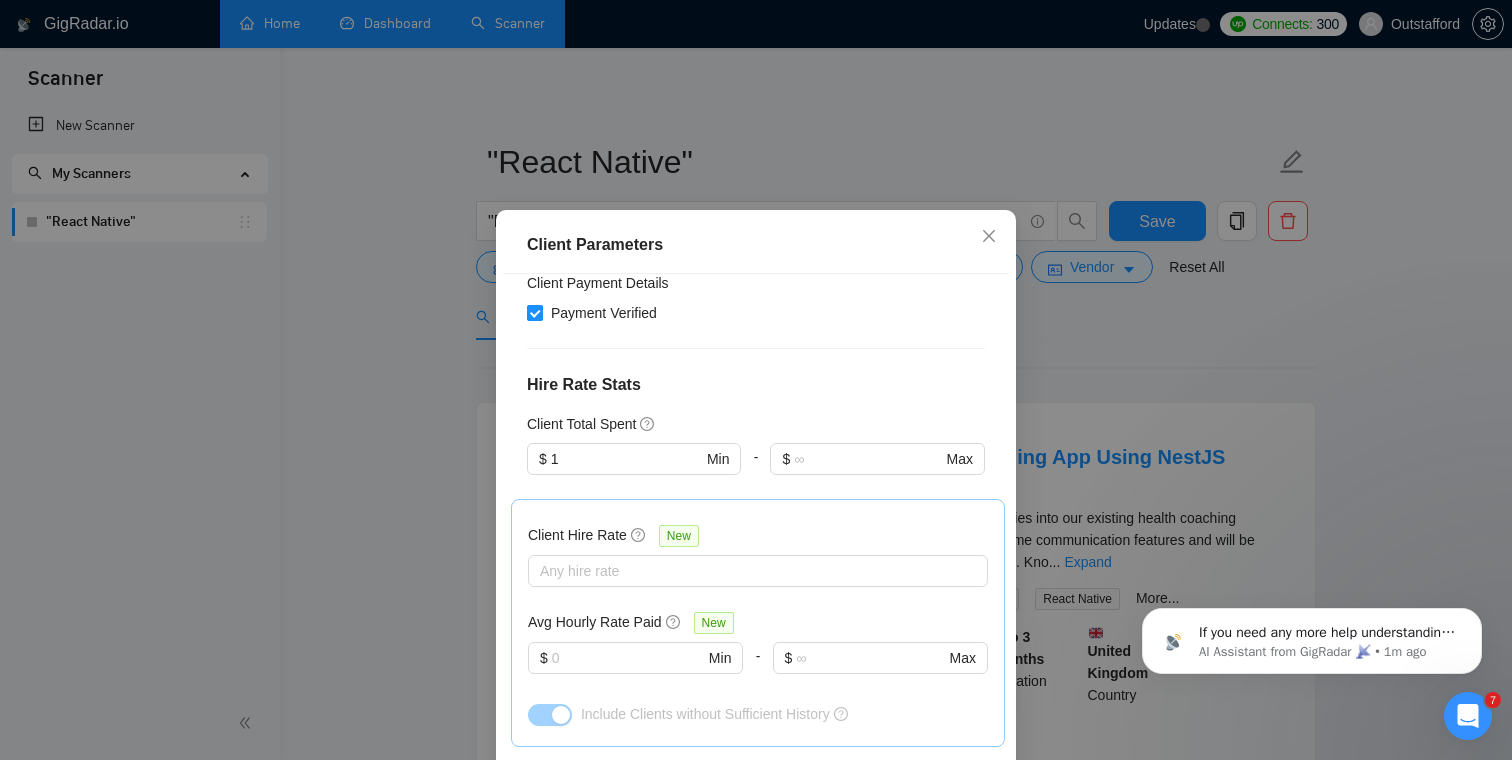 click on "Payment Verified" at bounding box center [534, 312] 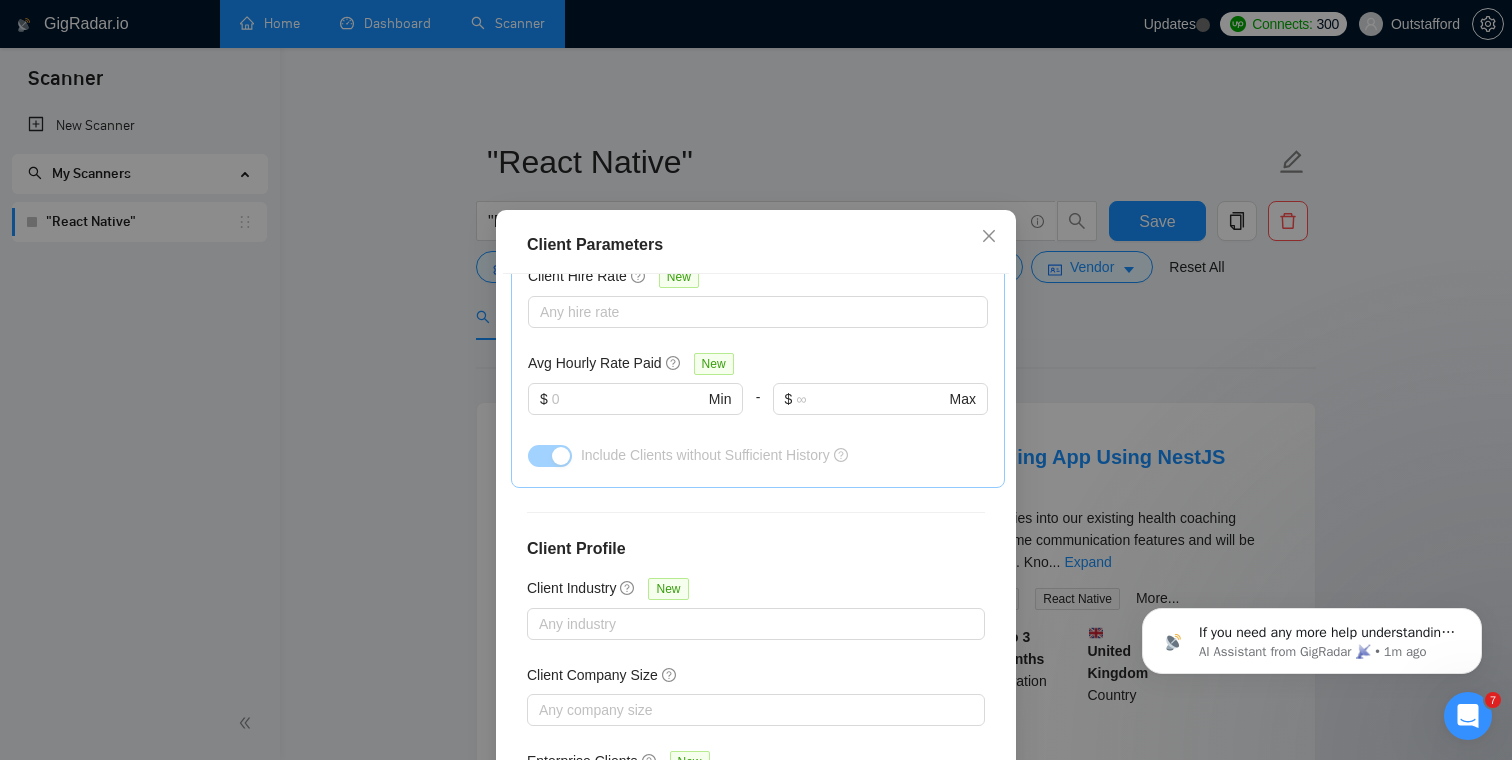 scroll, scrollTop: 714, scrollLeft: 0, axis: vertical 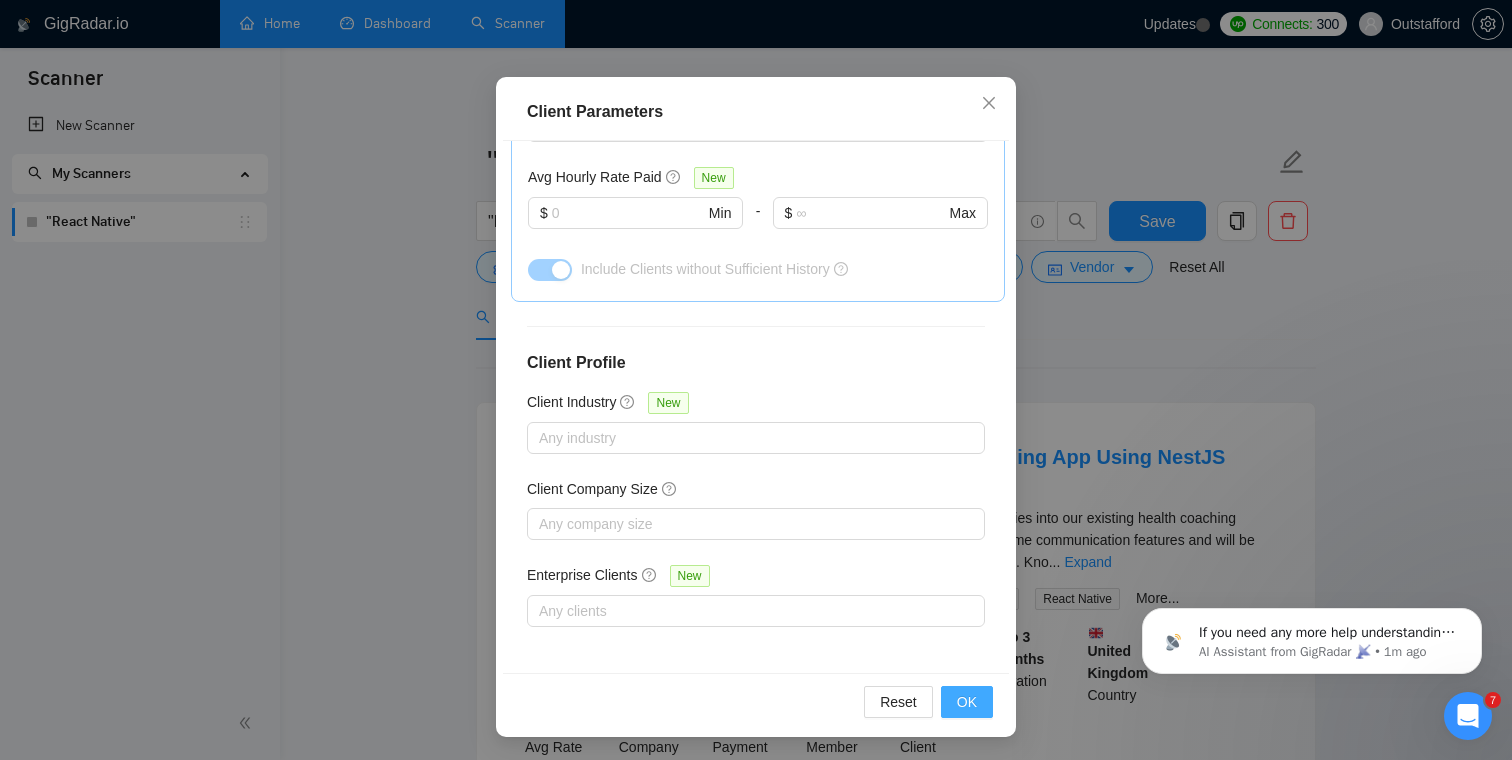 click on "OK" at bounding box center [967, 702] 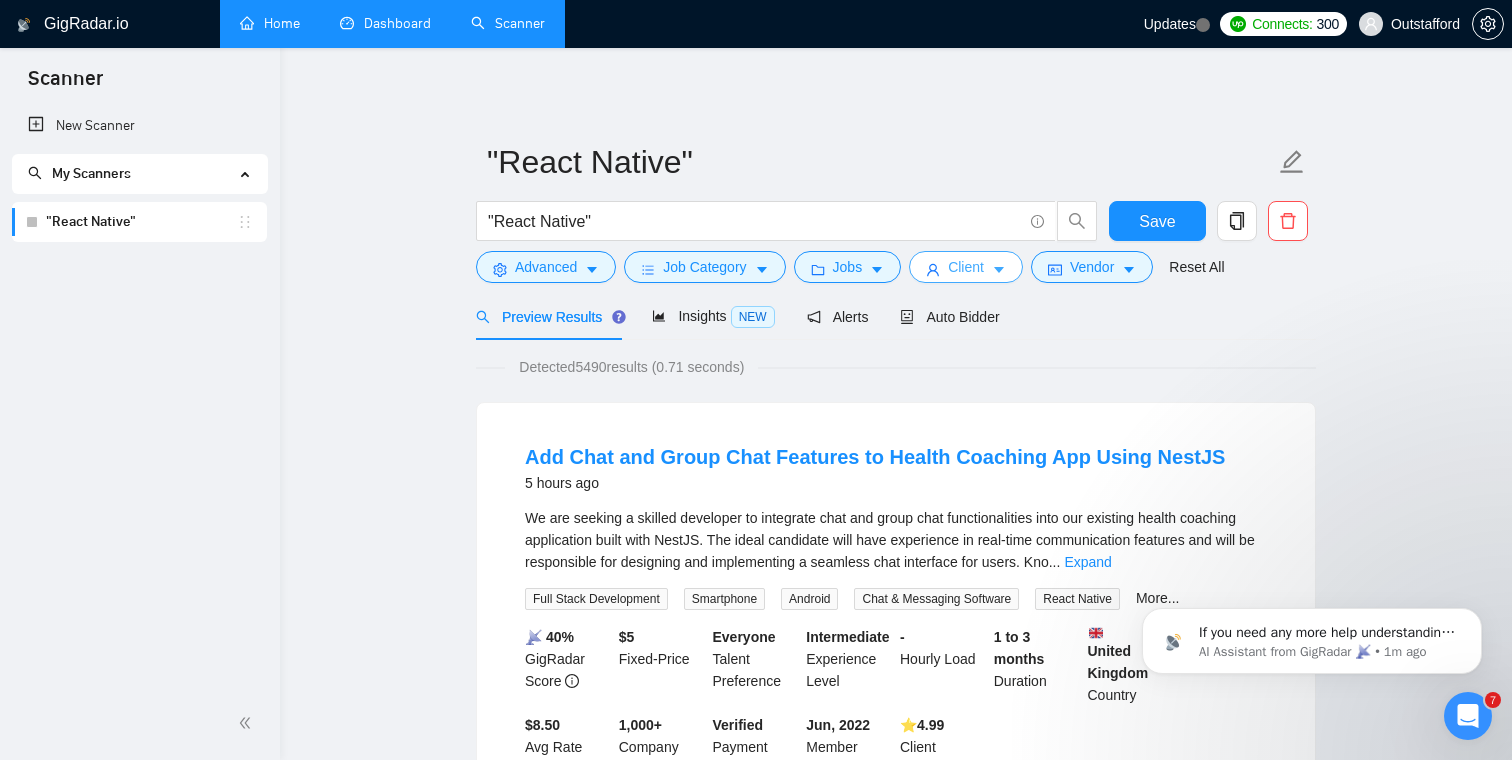 scroll, scrollTop: 0, scrollLeft: 0, axis: both 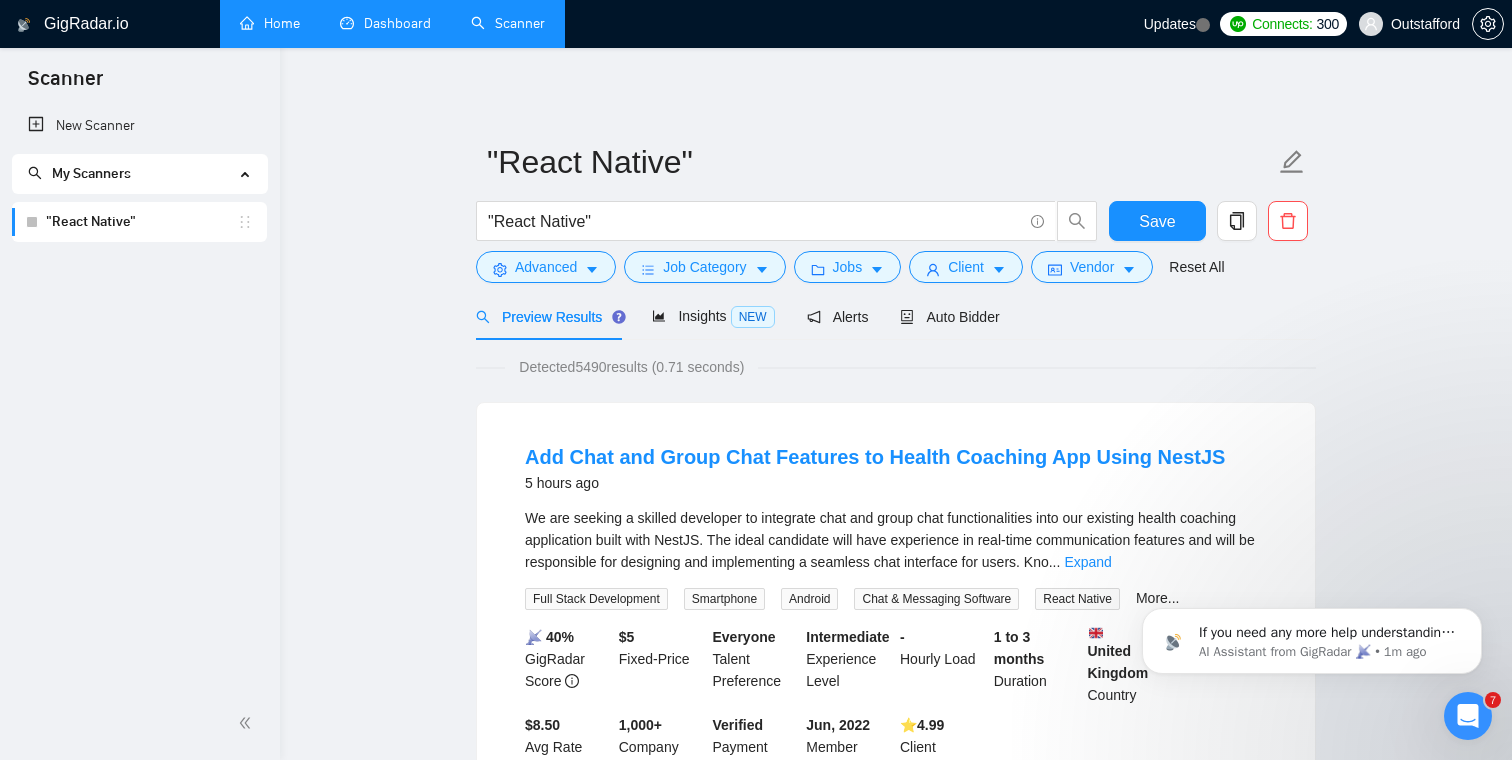 click on "Add Chat and Group Chat Features to Health Coaching App Using NestJS 5 hours ago We are seeking a skilled developer to integrate chat and group chat functionalities into our existing health coaching application built with NestJS. The ideal candidate will have experience in real-time communication features and will be responsible for designing and implementing a seamless chat interface for users. Kno ... Expand Full Stack Development Smartphone Android Chat & Messaging Software React Native More... 📡   40% GigRadar Score   $ 27.3k Total Spent $8.50 Avg Rate Paid 1,000+ Company Size Verified Payment Verified Jun, 2022 Member Since ⭐️  4.99 Client Feedback Urgent  React   Native 6 hours ago" at bounding box center [896, 2487] 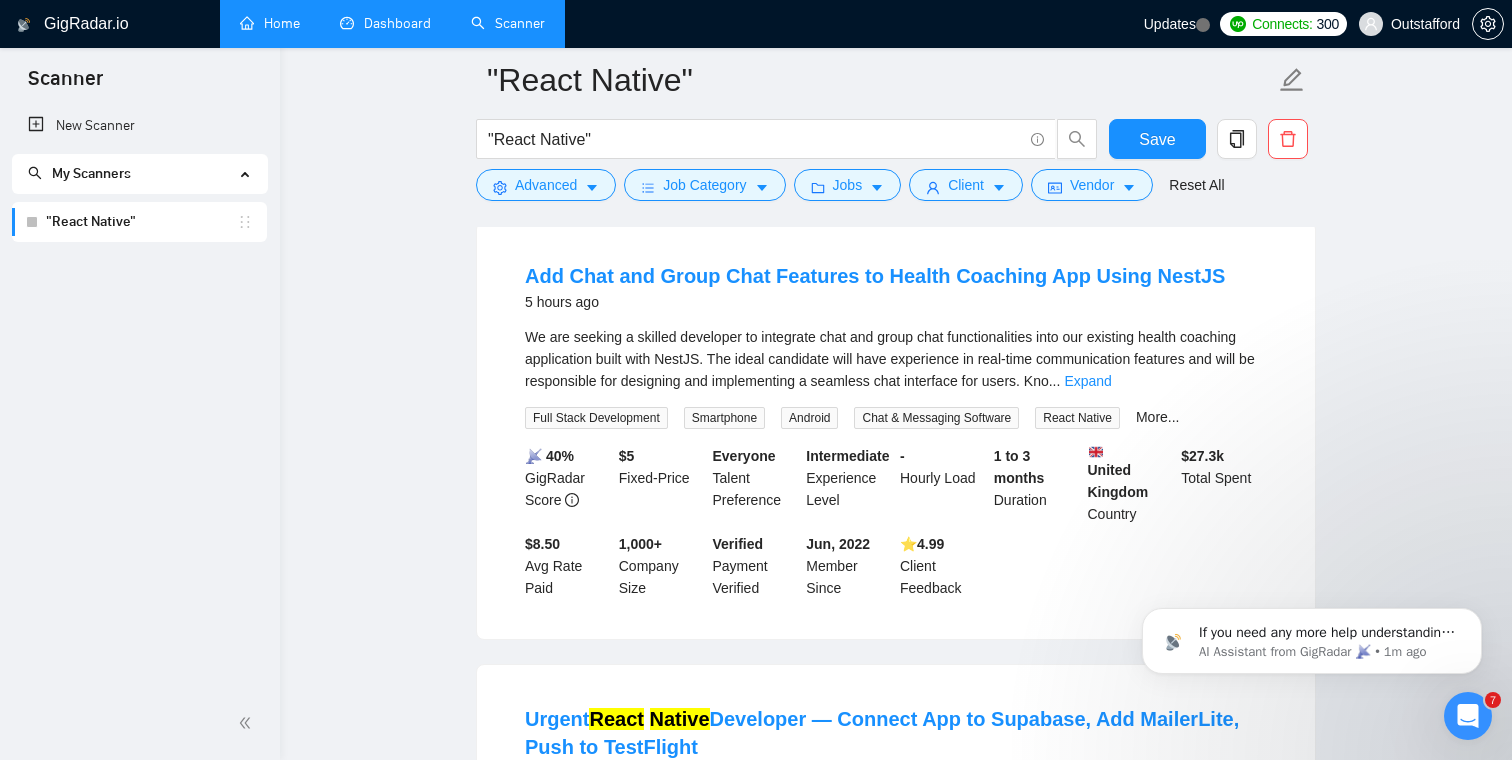 scroll, scrollTop: 160, scrollLeft: 0, axis: vertical 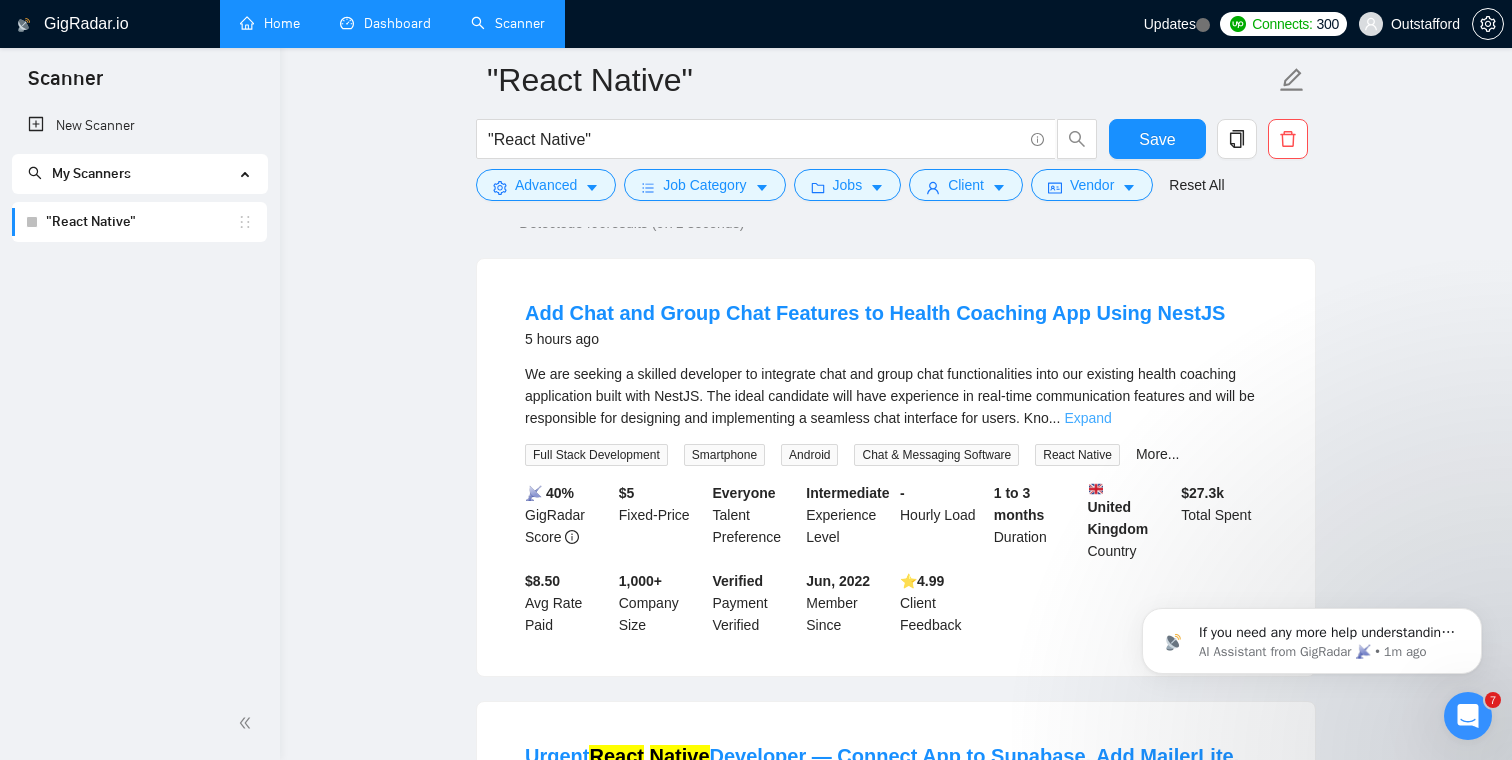 click on "Expand" at bounding box center (1087, 418) 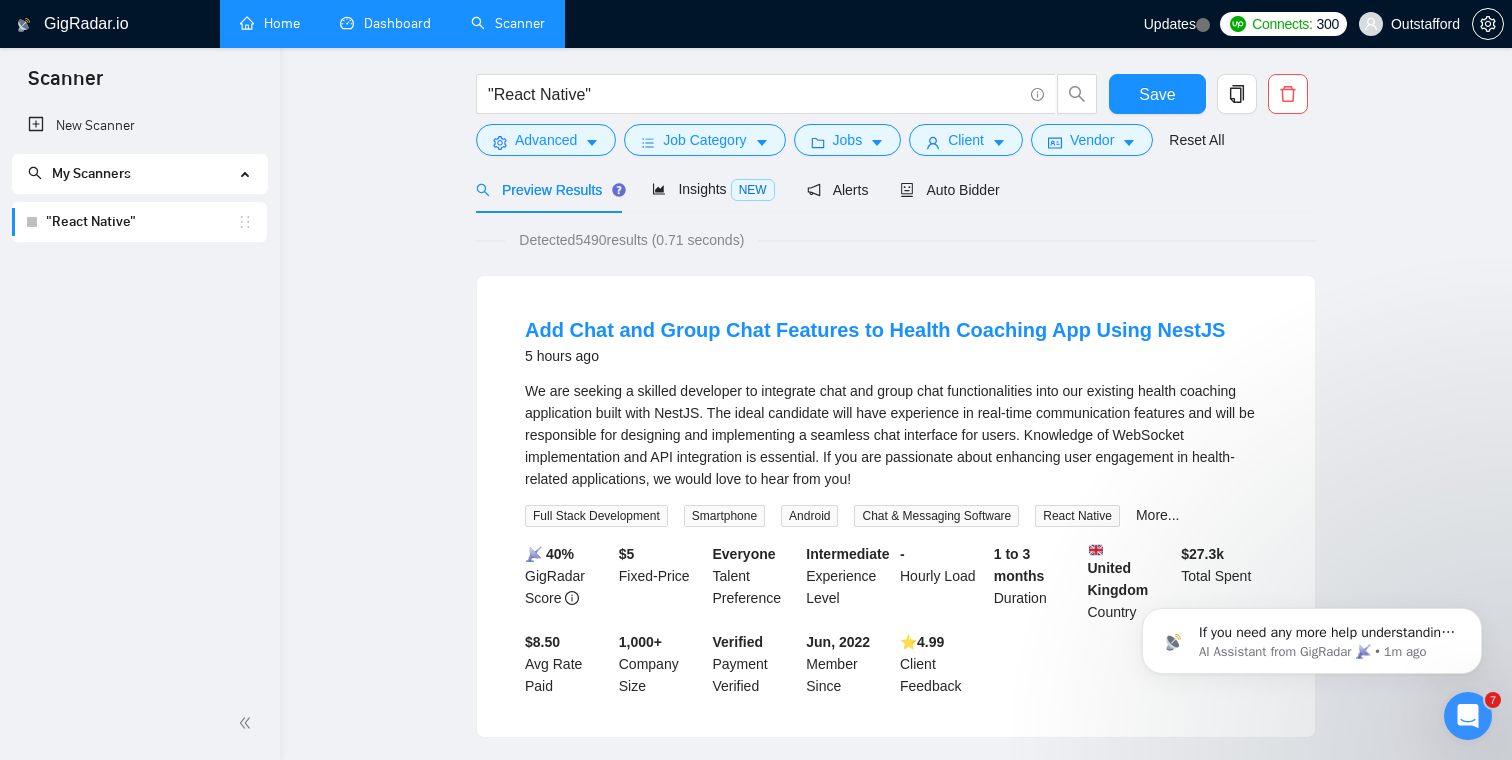 scroll, scrollTop: 66, scrollLeft: 0, axis: vertical 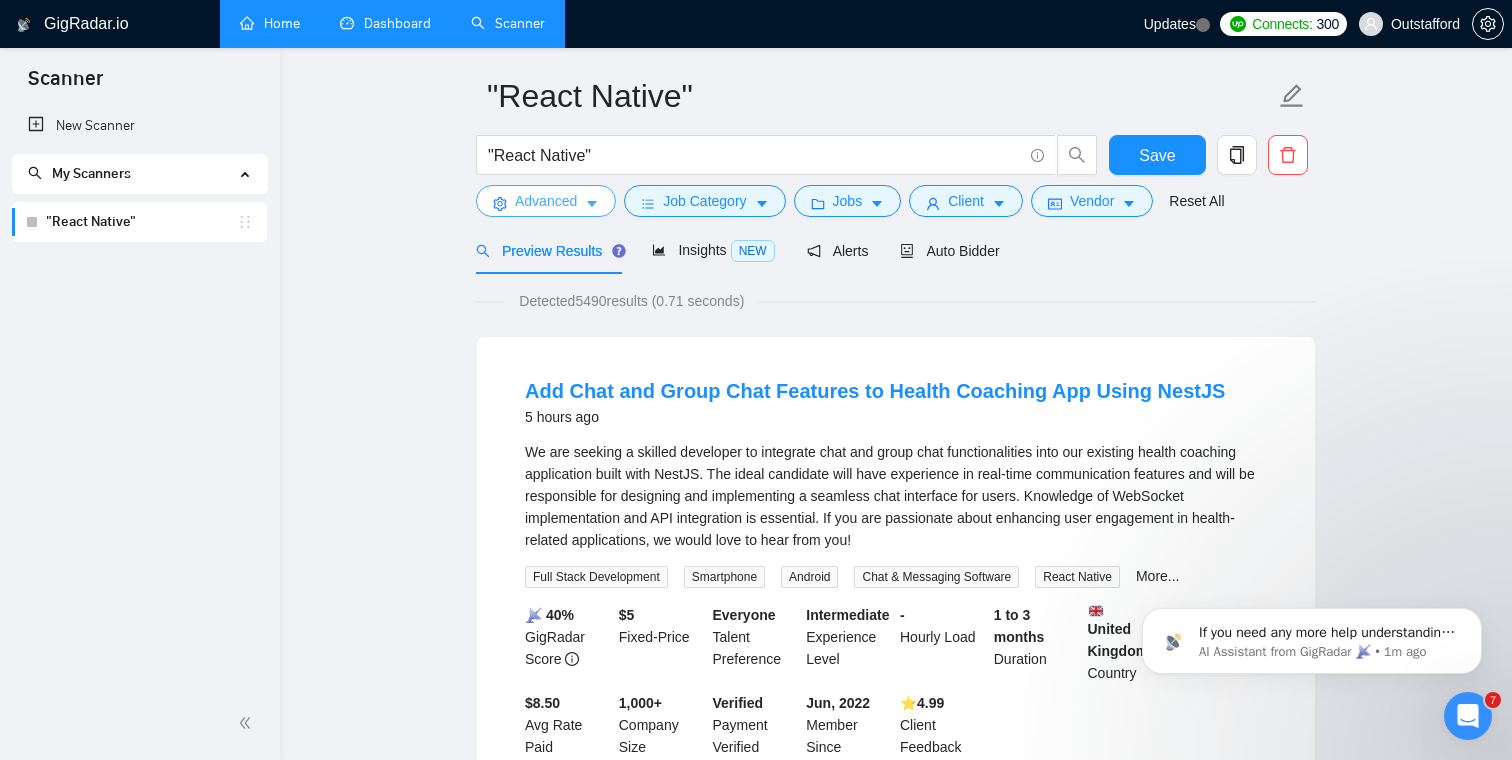 click on "Advanced" at bounding box center [546, 201] 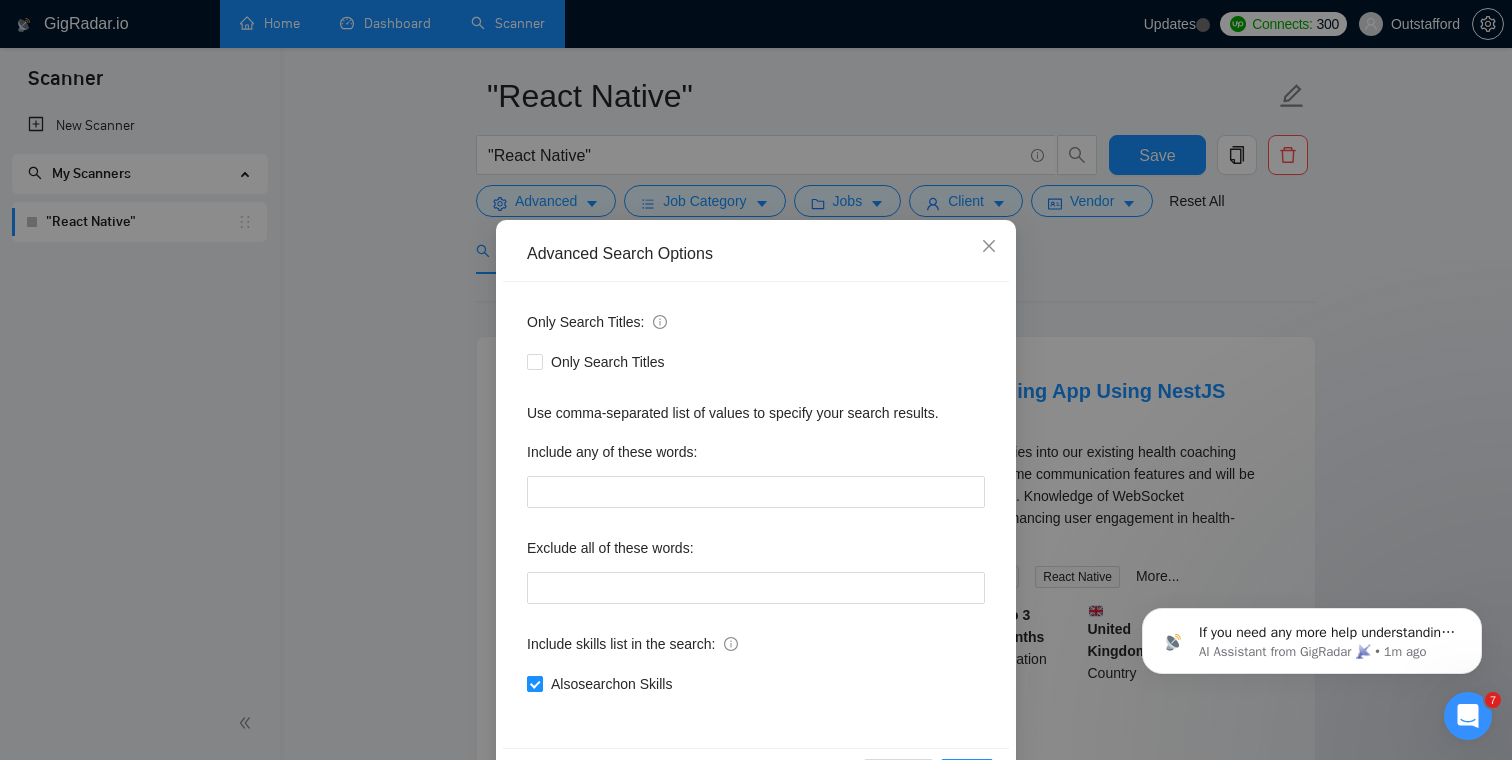 click on "Also  search  on Skills" at bounding box center (611, 684) 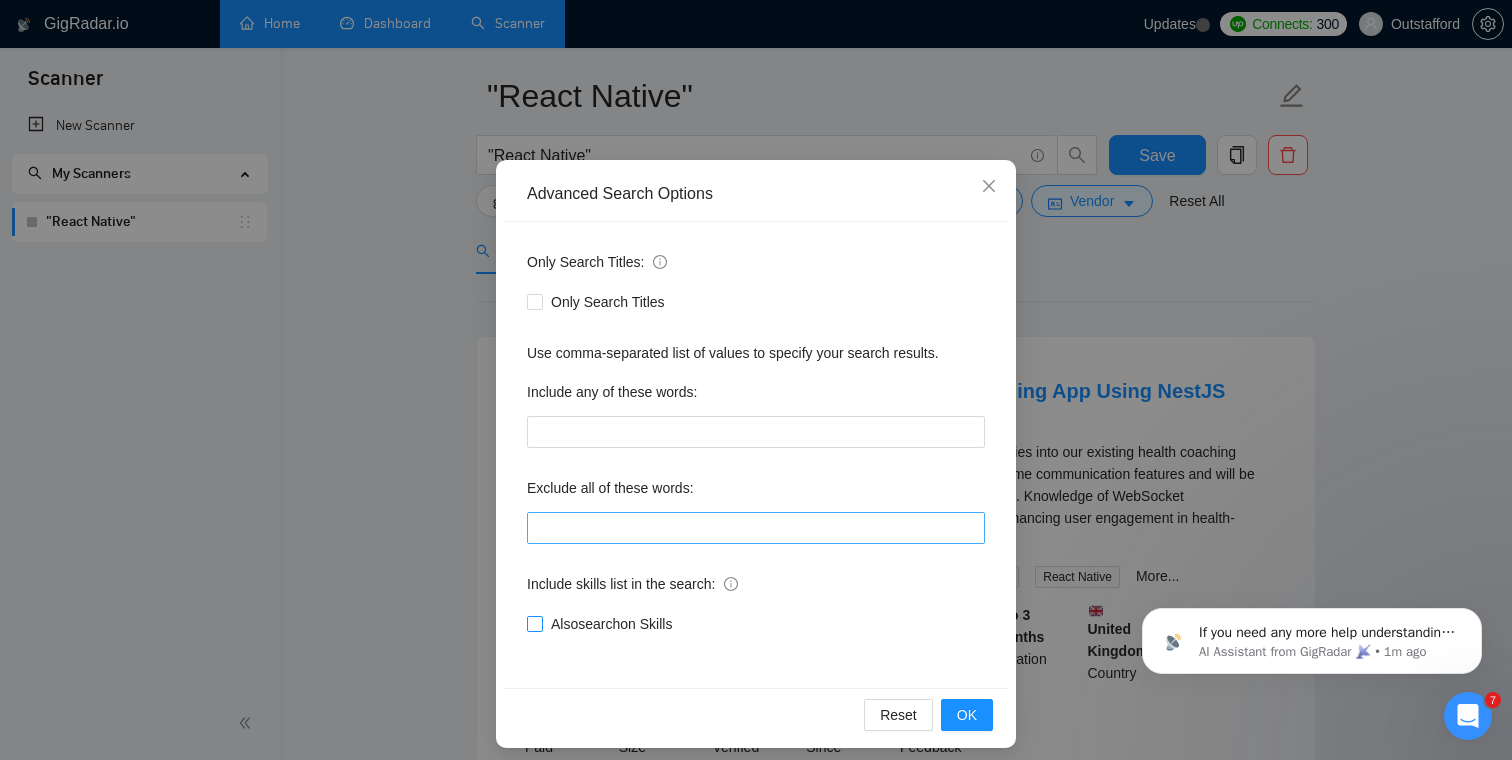 scroll, scrollTop: 72, scrollLeft: 0, axis: vertical 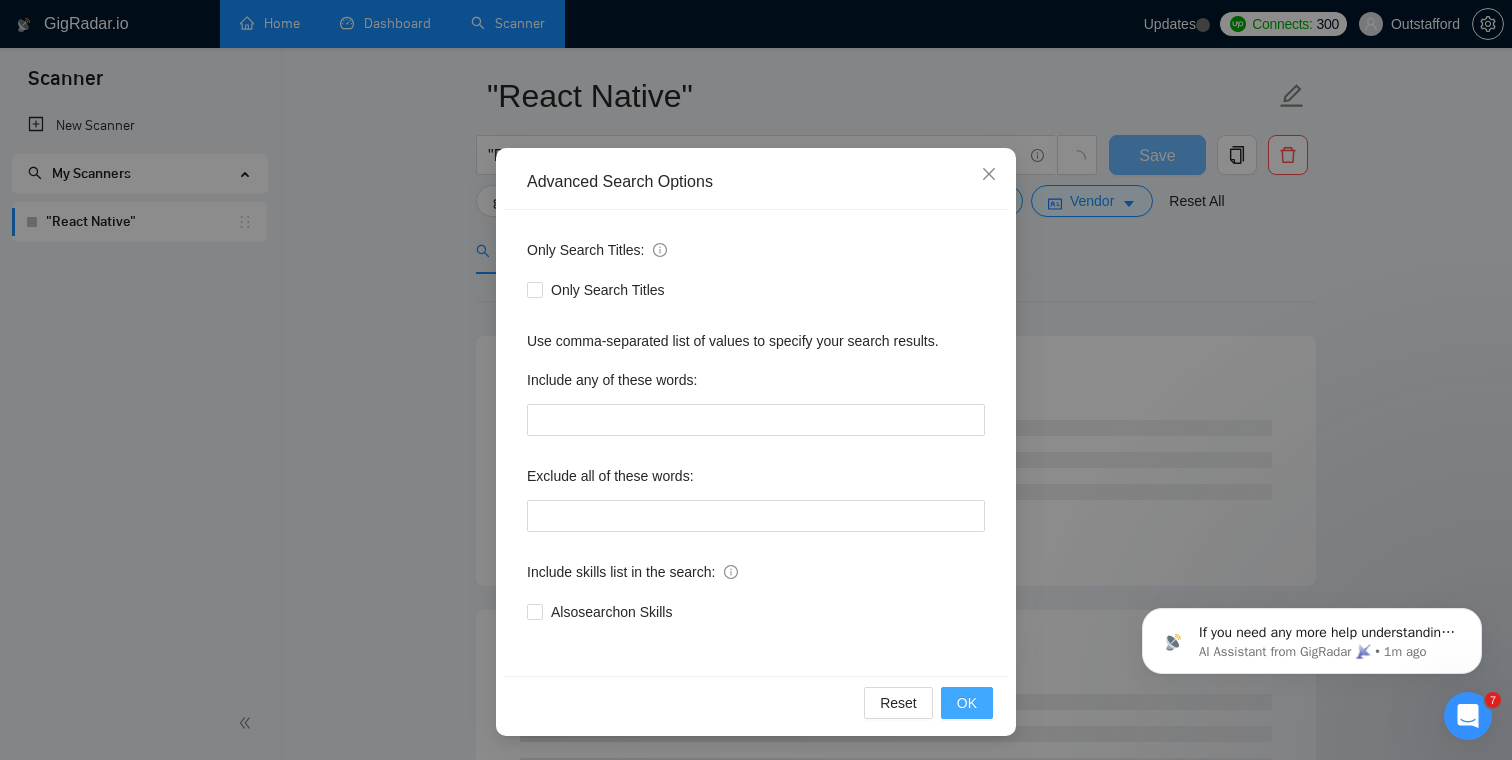 click on "OK" at bounding box center (967, 703) 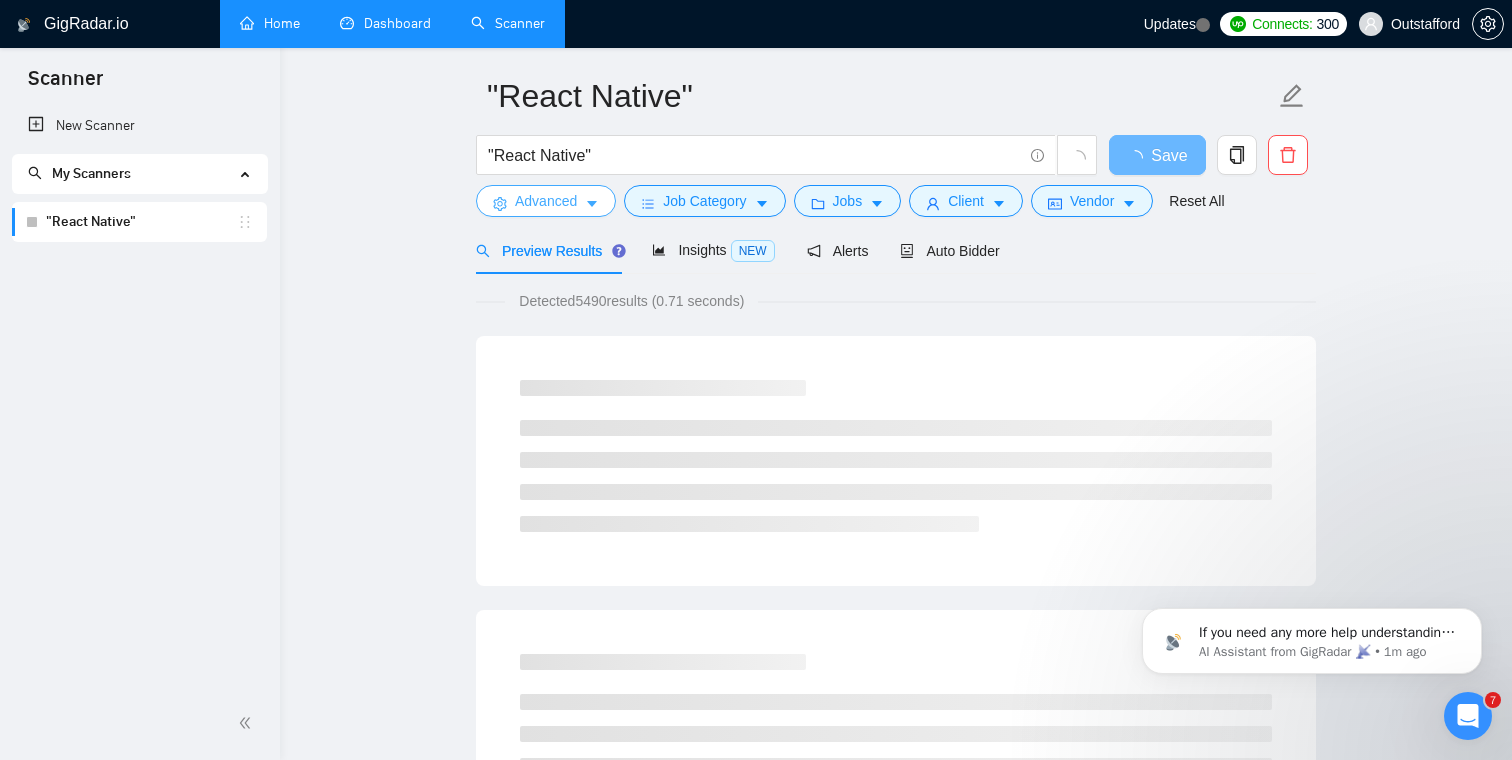 scroll, scrollTop: 0, scrollLeft: 0, axis: both 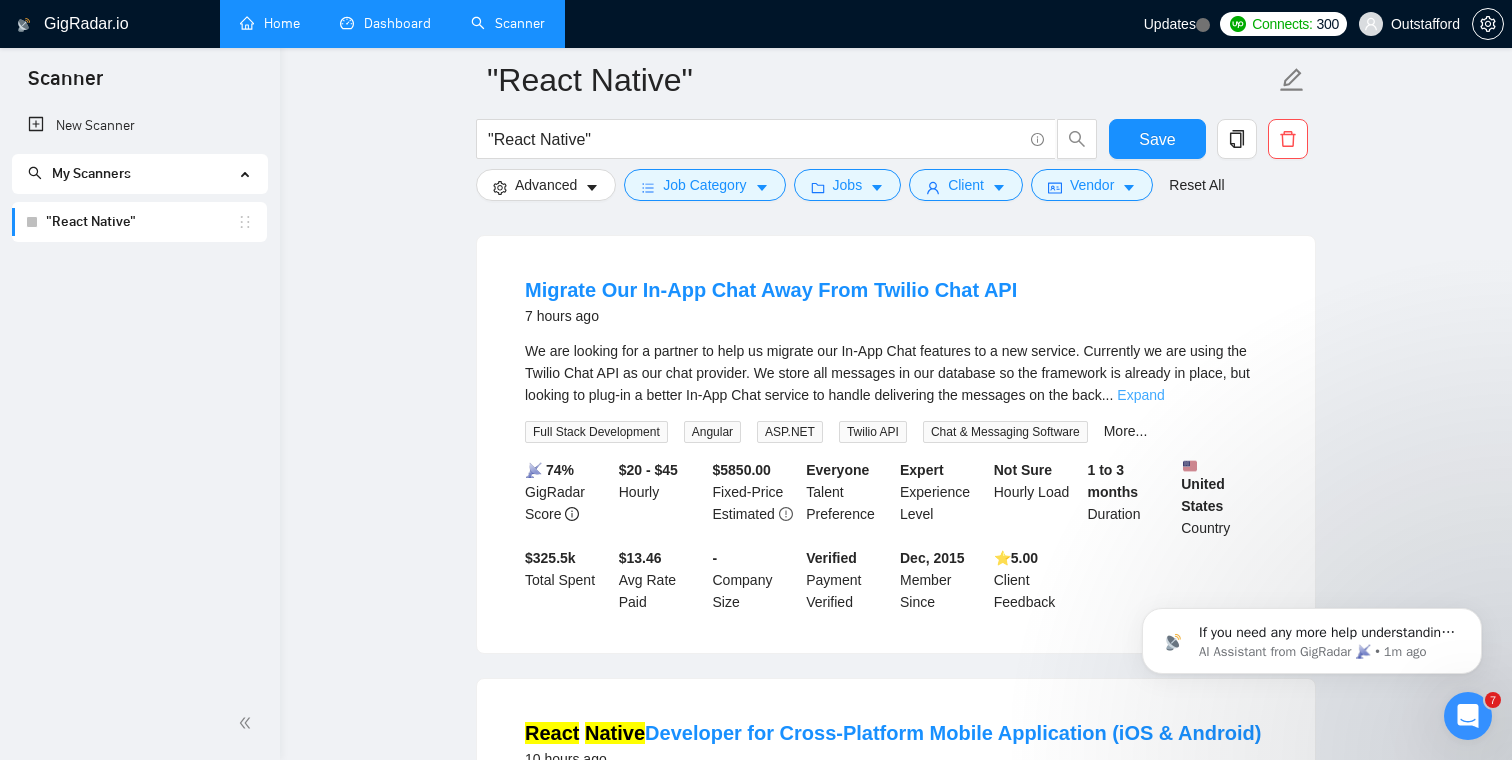 click on "Expand" at bounding box center [1140, 395] 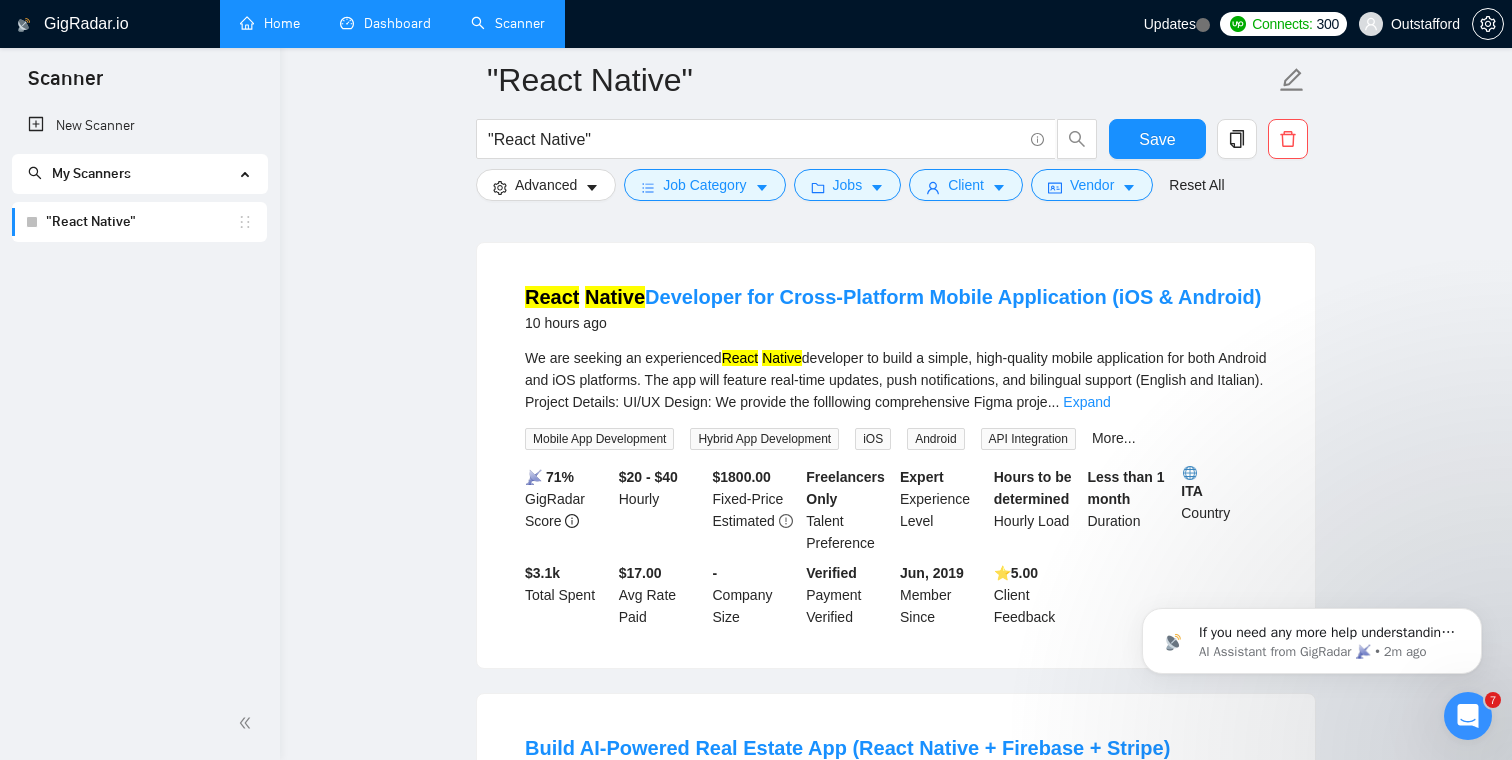 scroll, scrollTop: 1297, scrollLeft: 0, axis: vertical 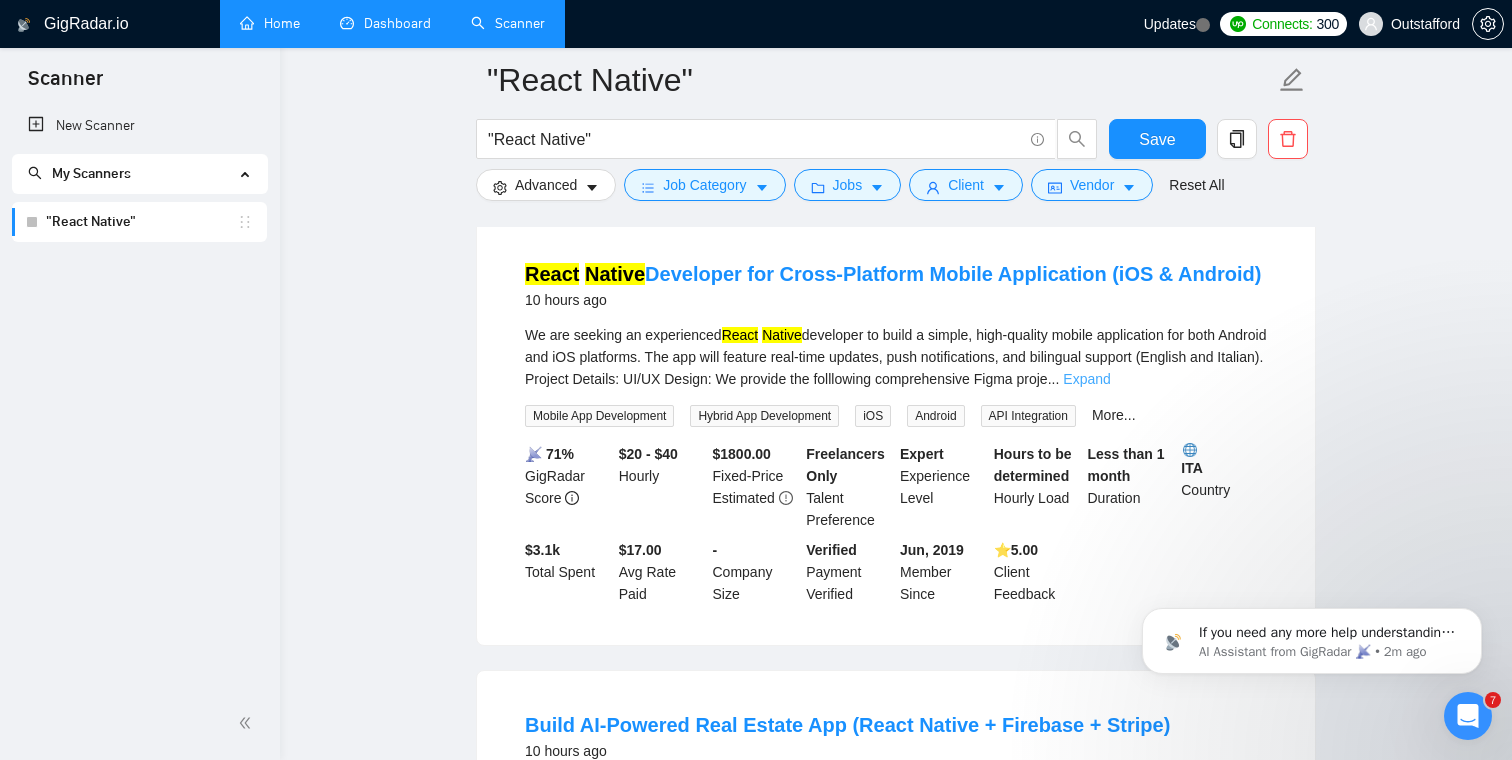 click on "Expand" at bounding box center (1086, 379) 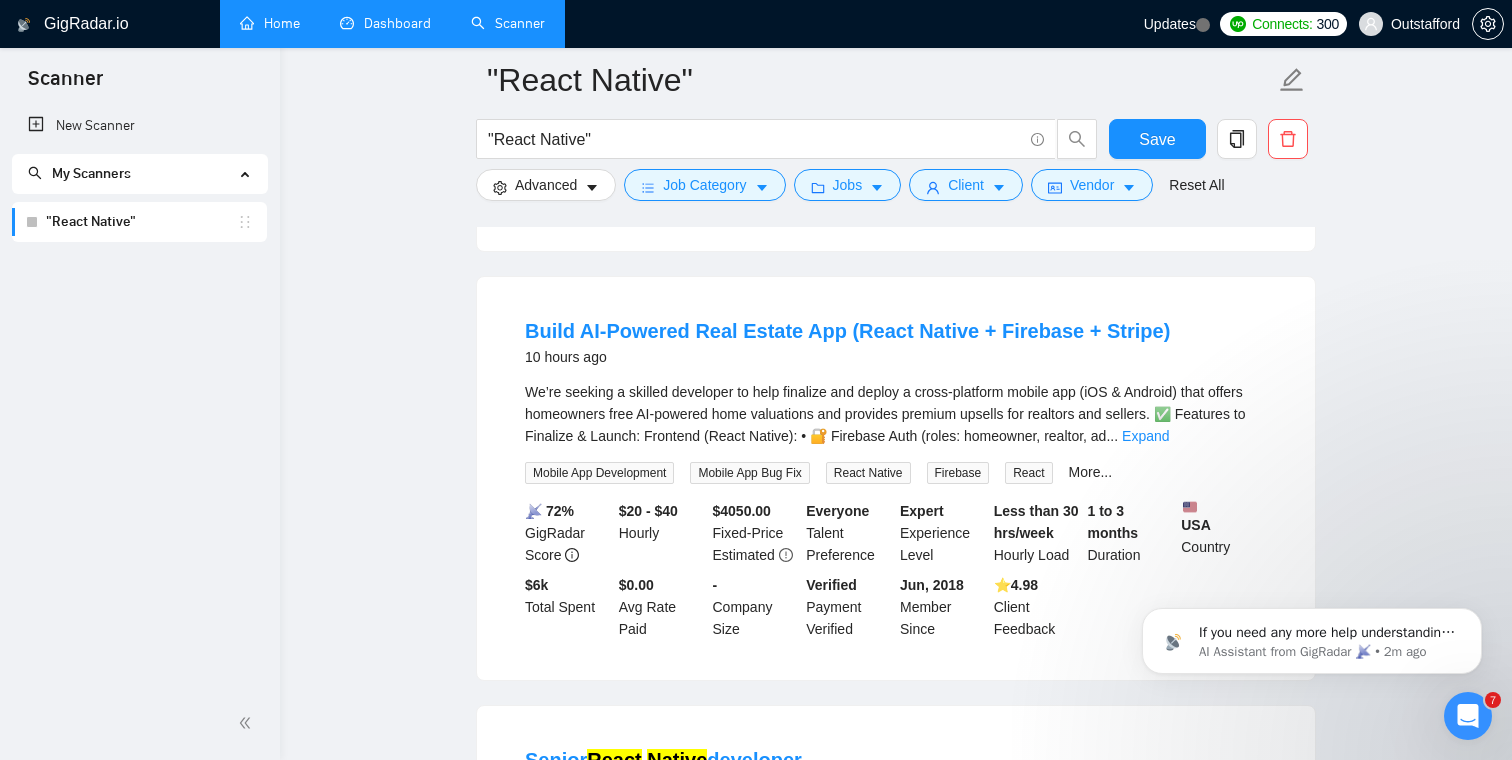 scroll, scrollTop: 2114, scrollLeft: 0, axis: vertical 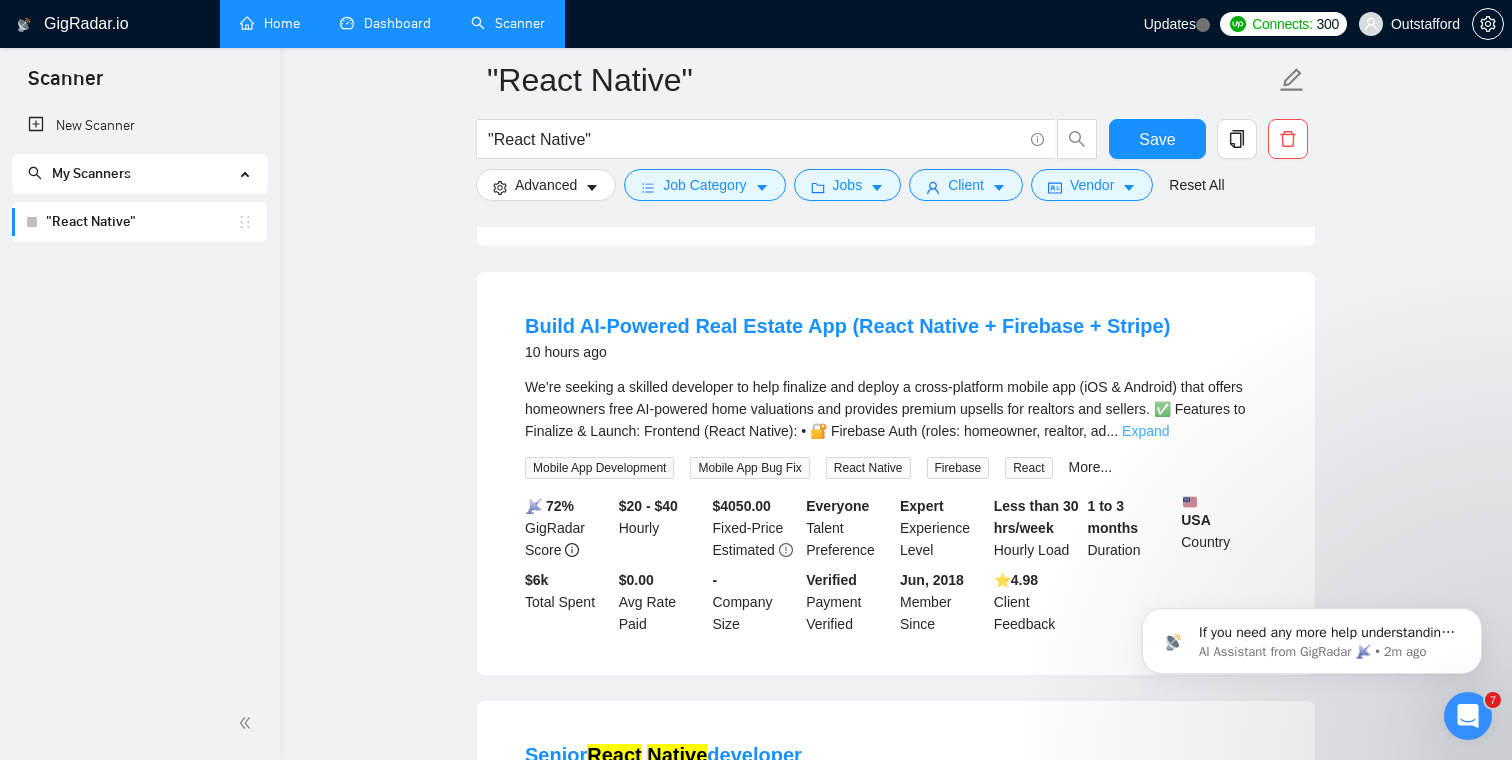 click on "Expand" at bounding box center (1145, 431) 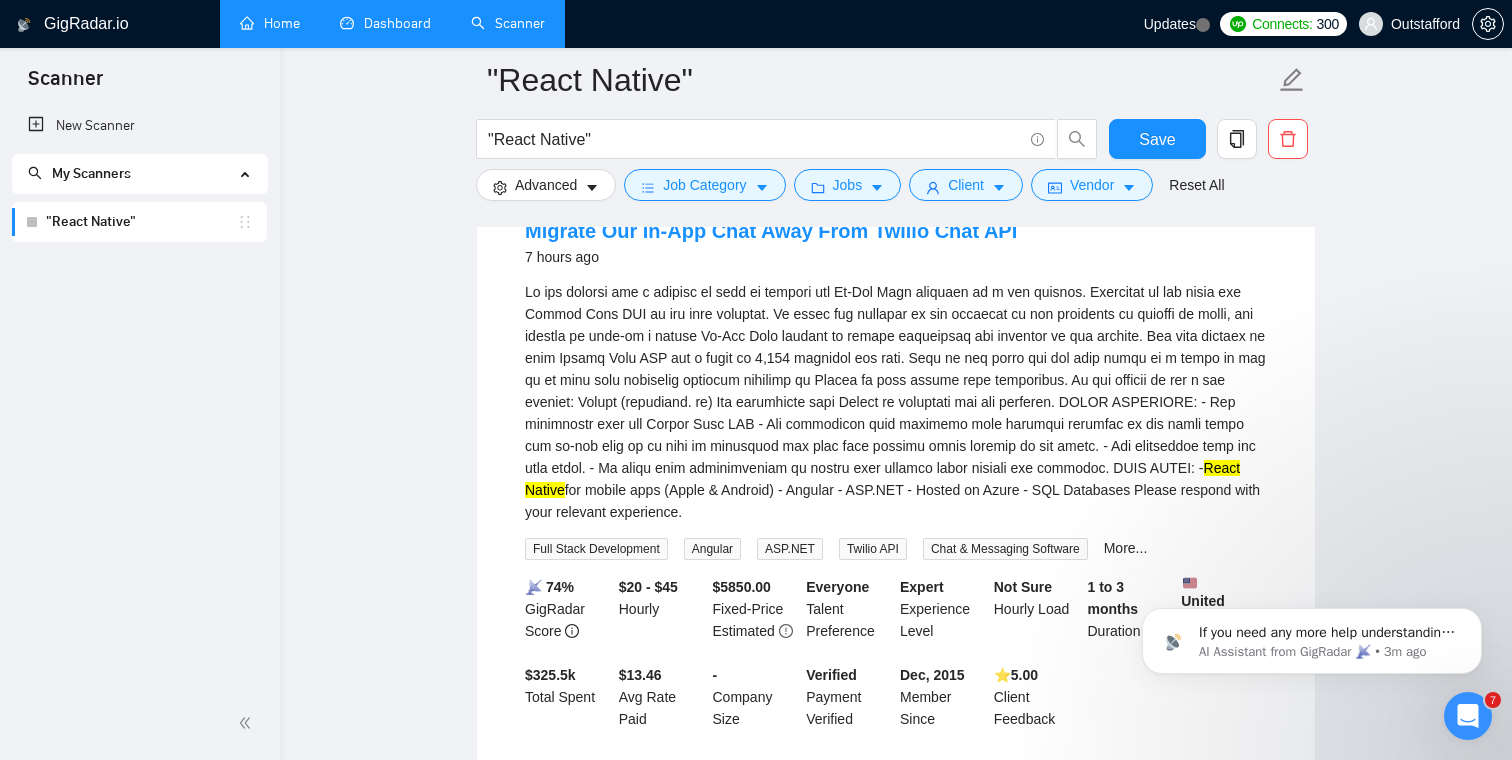 scroll, scrollTop: 700, scrollLeft: 0, axis: vertical 